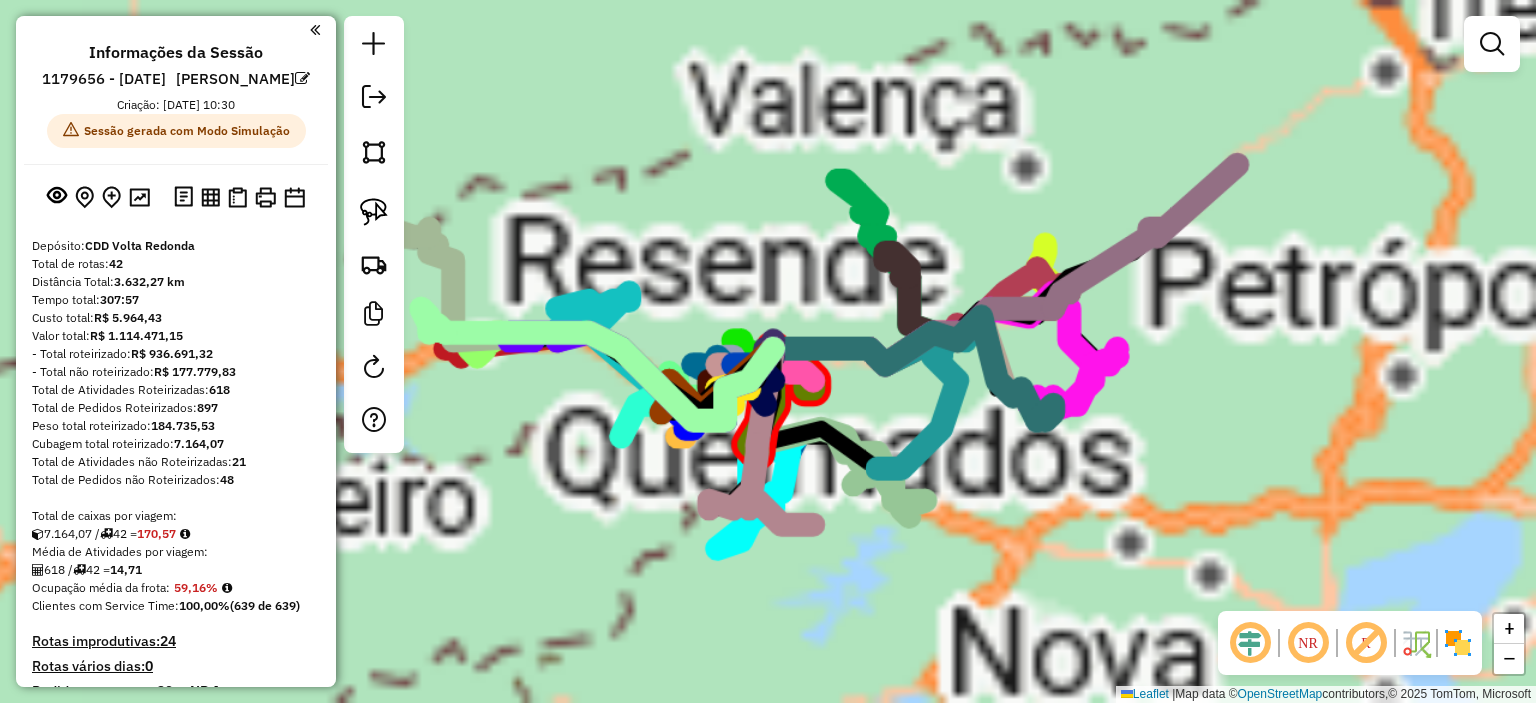 scroll, scrollTop: 0, scrollLeft: 0, axis: both 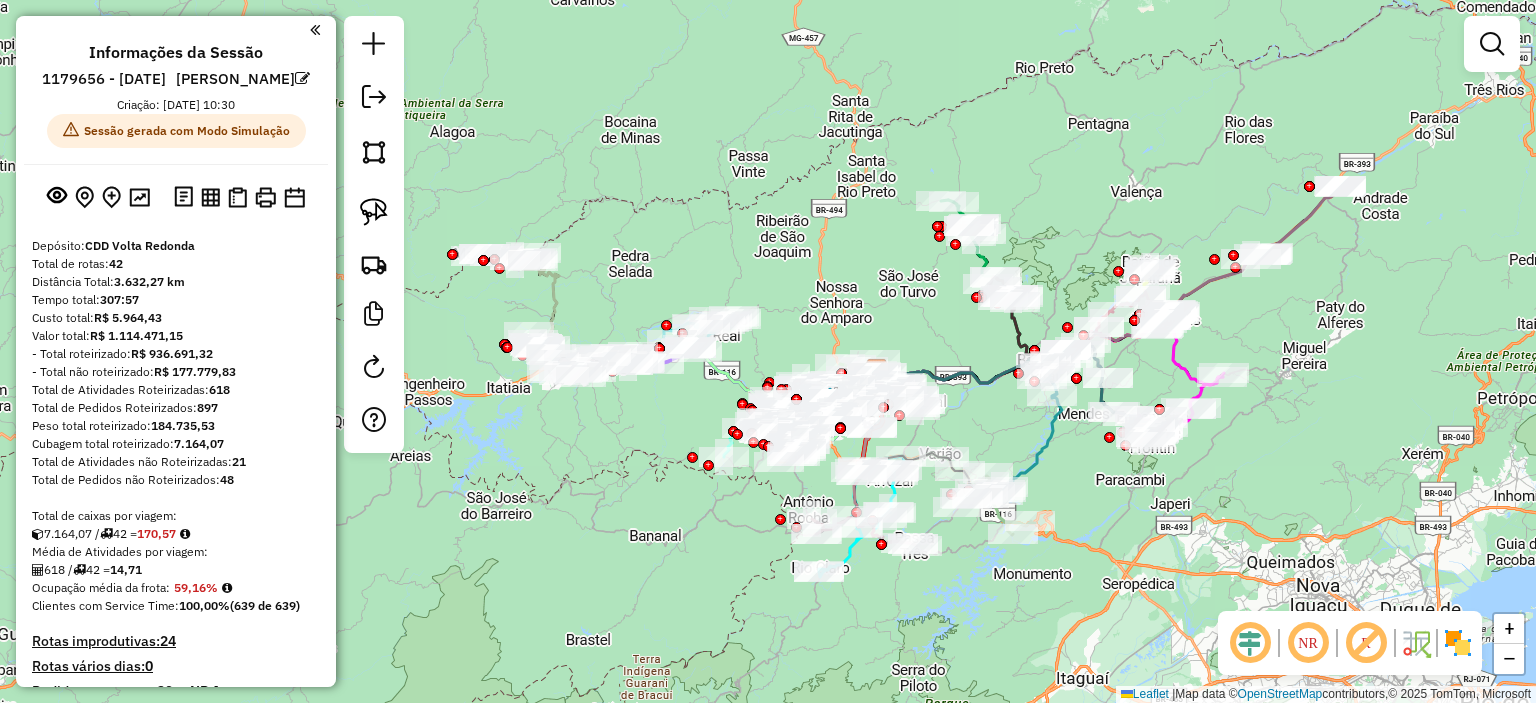 drag, startPoint x: 592, startPoint y: 50, endPoint x: 758, endPoint y: 320, distance: 316.94794 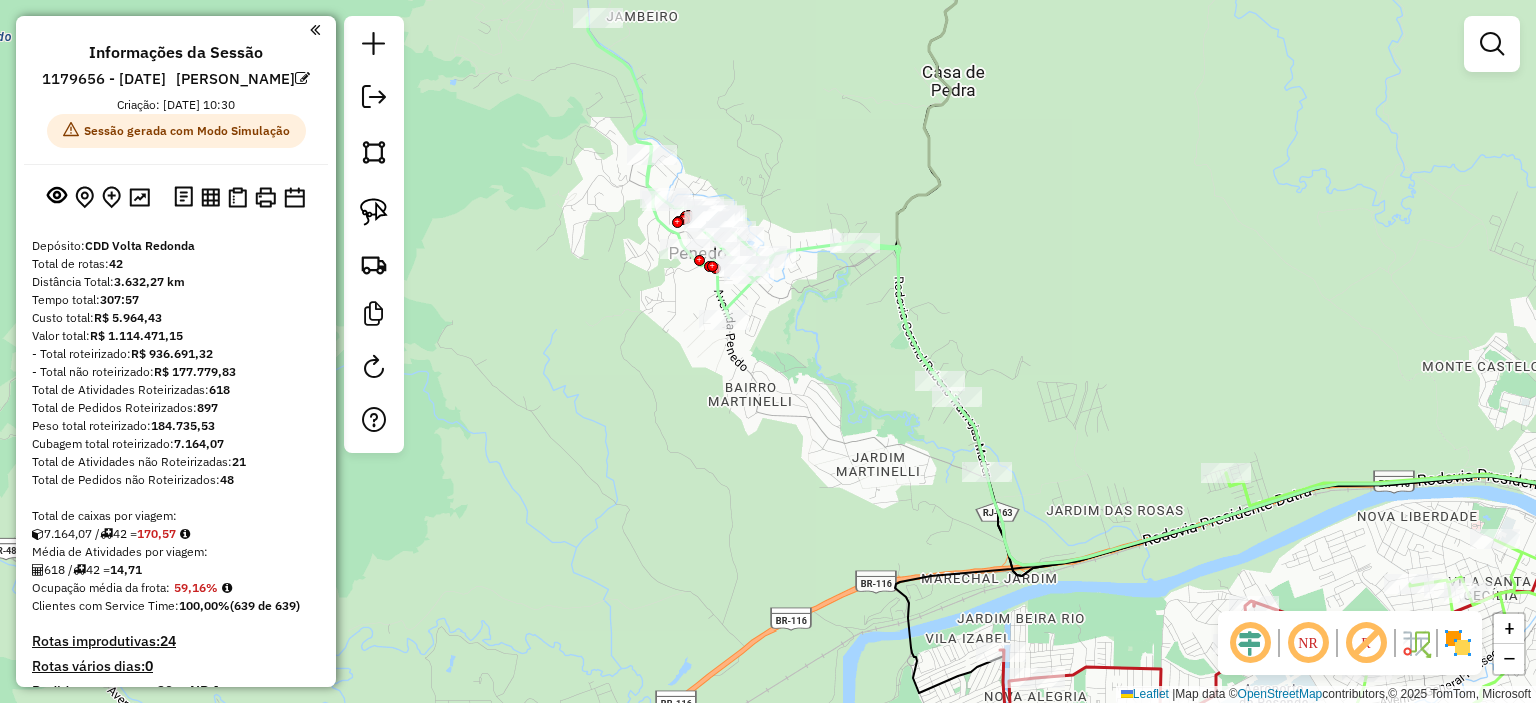 click on "Janela de atendimento Grade de atendimento Capacidade Transportadoras Veículos Cliente Pedidos  Rotas Selecione os dias de semana para filtrar as janelas de atendimento  Seg   Ter   Qua   Qui   Sex   Sáb   Dom  Informe o período da janela de atendimento: De: Até:  Filtrar exatamente a janela do cliente  Considerar janela de atendimento padrão  Selecione os dias de semana para filtrar as grades de atendimento  Seg   Ter   Qua   Qui   Sex   Sáb   Dom   Considerar clientes sem dia de atendimento cadastrado  Clientes fora do dia de atendimento selecionado Filtrar as atividades entre os valores definidos abaixo:  Peso mínimo:   Peso máximo:   Cubagem mínima:   Cubagem máxima:   De:   Até:  Filtrar as atividades entre o tempo de atendimento definido abaixo:  De:   Até:   Considerar capacidade total dos clientes não roteirizados Transportadora: Selecione um ou mais itens Tipo de veículo: Selecione um ou mais itens Veículo: Selecione um ou mais itens Motorista: Selecione um ou mais itens Nome: Rótulo:" 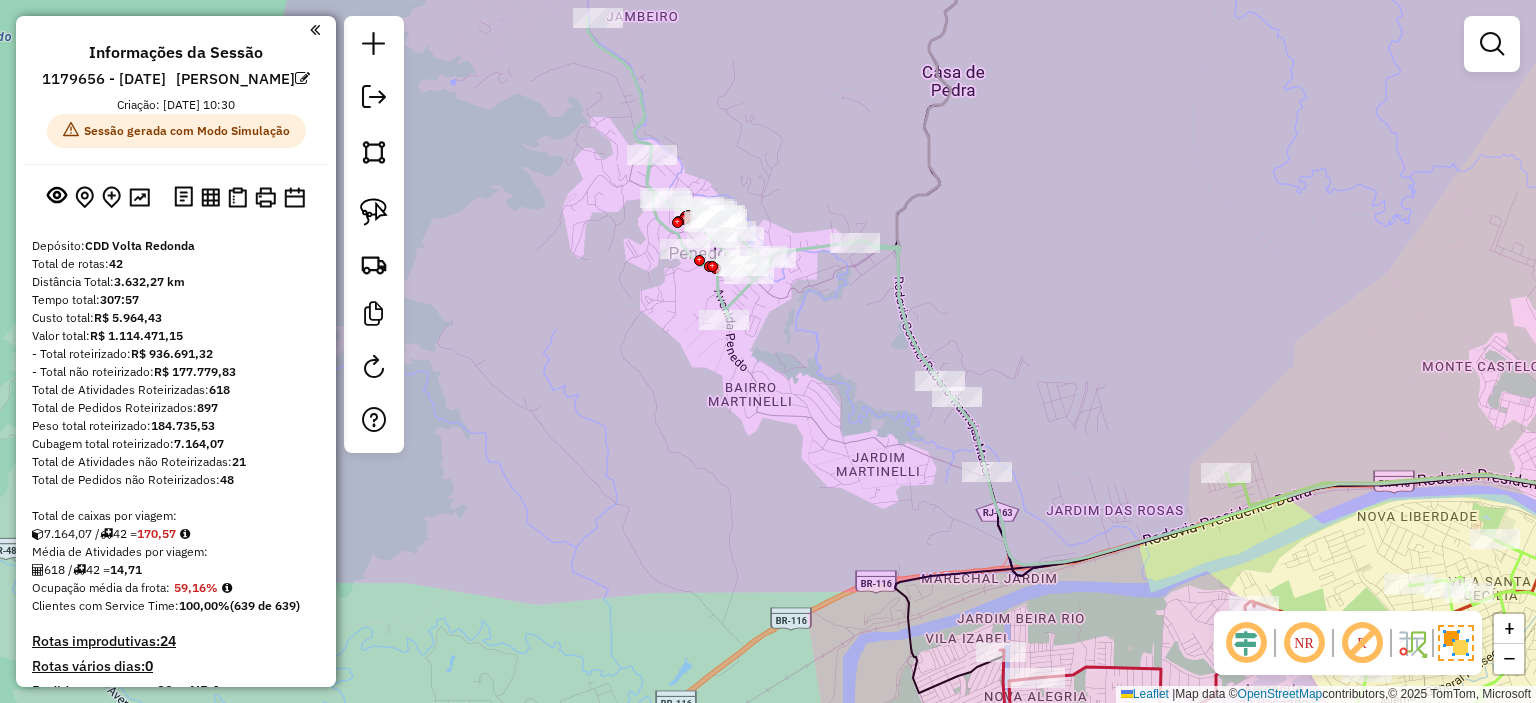 click on "Janela de atendimento Grade de atendimento Capacidade Transportadoras Veículos Cliente Pedidos  Rotas Selecione os dias de semana para filtrar as janelas de atendimento  Seg   Ter   Qua   Qui   Sex   Sáb   Dom  Informe o período da janela de atendimento: De: Até:  Filtrar exatamente a janela do cliente  Considerar janela de atendimento padrão  Selecione os dias de semana para filtrar as grades de atendimento  Seg   Ter   Qua   Qui   Sex   Sáb   Dom   Considerar clientes sem dia de atendimento cadastrado  Clientes fora do dia de atendimento selecionado Filtrar as atividades entre os valores definidos abaixo:  Peso mínimo:   Peso máximo:   Cubagem mínima:   Cubagem máxima:   De:   Até:  Filtrar as atividades entre o tempo de atendimento definido abaixo:  De:   Até:   Considerar capacidade total dos clientes não roteirizados Transportadora: Selecione um ou mais itens Tipo de veículo: Selecione um ou mais itens Veículo: Selecione um ou mais itens Motorista: Selecione um ou mais itens Nome: Rótulo:" 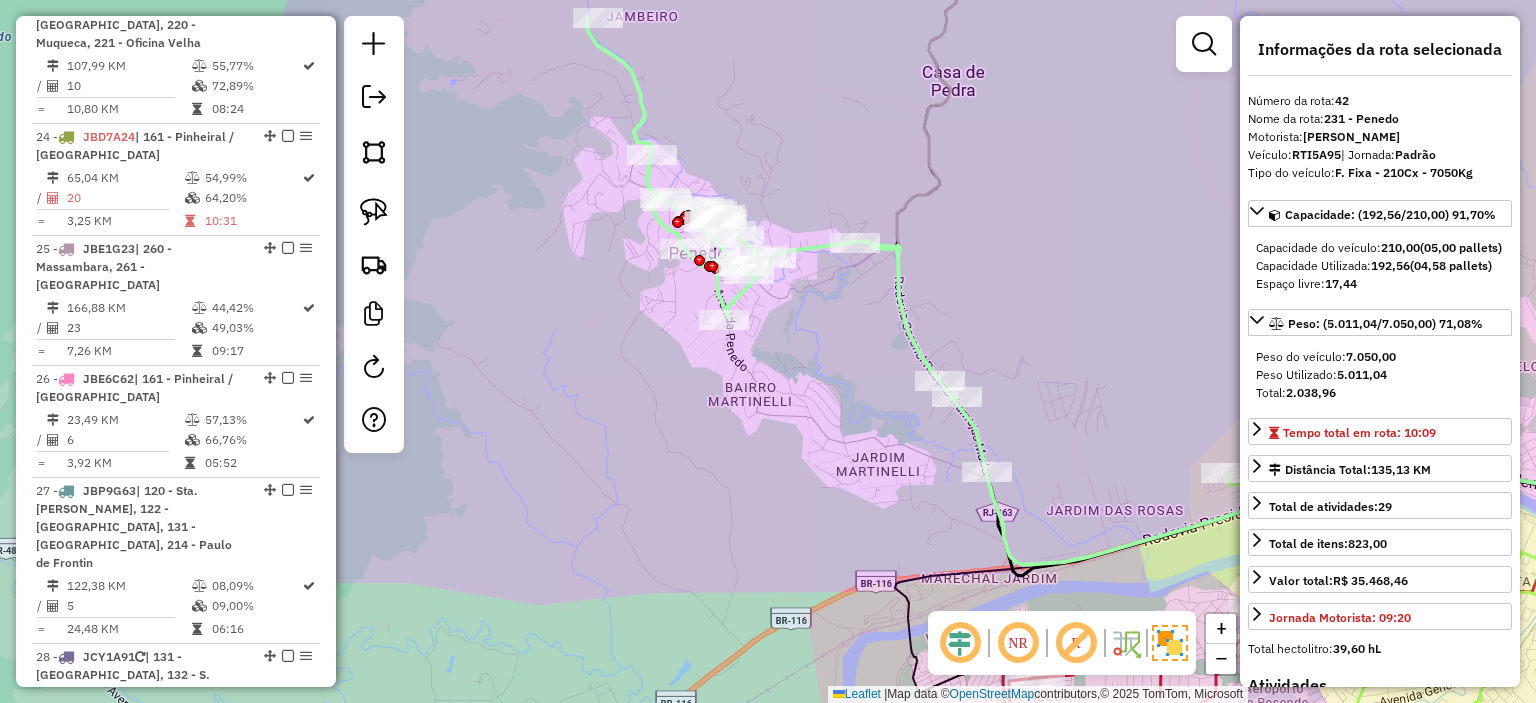 scroll, scrollTop: 4904, scrollLeft: 0, axis: vertical 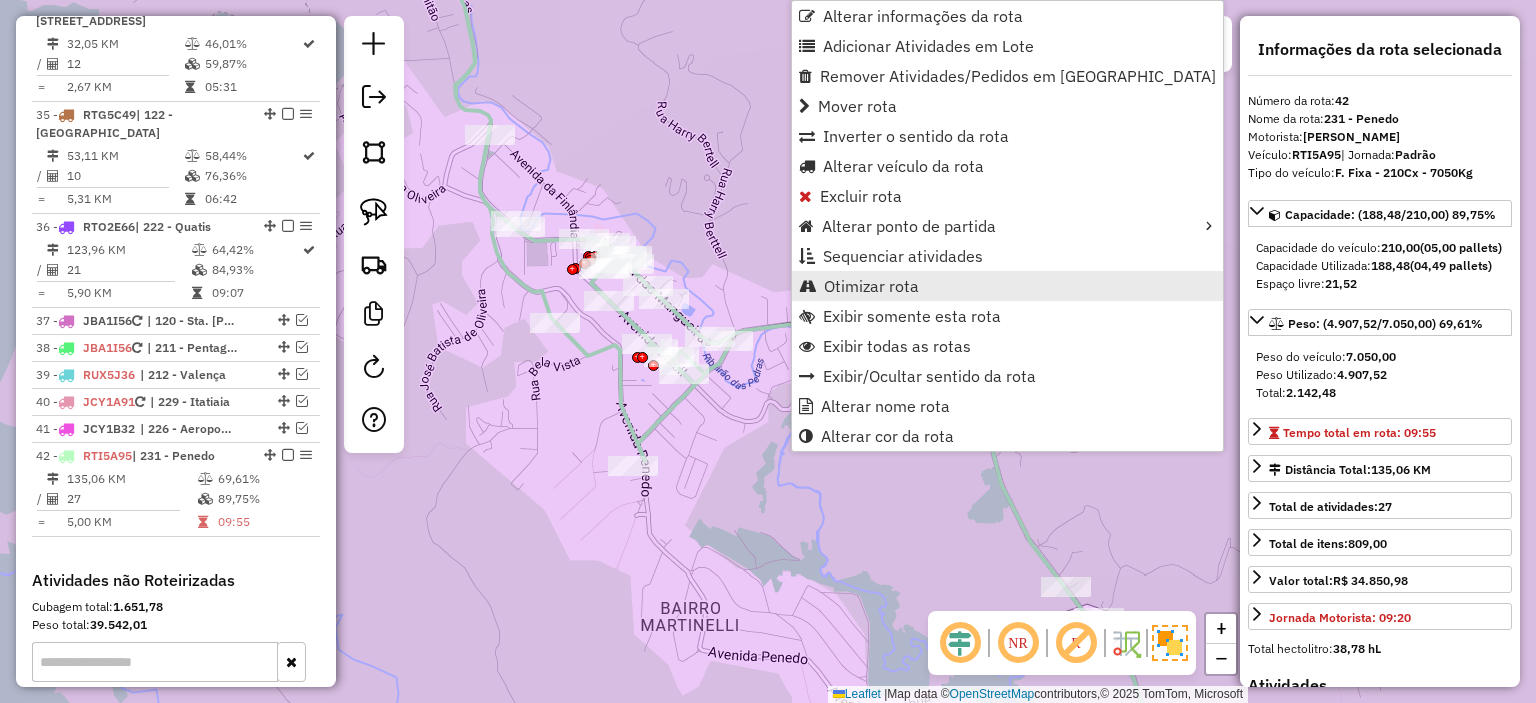 click on "Otimizar rota" at bounding box center (1007, 286) 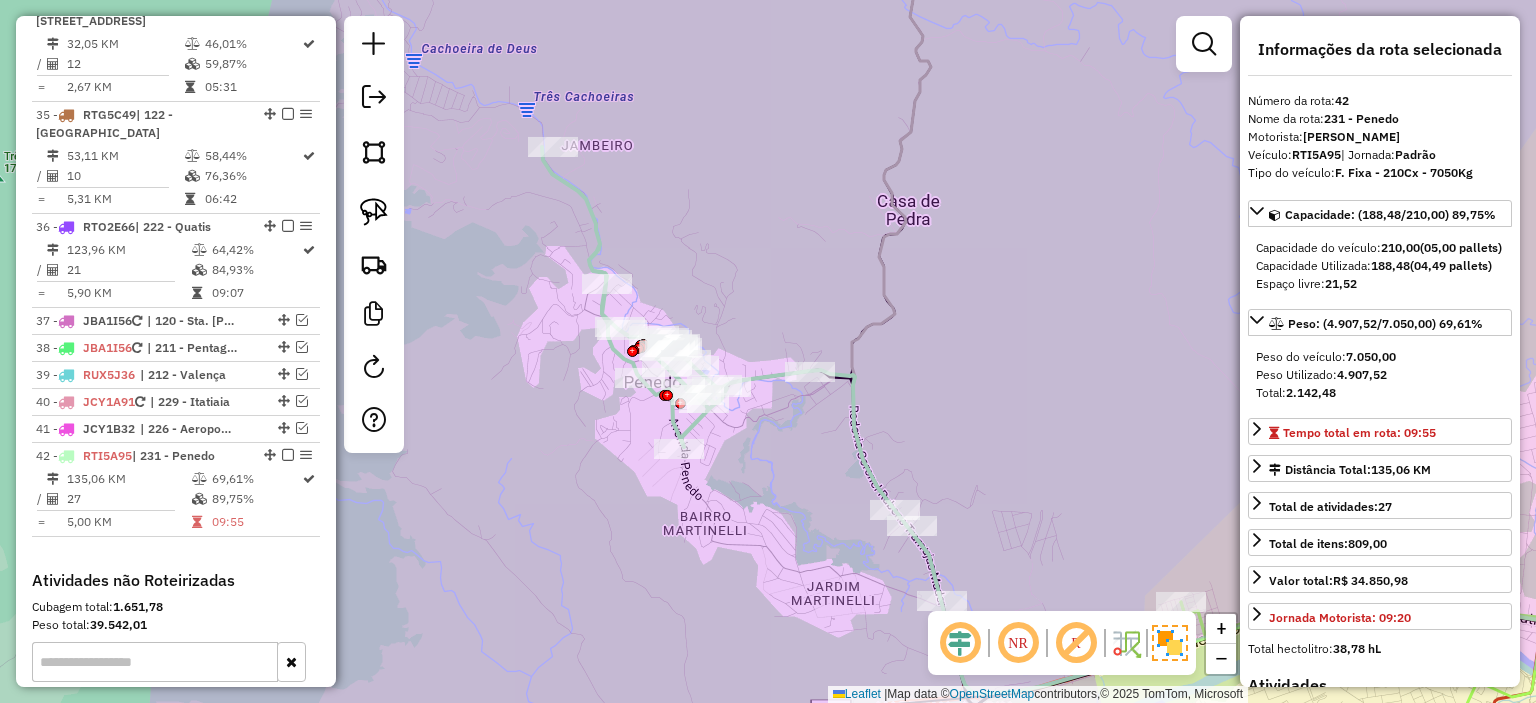 drag, startPoint x: 724, startPoint y: 255, endPoint x: 728, endPoint y: 374, distance: 119.06721 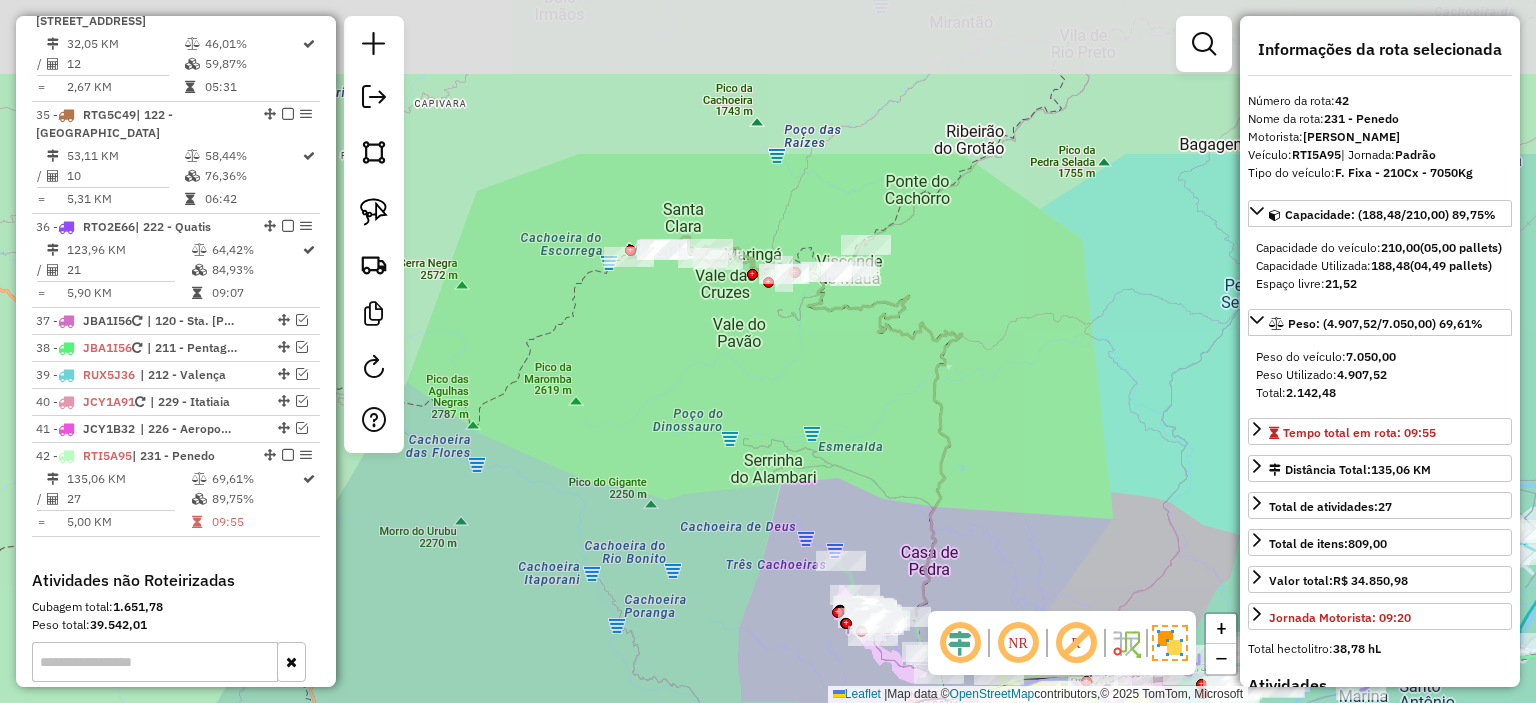 drag, startPoint x: 739, startPoint y: 243, endPoint x: 873, endPoint y: 433, distance: 232.49947 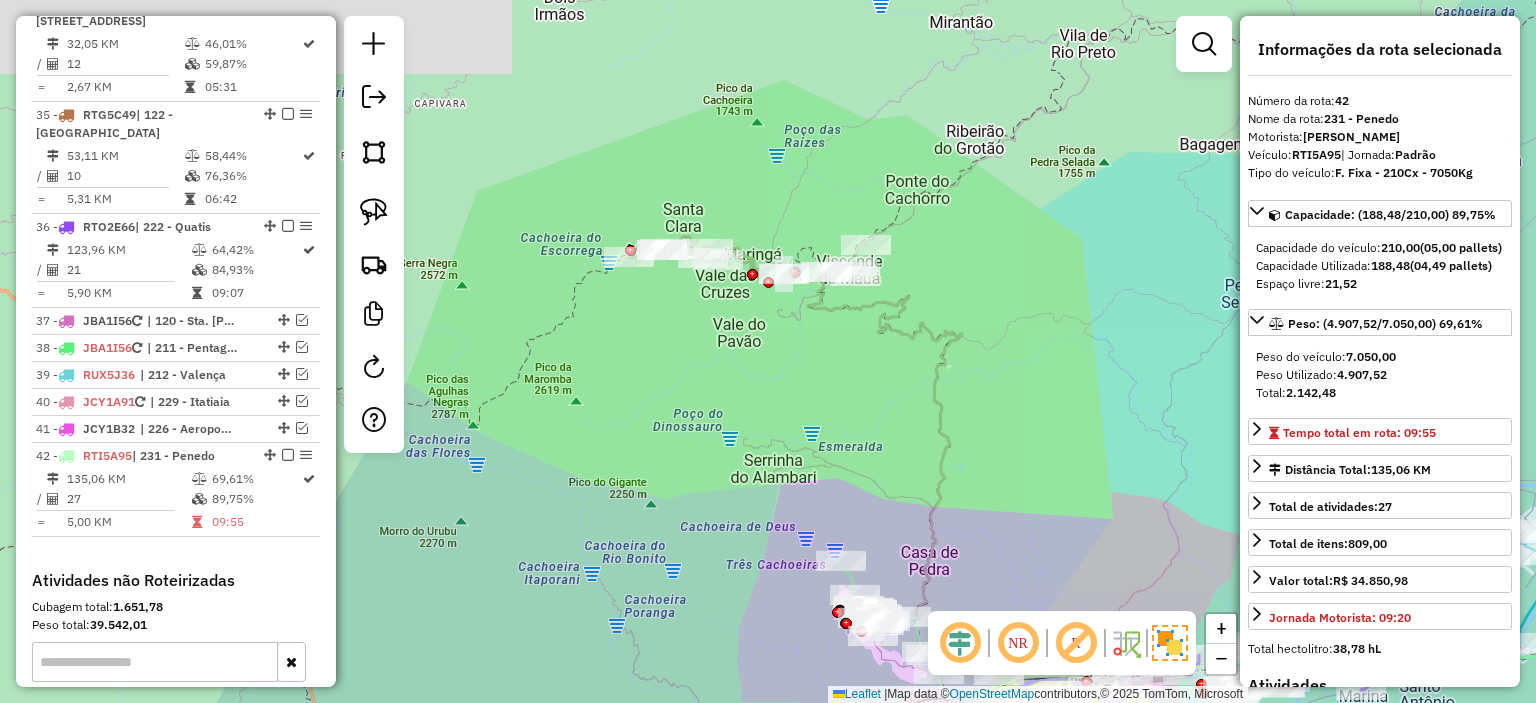 click 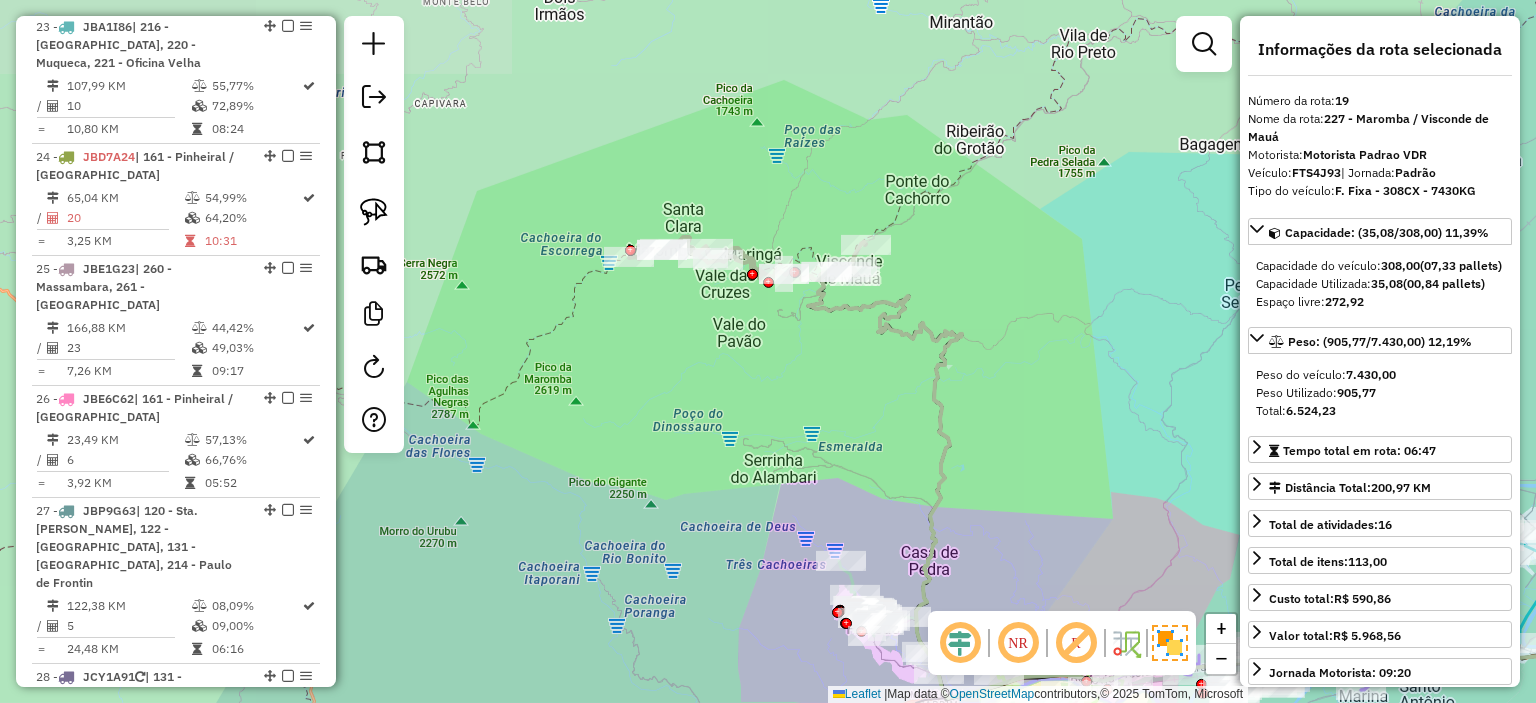 scroll, scrollTop: 2906, scrollLeft: 0, axis: vertical 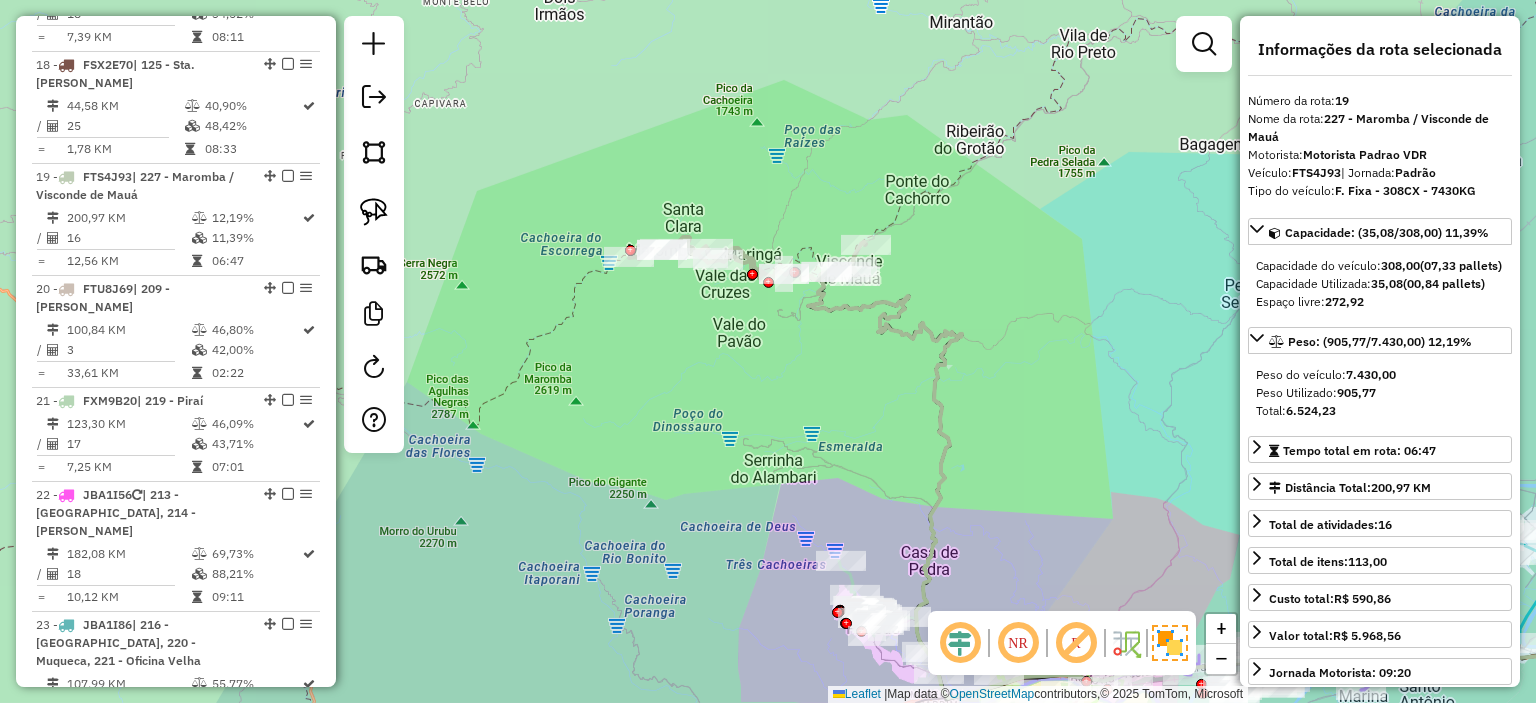click 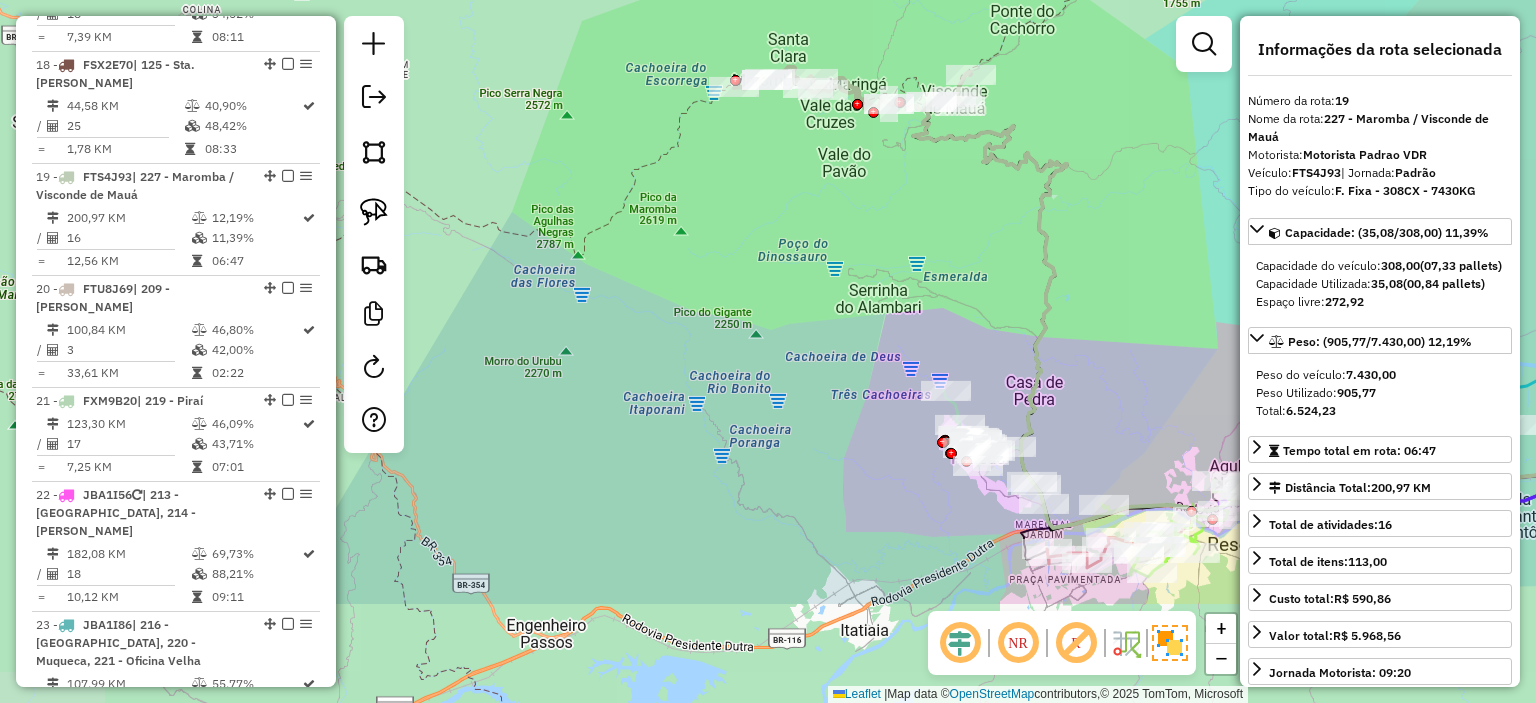 drag, startPoint x: 608, startPoint y: 387, endPoint x: 671, endPoint y: 212, distance: 185.99463 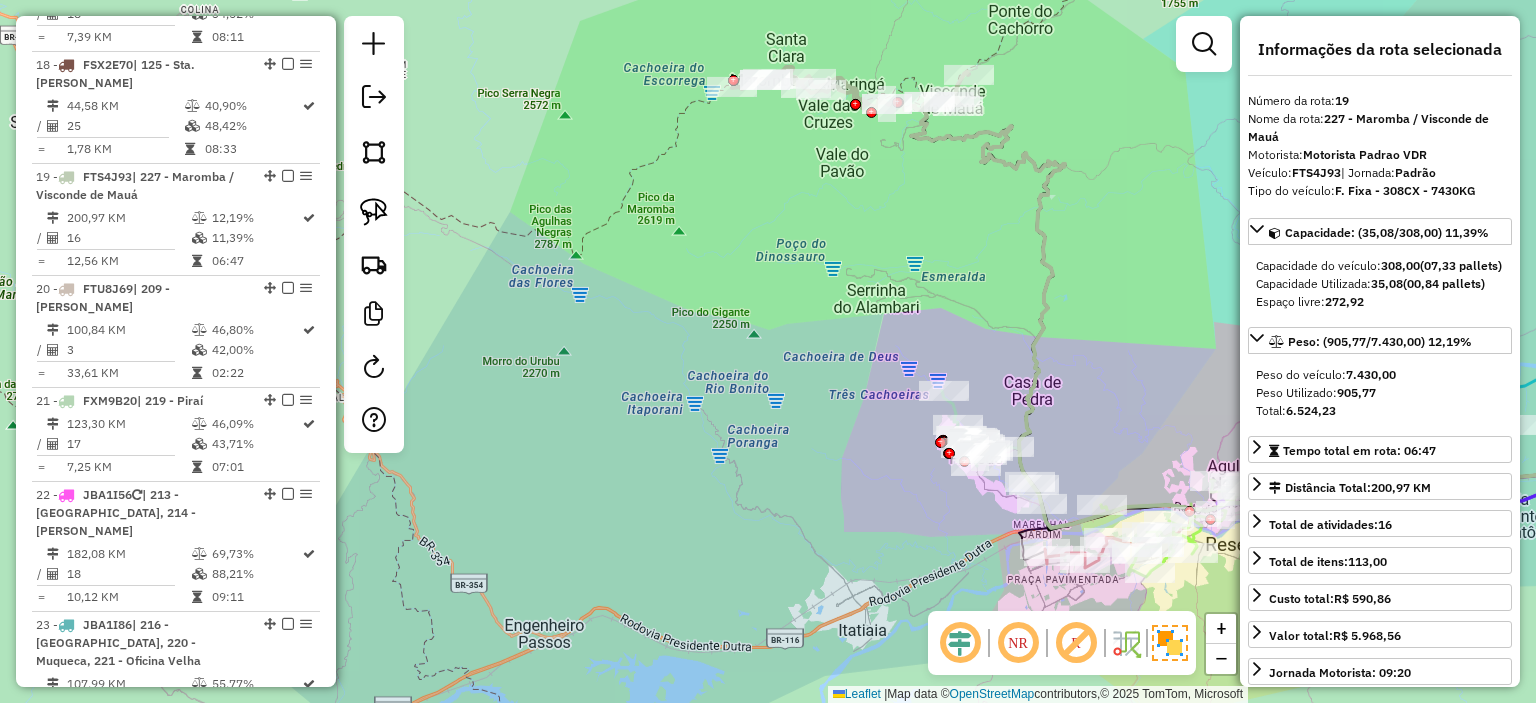 click on "Janela de atendimento Grade de atendimento Capacidade Transportadoras Veículos Cliente Pedidos  Rotas Selecione os dias de semana para filtrar as janelas de atendimento  Seg   Ter   Qua   Qui   Sex   Sáb   Dom  Informe o período da janela de atendimento: De: Até:  Filtrar exatamente a janela do cliente  Considerar janela de atendimento padrão  Selecione os dias de semana para filtrar as grades de atendimento  Seg   Ter   Qua   Qui   Sex   Sáb   Dom   Considerar clientes sem dia de atendimento cadastrado  Clientes fora do dia de atendimento selecionado Filtrar as atividades entre os valores definidos abaixo:  Peso mínimo:   Peso máximo:   Cubagem mínima:   Cubagem máxima:   De:   Até:  Filtrar as atividades entre o tempo de atendimento definido abaixo:  De:   Até:   Considerar capacidade total dos clientes não roteirizados Transportadora: Selecione um ou mais itens Tipo de veículo: Selecione um ou mais itens Veículo: Selecione um ou mais itens Motorista: Selecione um ou mais itens Nome: Rótulo:" 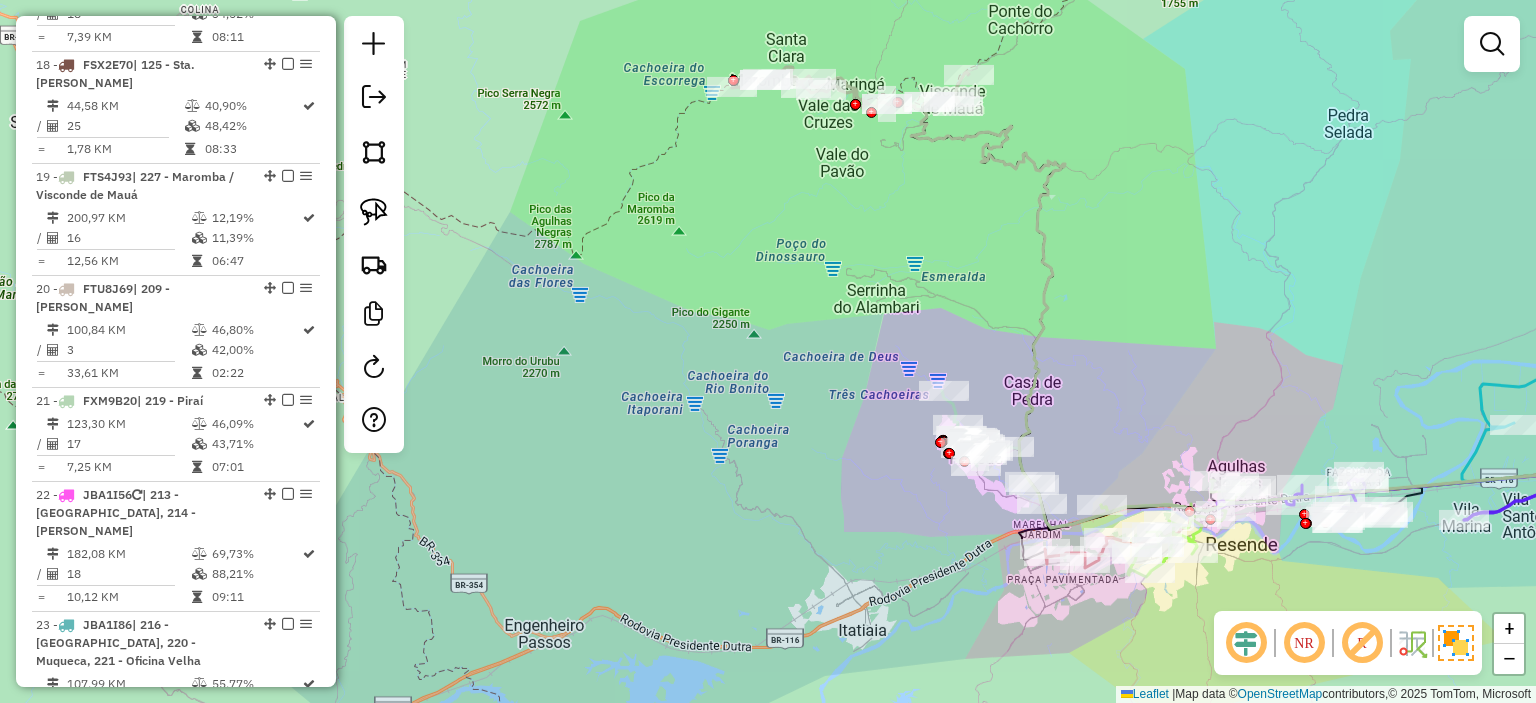 click 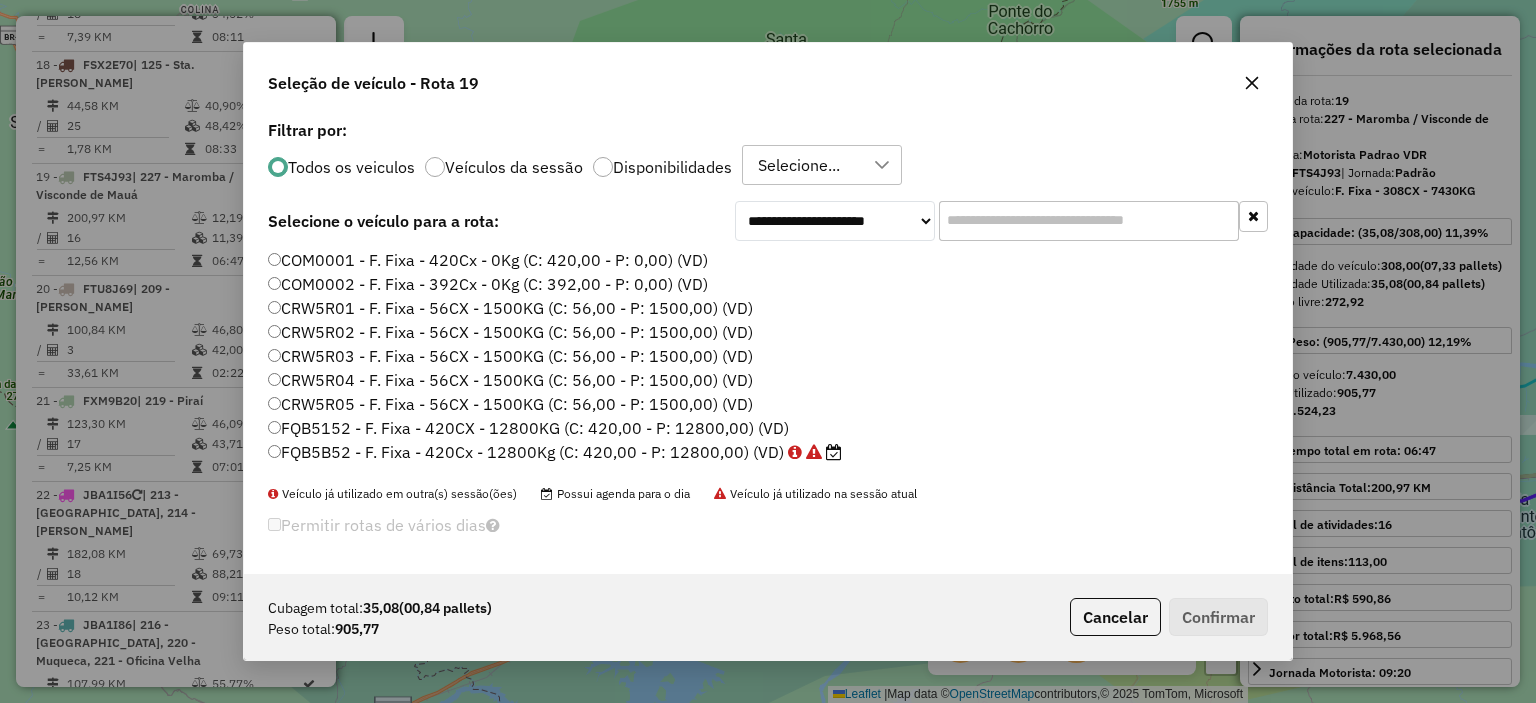 scroll, scrollTop: 10, scrollLeft: 6, axis: both 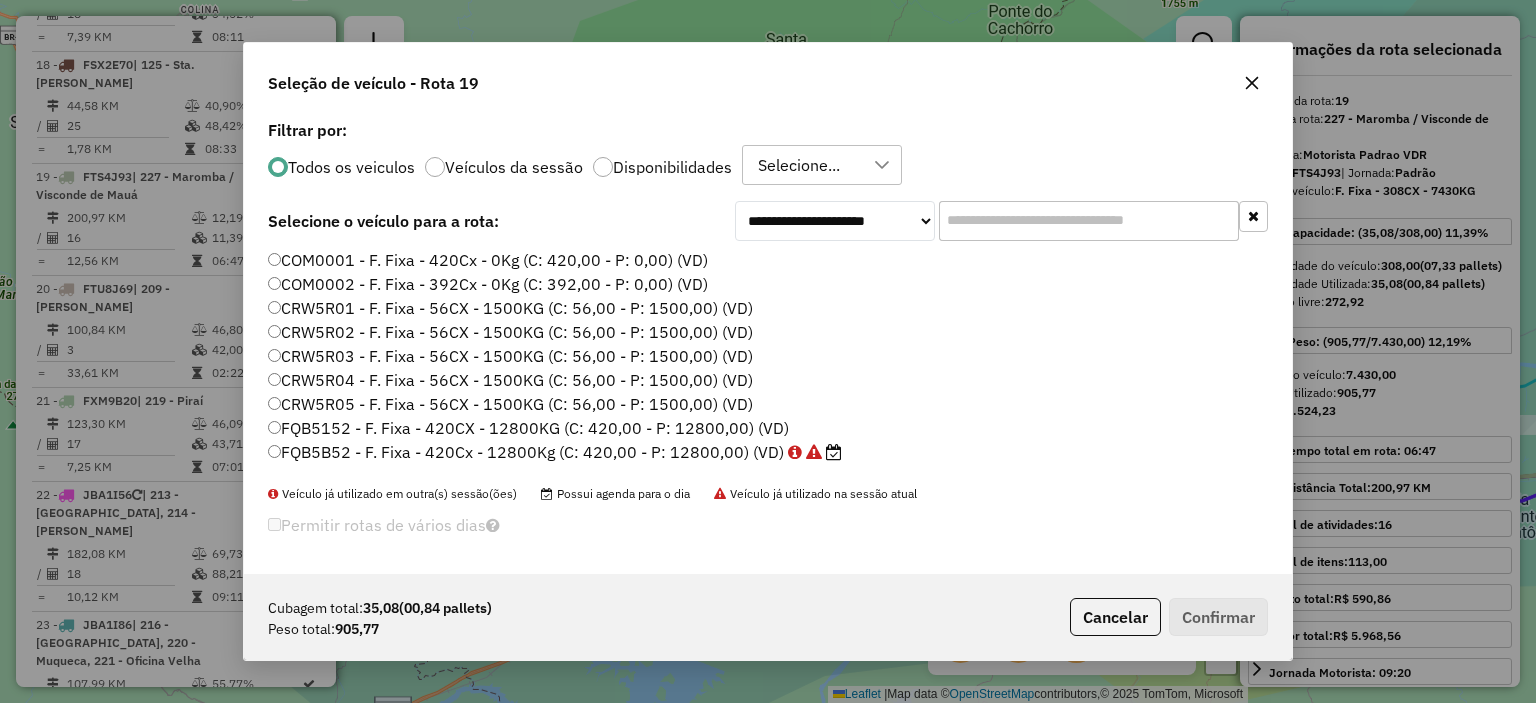 paste on "**********" 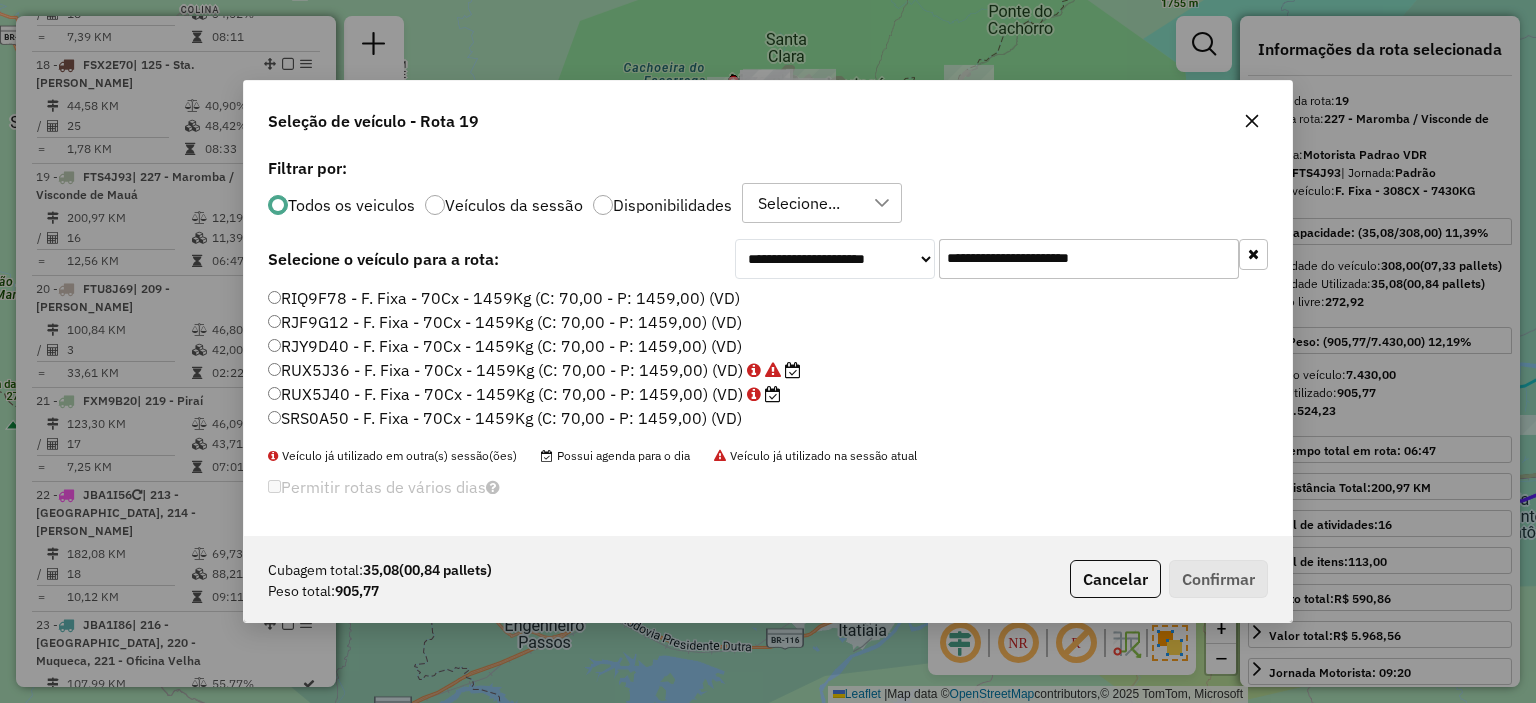 type on "**********" 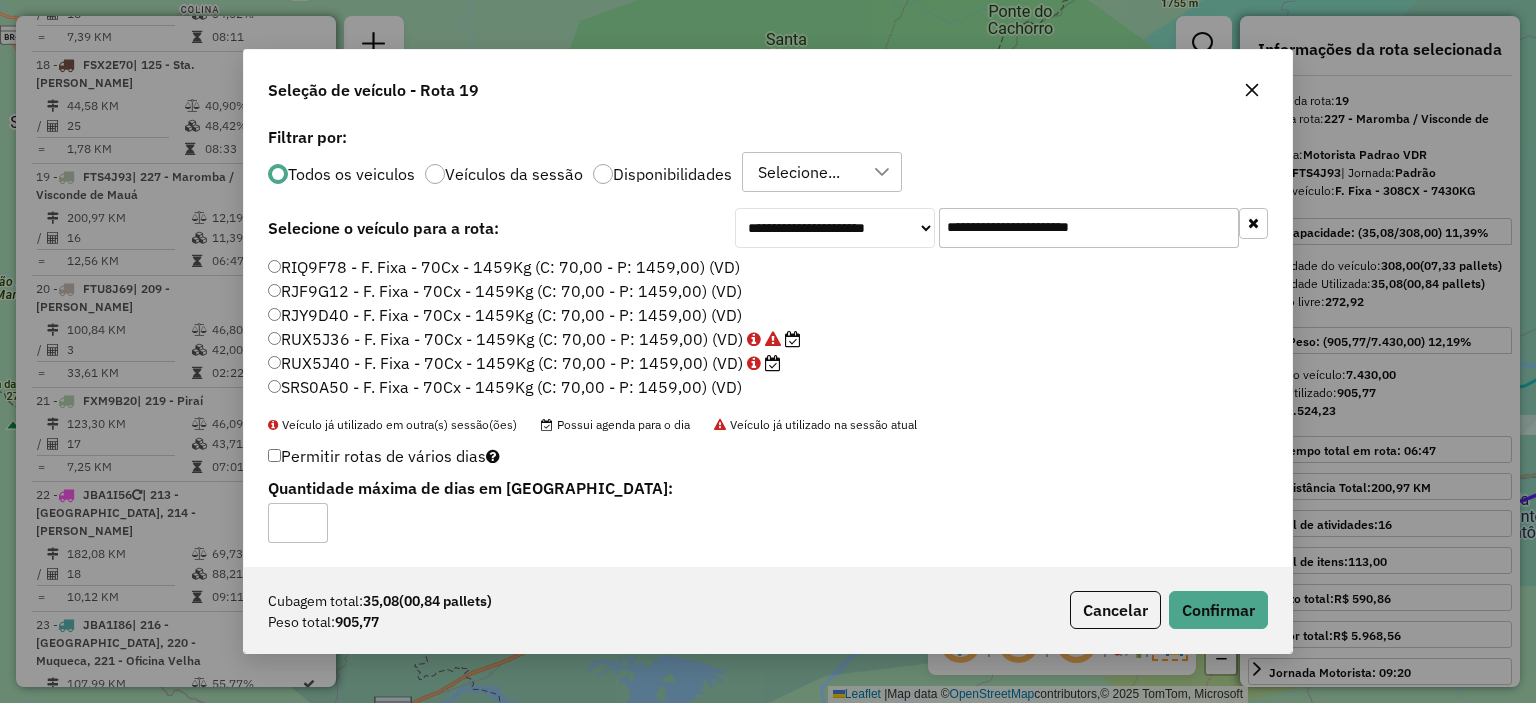 click on "RUX5J40 - F. Fixa - 70Cx - 1459Kg (C: 70,00 - P: 1459,00) (VD)" 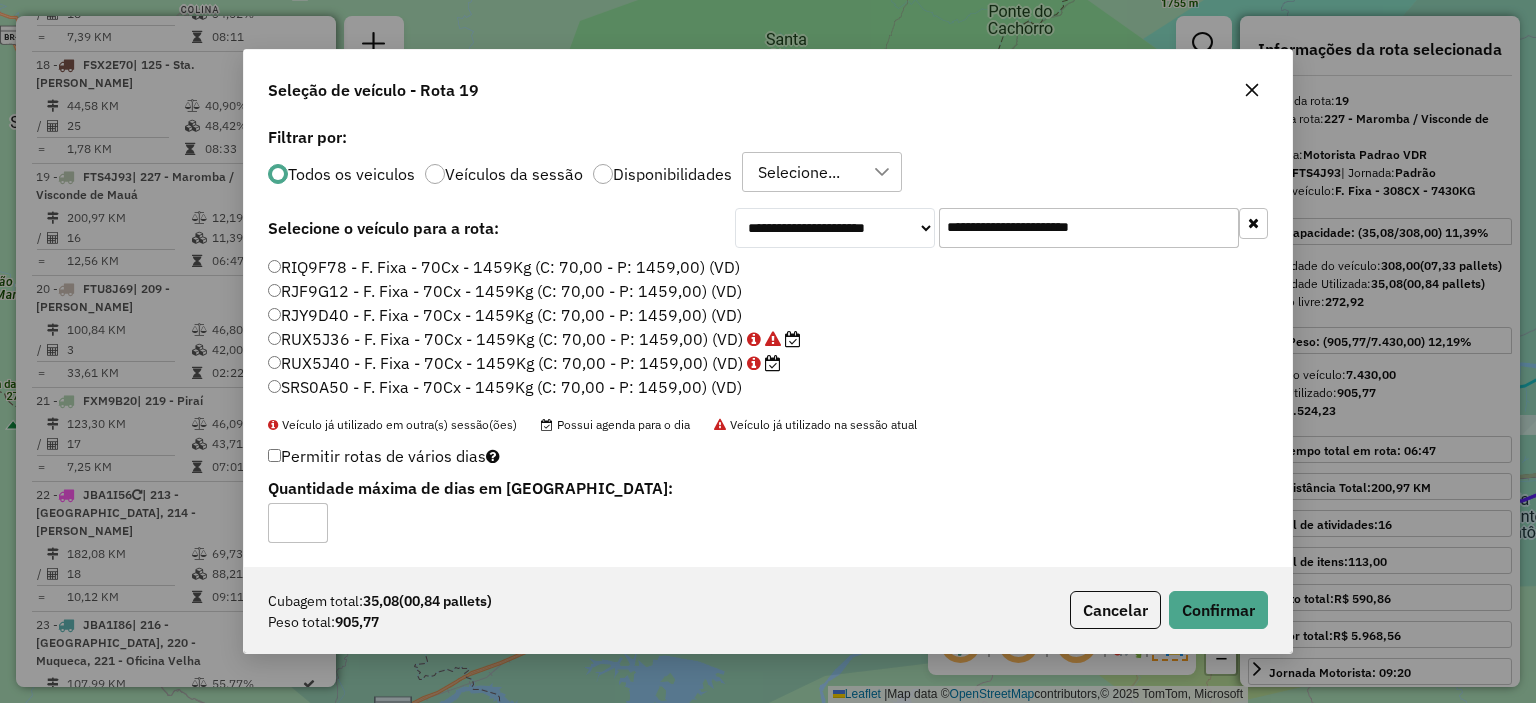 drag, startPoint x: 1121, startPoint y: 235, endPoint x: 728, endPoint y: 237, distance: 393.0051 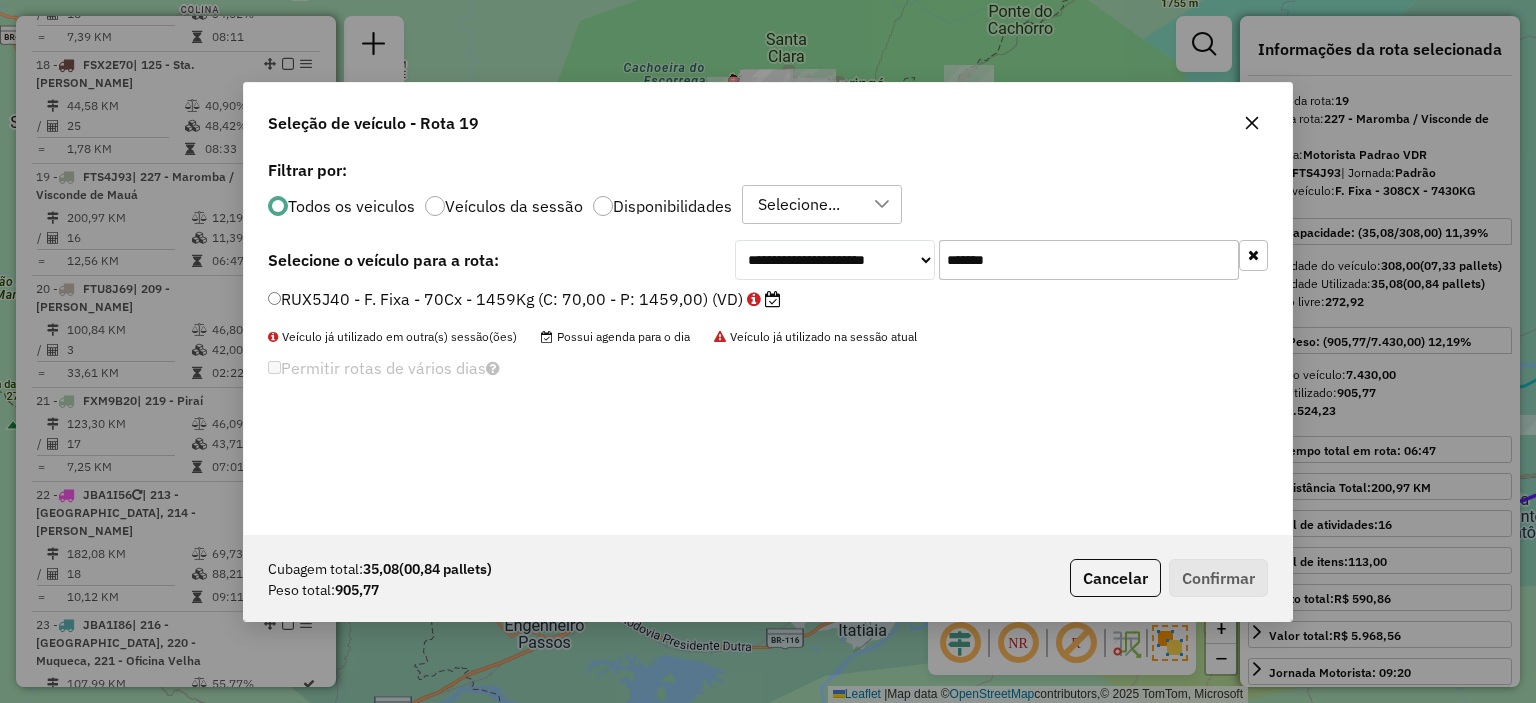 type on "*******" 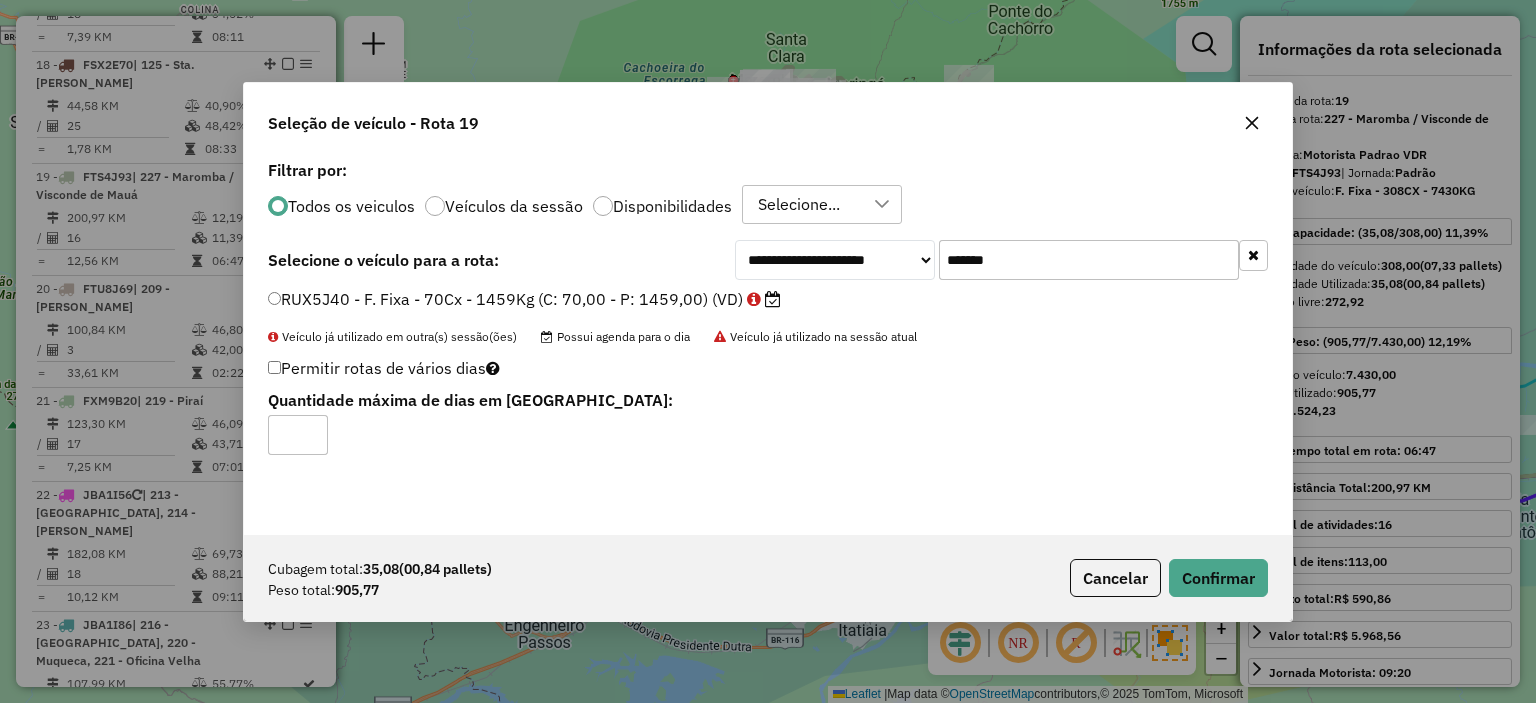 click on "Cubagem total:  35,08   (00,84 pallets)  Peso total: 905,77  Cancelar   Confirmar" 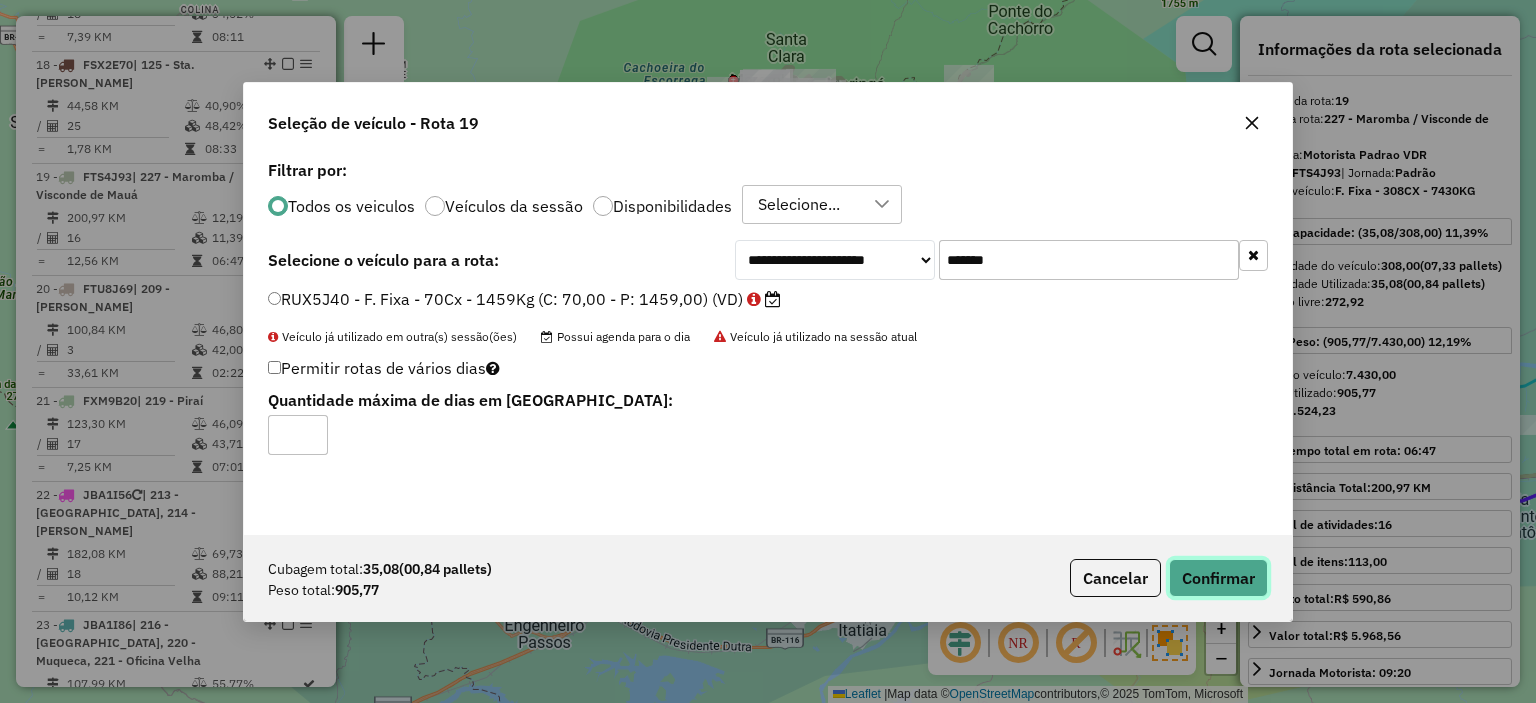 click on "Confirmar" 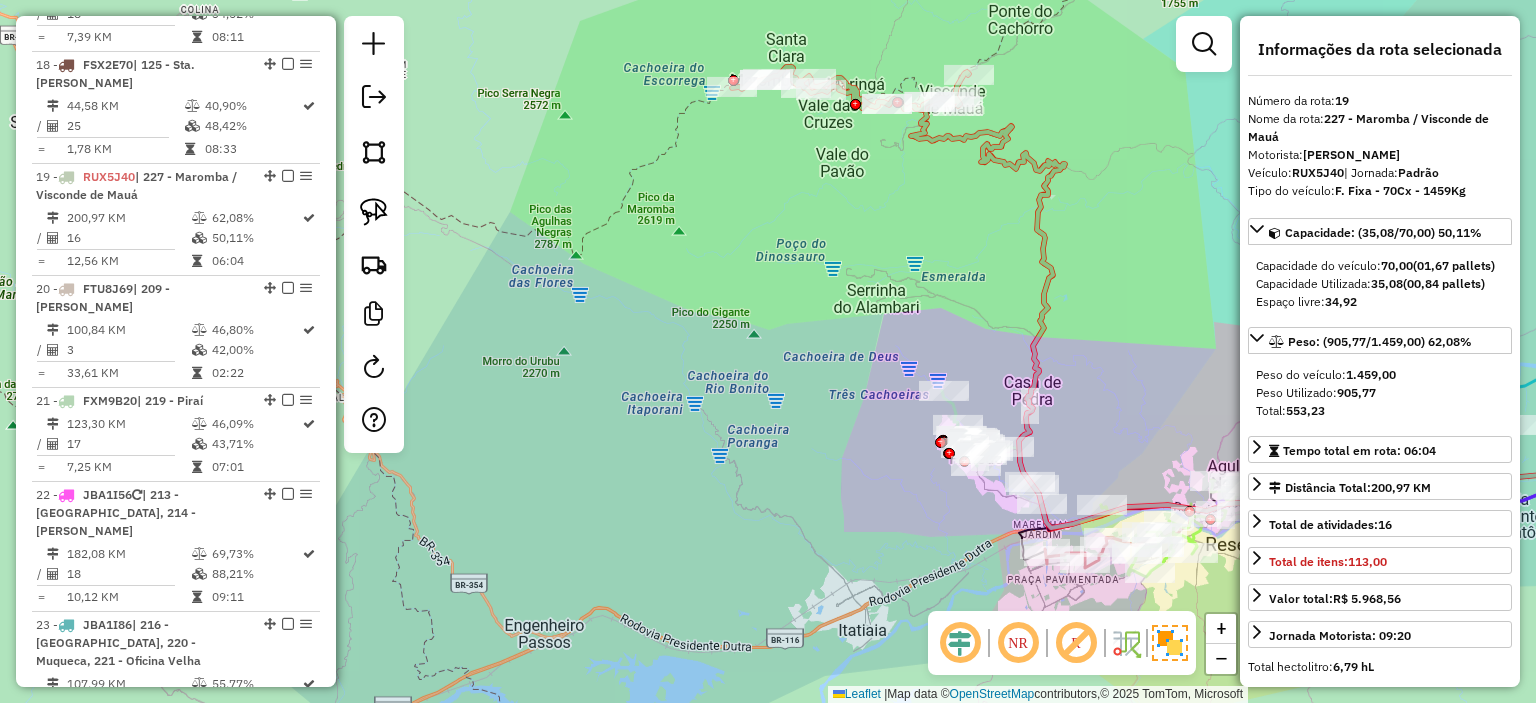 click on "Janela de atendimento Grade de atendimento Capacidade Transportadoras Veículos Cliente Pedidos  Rotas Selecione os dias de semana para filtrar as janelas de atendimento  Seg   Ter   Qua   Qui   Sex   Sáb   Dom  Informe o período da janela de atendimento: De: Até:  Filtrar exatamente a janela do cliente  Considerar janela de atendimento padrão  Selecione os dias de semana para filtrar as grades de atendimento  Seg   Ter   Qua   Qui   Sex   Sáb   Dom   Considerar clientes sem dia de atendimento cadastrado  Clientes fora do dia de atendimento selecionado Filtrar as atividades entre os valores definidos abaixo:  Peso mínimo:   Peso máximo:   Cubagem mínima:   Cubagem máxima:   De:   Até:  Filtrar as atividades entre o tempo de atendimento definido abaixo:  De:   Até:   Considerar capacidade total dos clientes não roteirizados Transportadora: Selecione um ou mais itens Tipo de veículo: Selecione um ou mais itens Veículo: Selecione um ou mais itens Motorista: Selecione um ou mais itens Nome: Rótulo:" 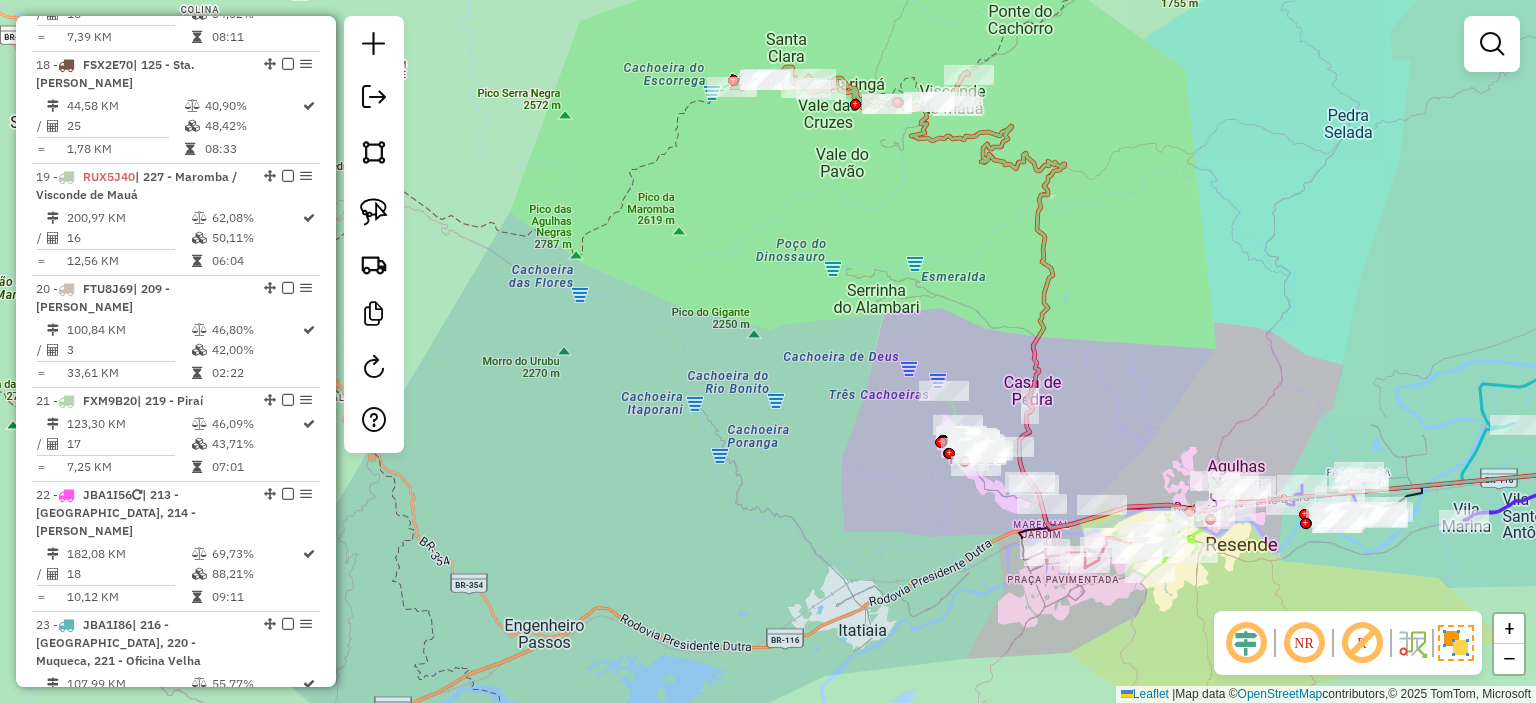 click 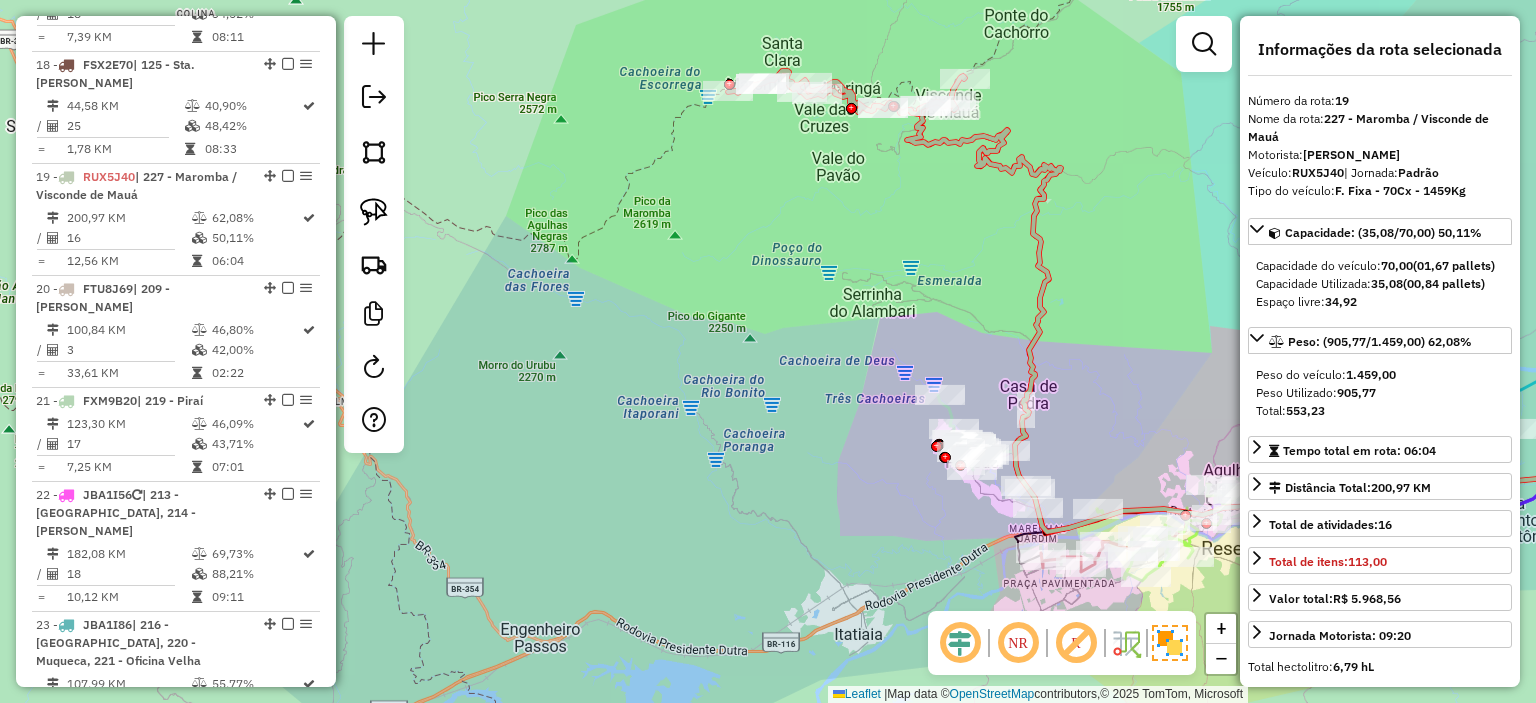drag, startPoint x: 944, startPoint y: 215, endPoint x: 839, endPoint y: 114, distance: 145.69145 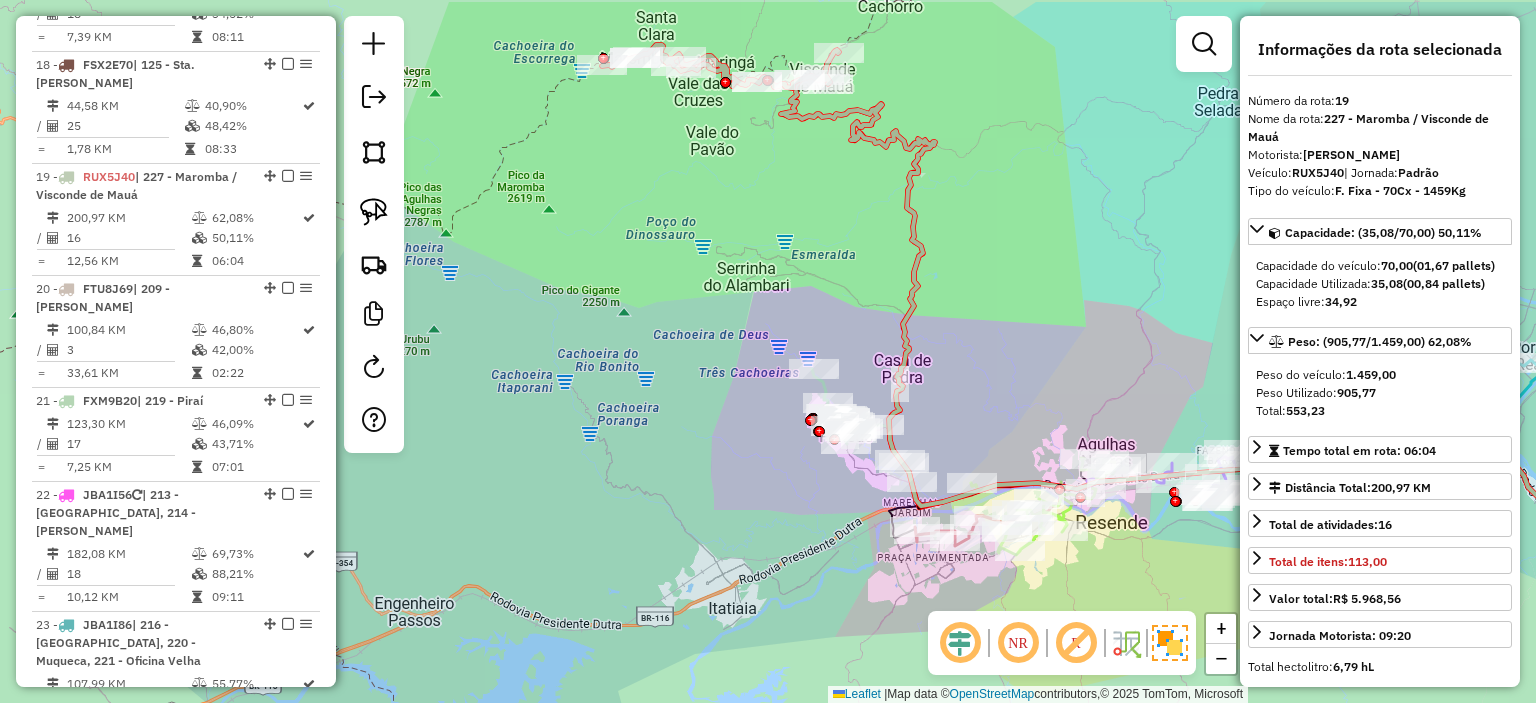 drag, startPoint x: 588, startPoint y: 147, endPoint x: 556, endPoint y: 186, distance: 50.447994 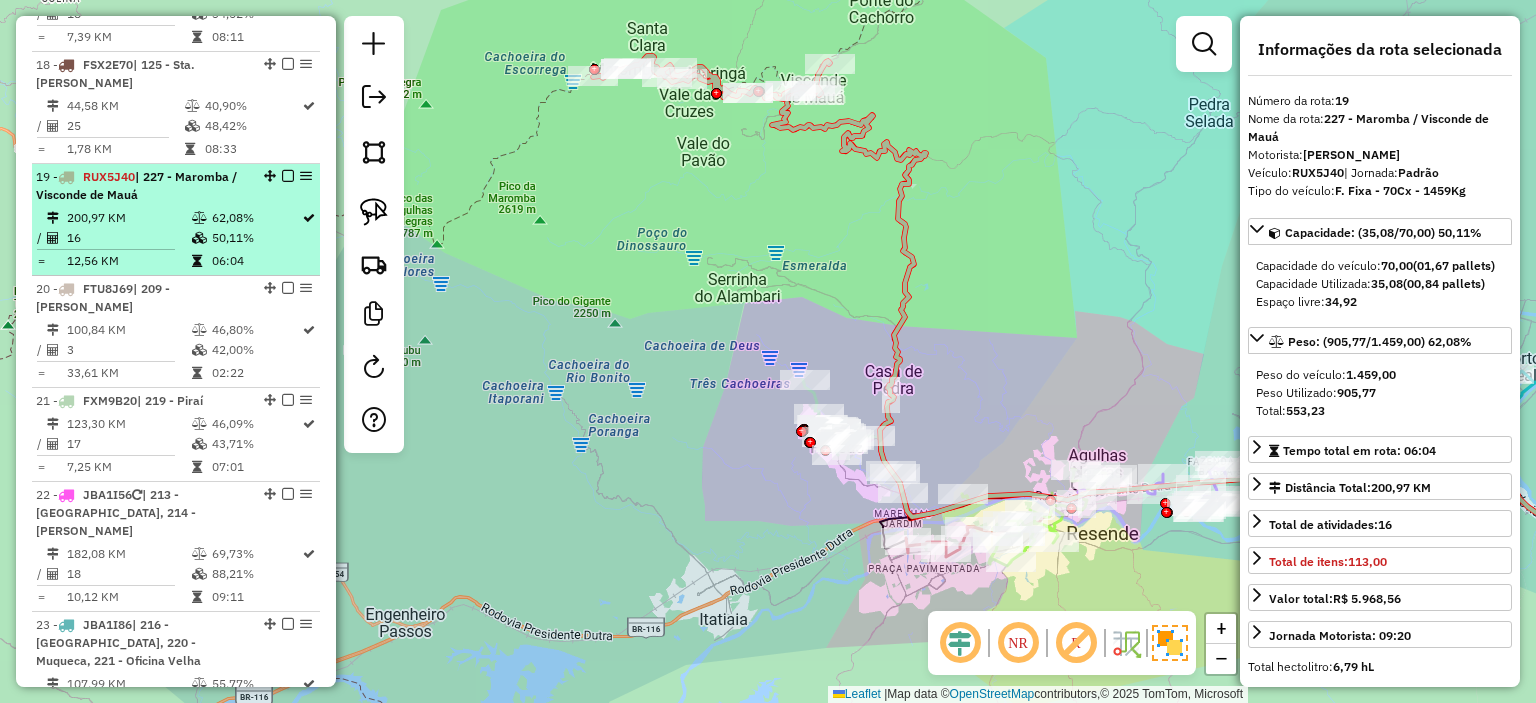 click at bounding box center (288, 176) 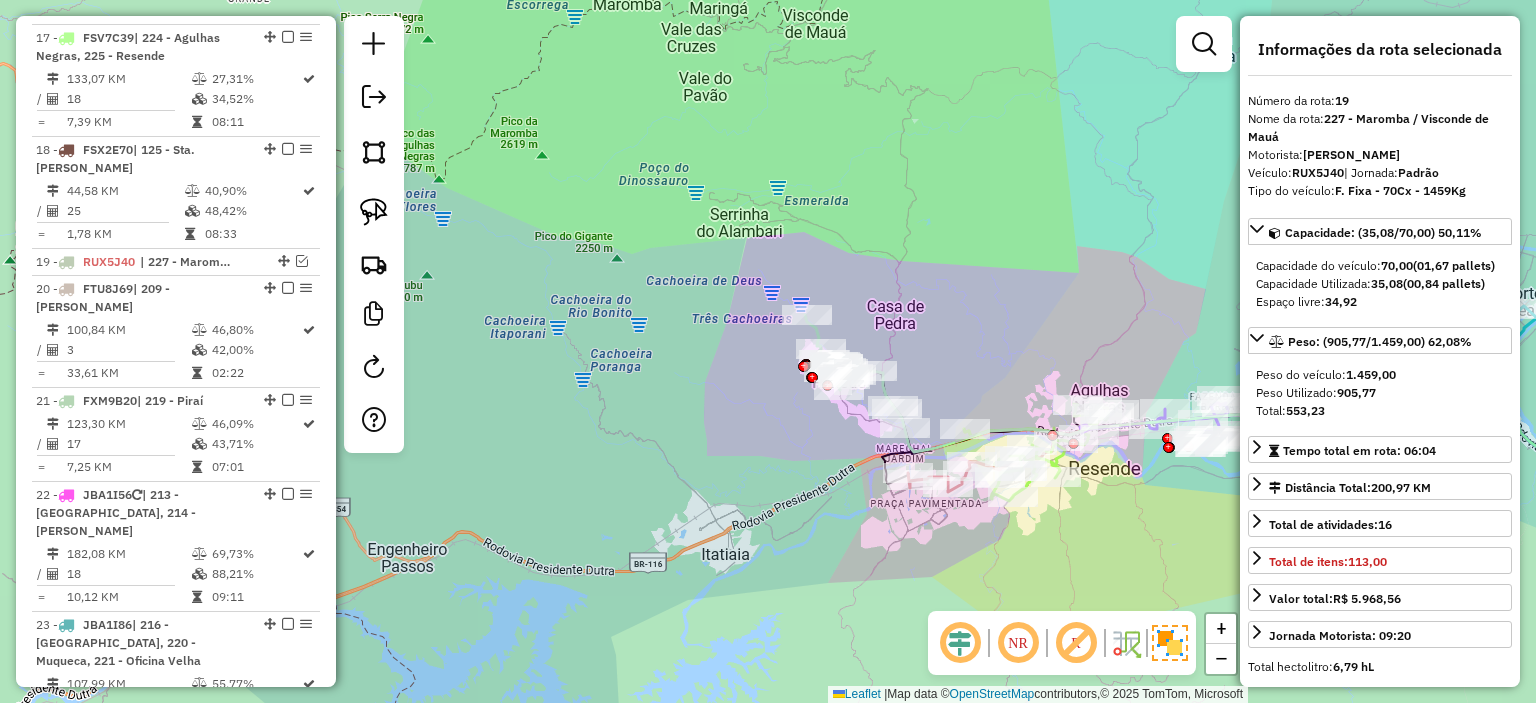 drag, startPoint x: 768, startPoint y: 191, endPoint x: 756, endPoint y: 89, distance: 102.70345 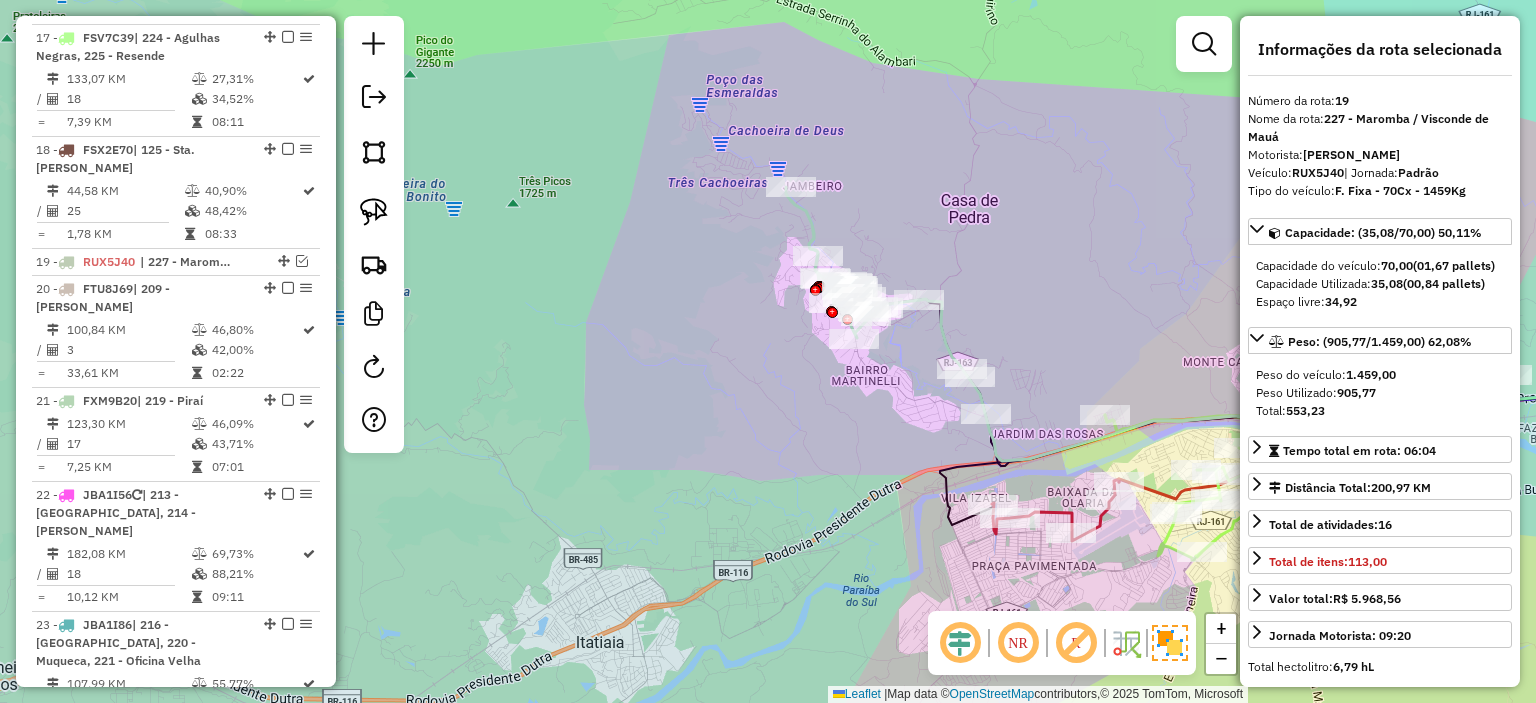click 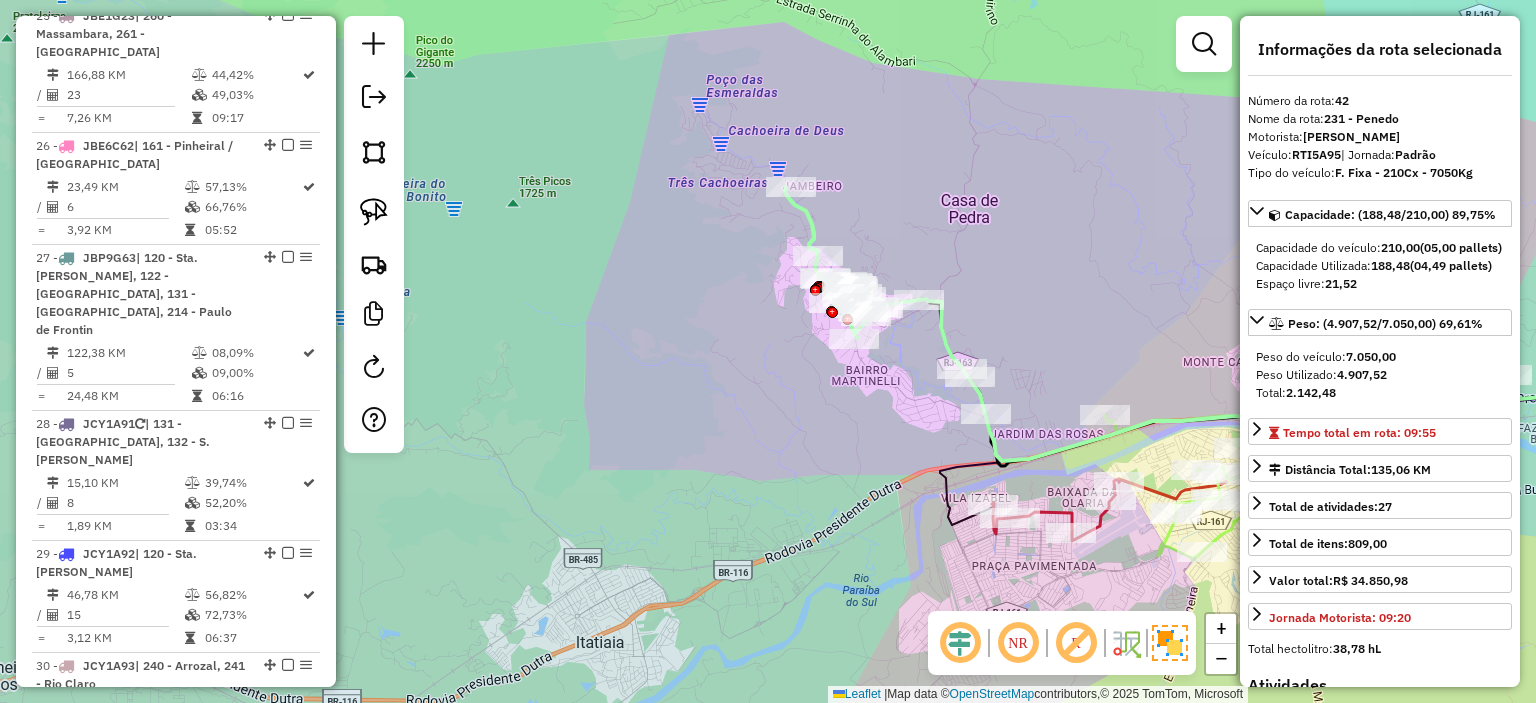 scroll, scrollTop: 4819, scrollLeft: 0, axis: vertical 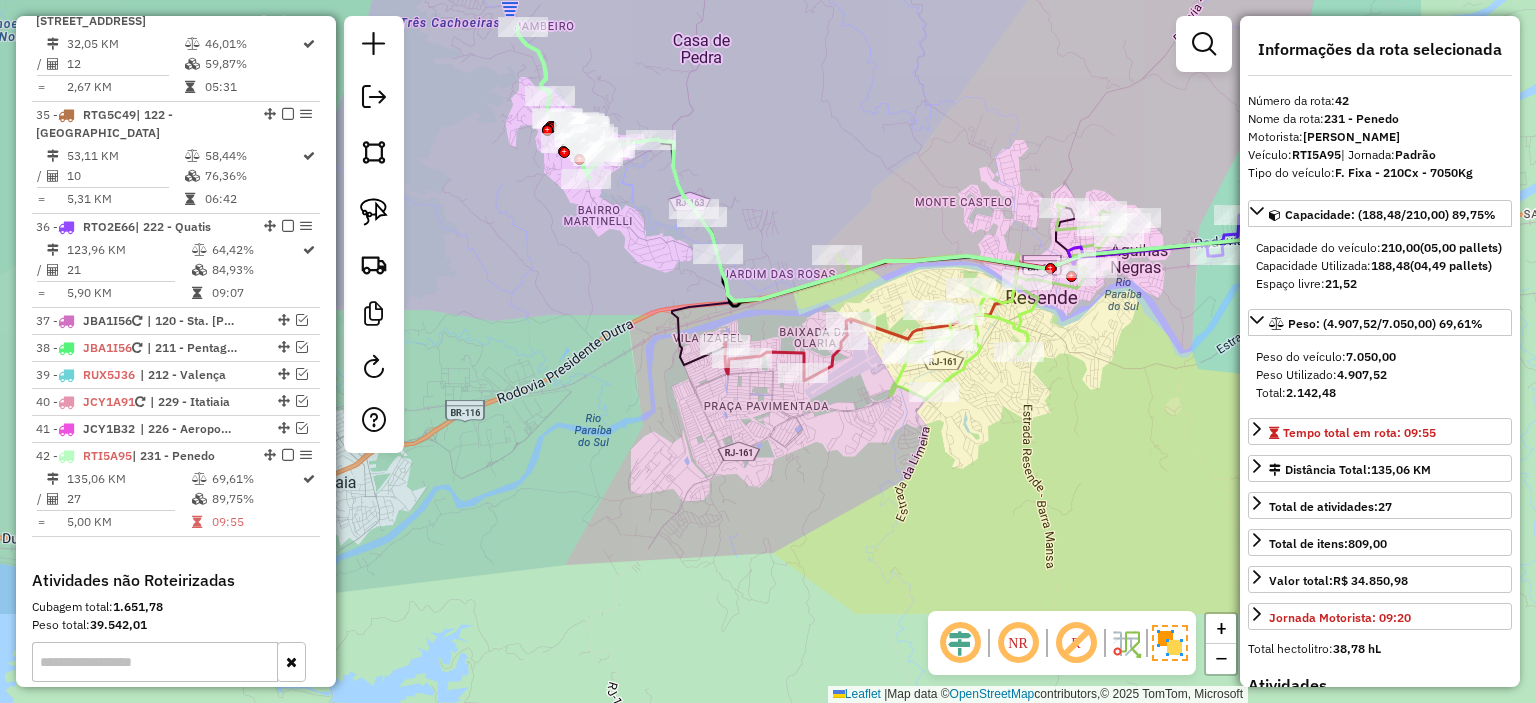 drag, startPoint x: 1054, startPoint y: 255, endPoint x: 786, endPoint y: 95, distance: 312.12817 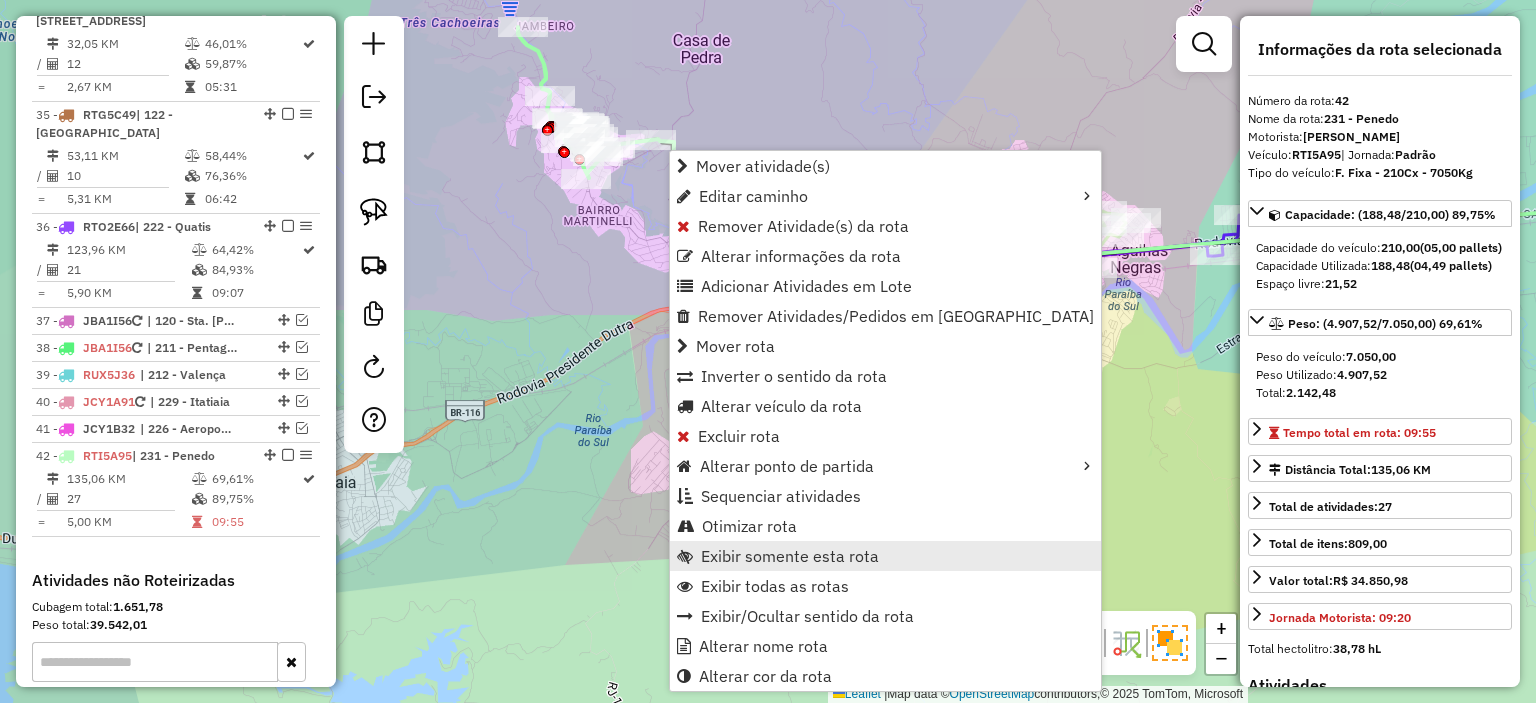 click on "Exibir somente esta rota" at bounding box center (885, 556) 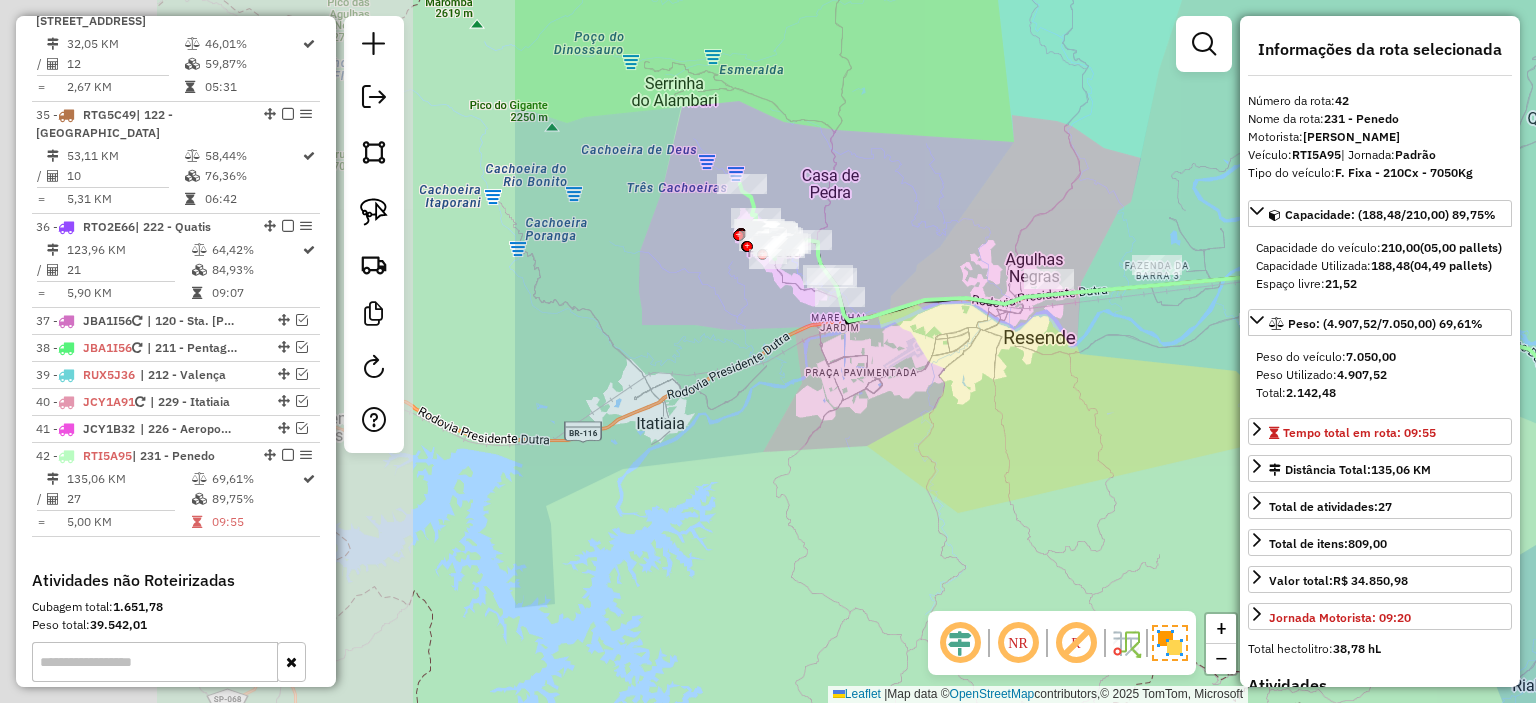 drag, startPoint x: 691, startPoint y: 415, endPoint x: 1168, endPoint y: 422, distance: 477.05136 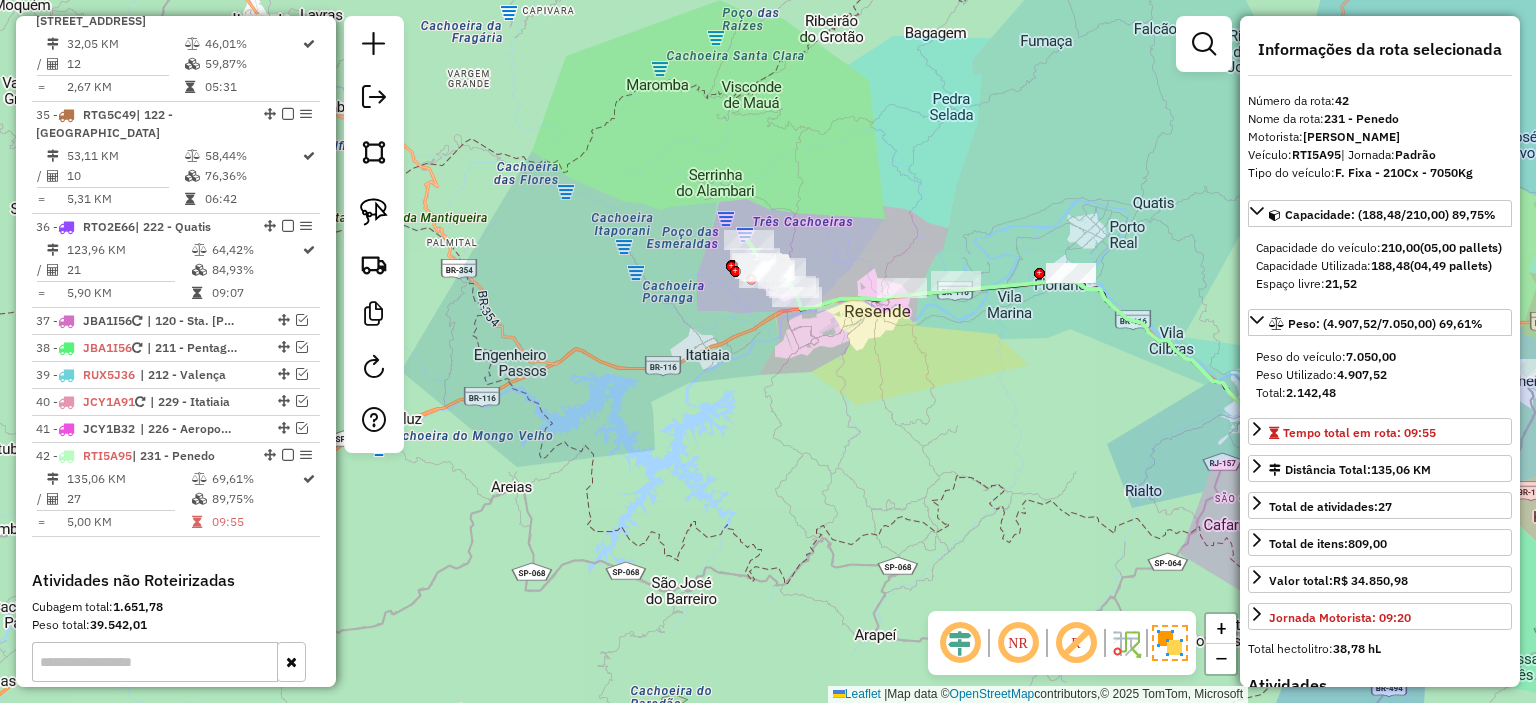 drag, startPoint x: 1072, startPoint y: 442, endPoint x: 980, endPoint y: 399, distance: 101.55294 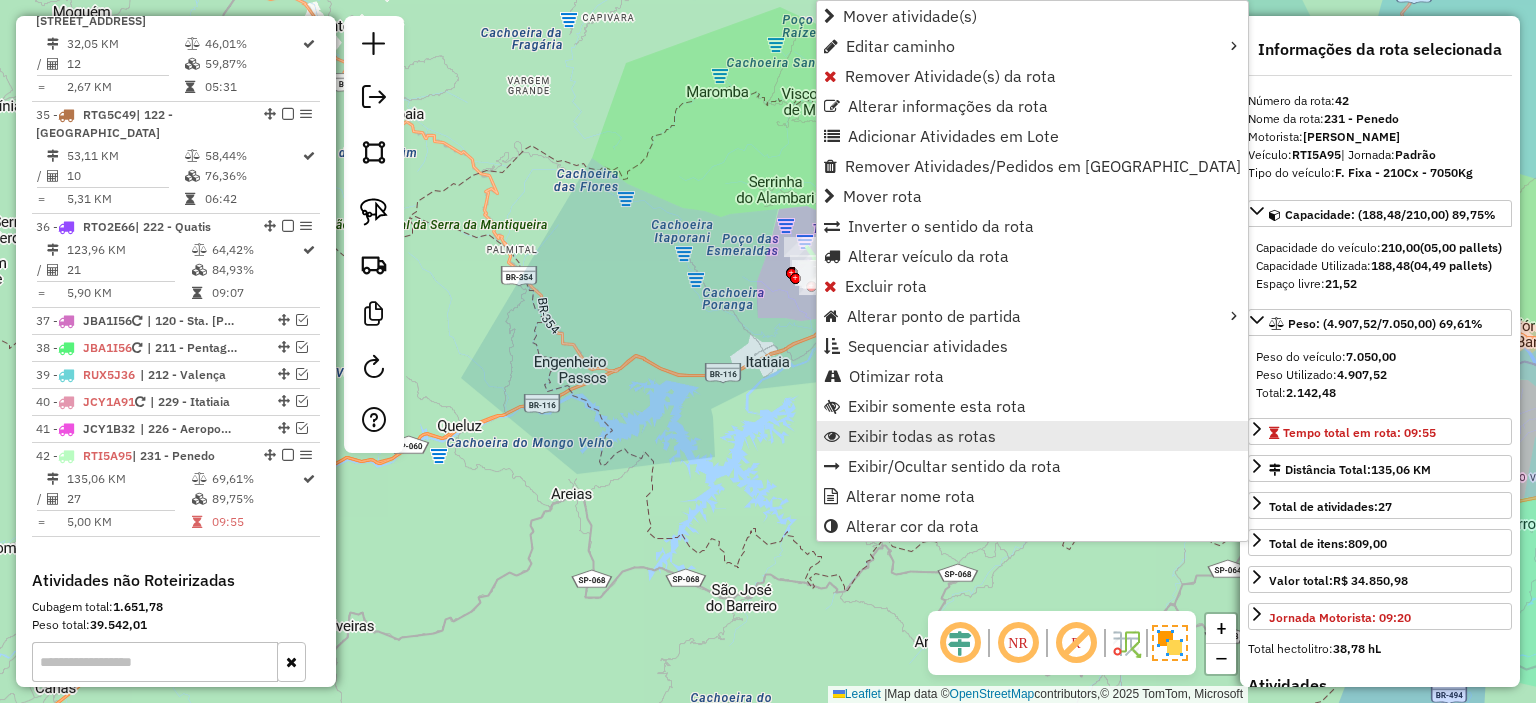 click on "Exibir todas as rotas" at bounding box center (922, 436) 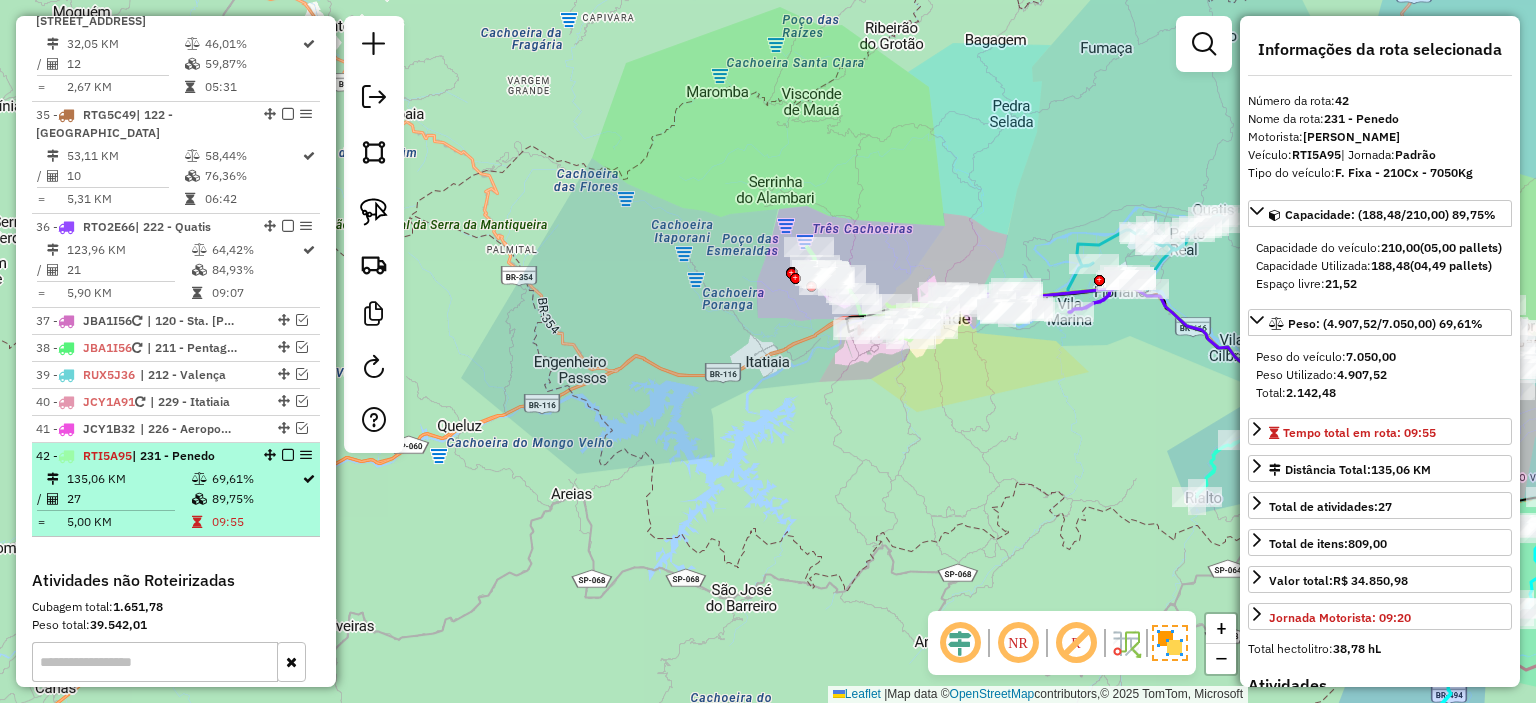 click at bounding box center (288, 455) 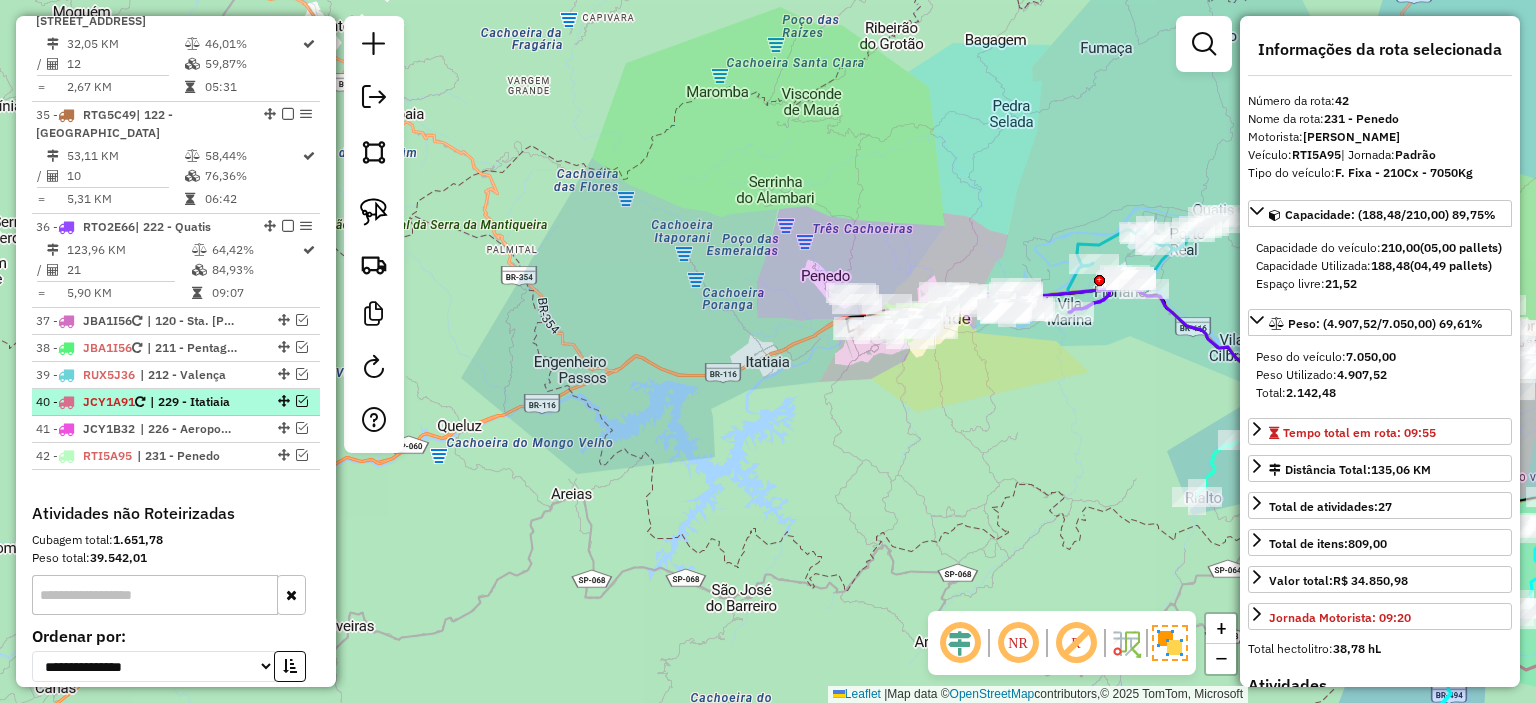 scroll, scrollTop: 4752, scrollLeft: 0, axis: vertical 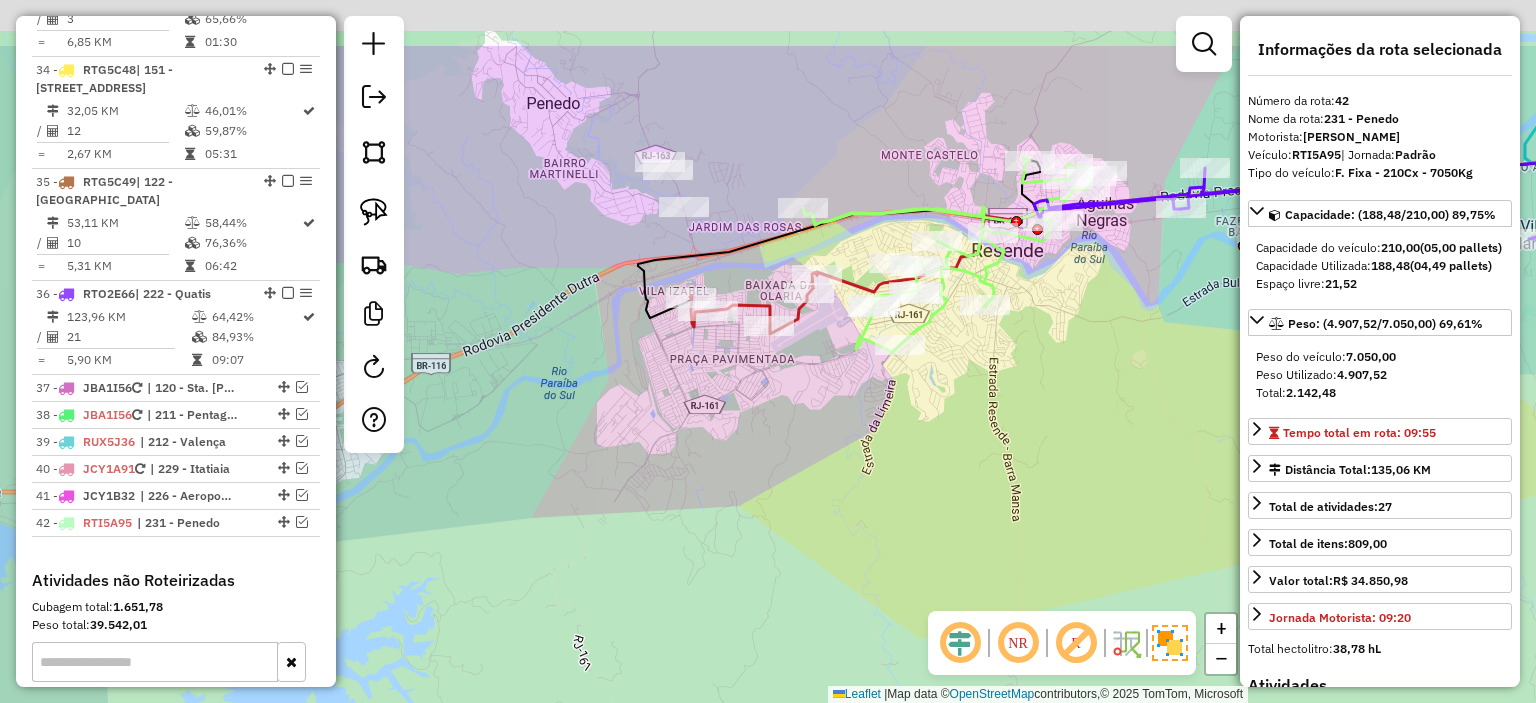 drag, startPoint x: 816, startPoint y: 415, endPoint x: 823, endPoint y: 435, distance: 21.189621 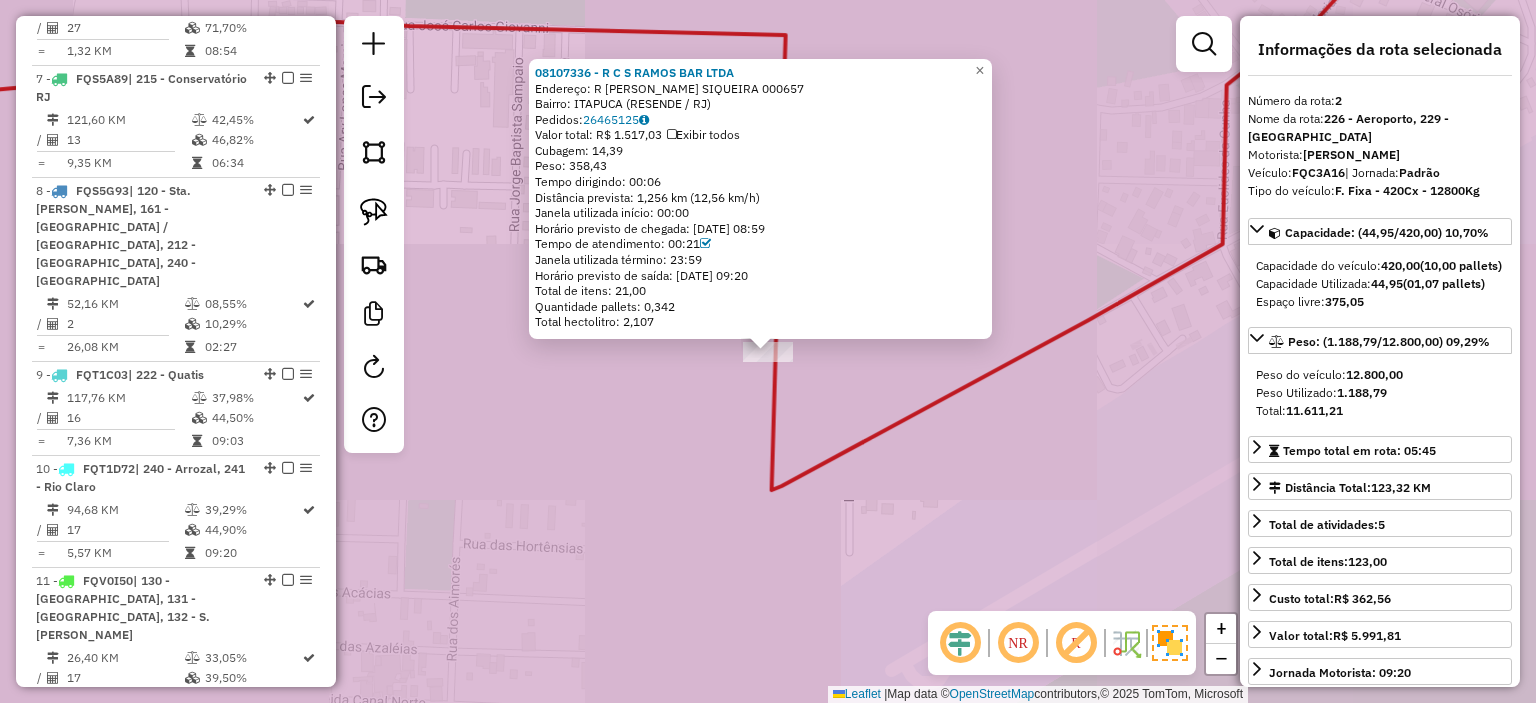 scroll, scrollTop: 987, scrollLeft: 0, axis: vertical 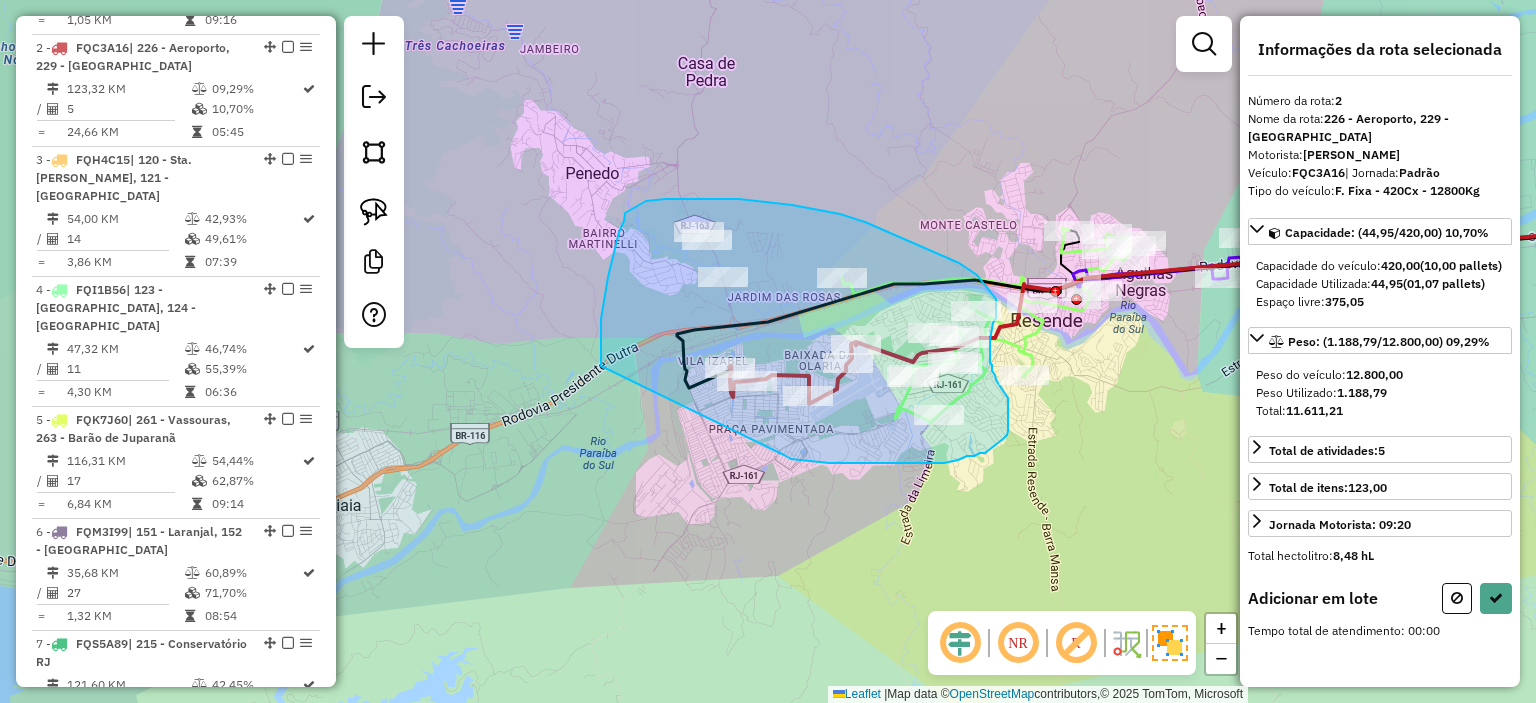 drag, startPoint x: 944, startPoint y: 463, endPoint x: 605, endPoint y: 399, distance: 344.9884 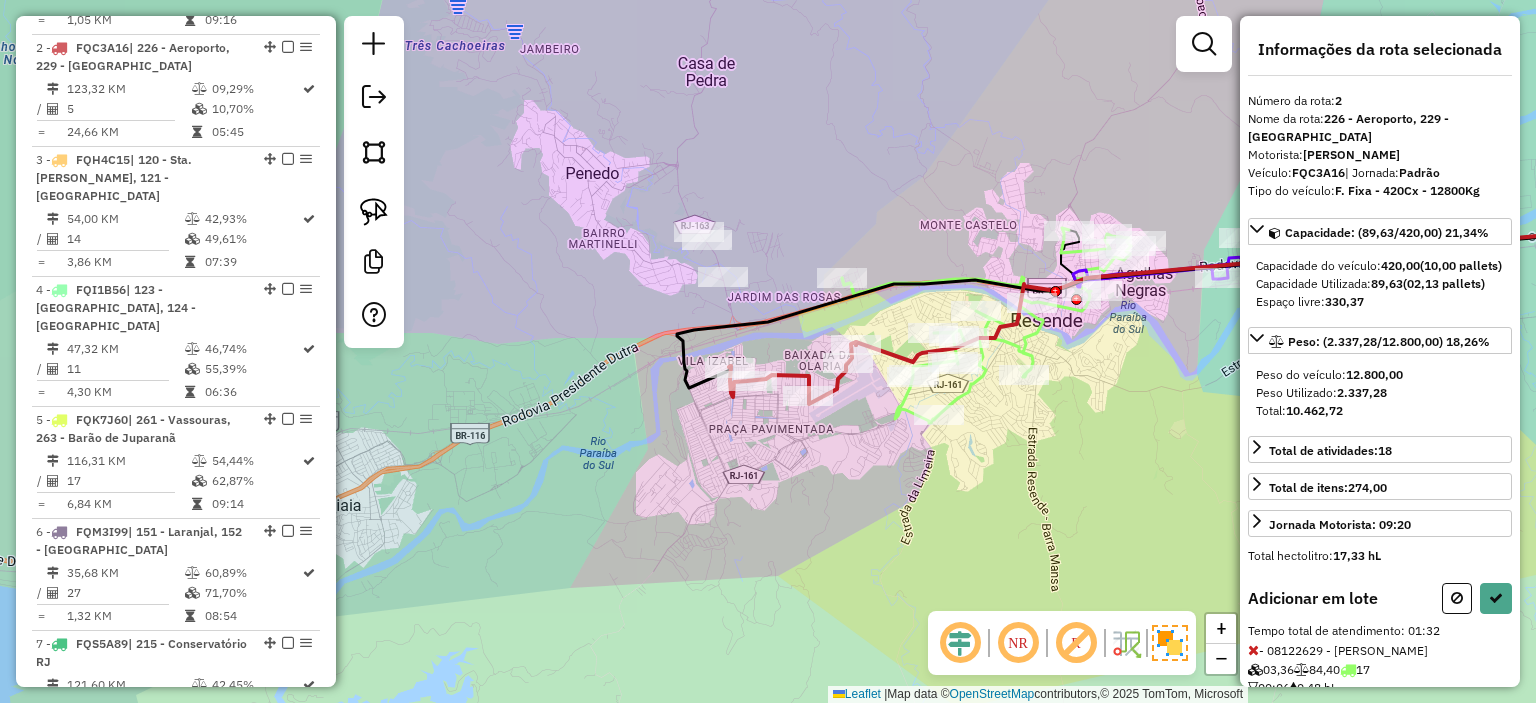 select on "**********" 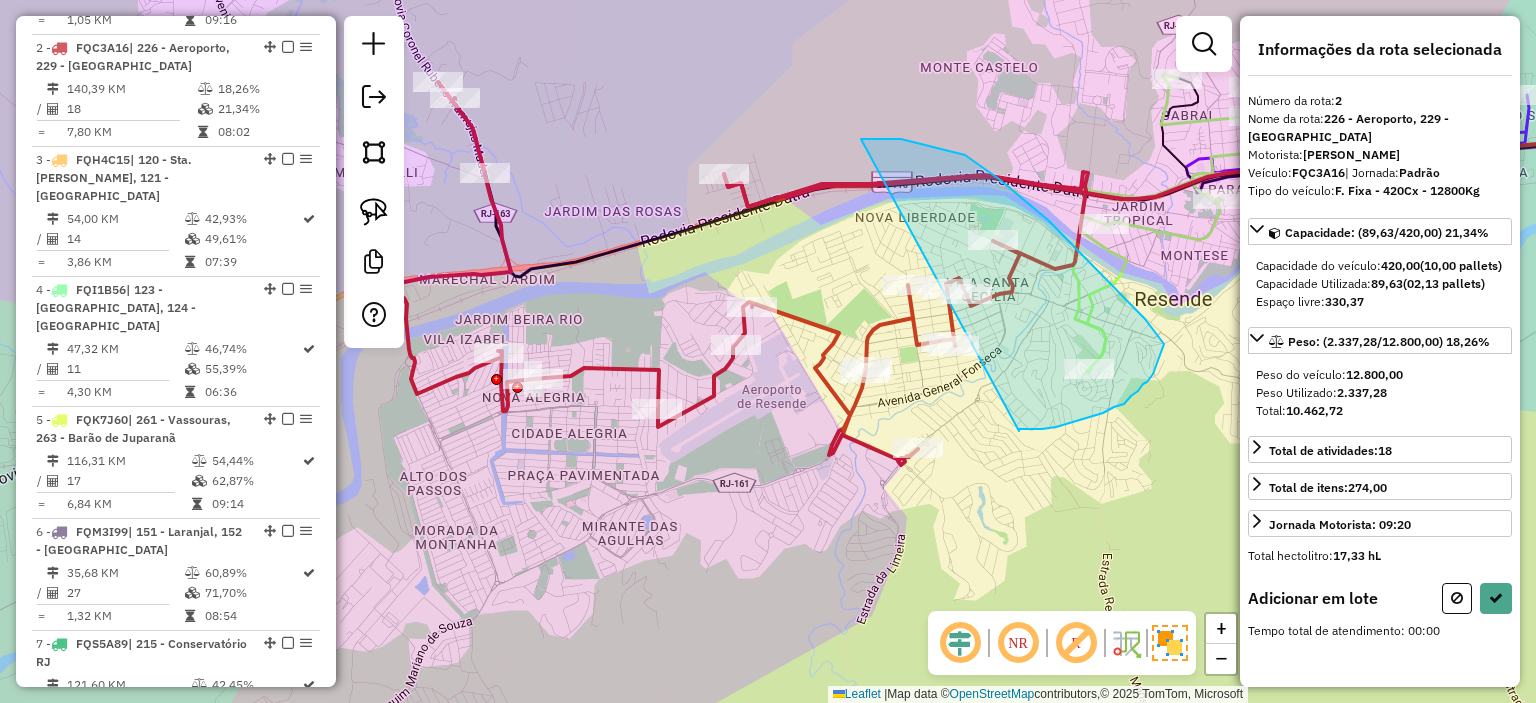 drag, startPoint x: 1019, startPoint y: 431, endPoint x: 861, endPoint y: 139, distance: 332.006 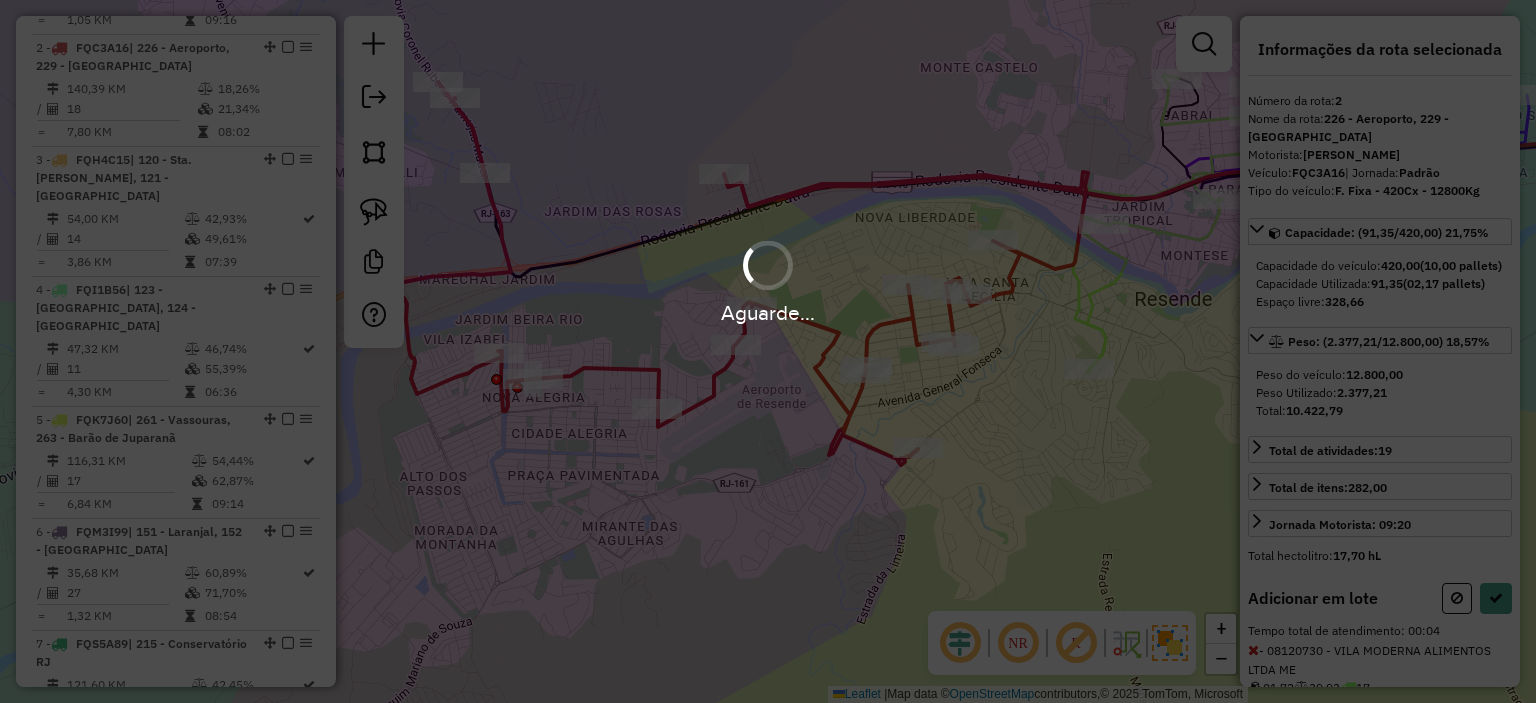 select on "**********" 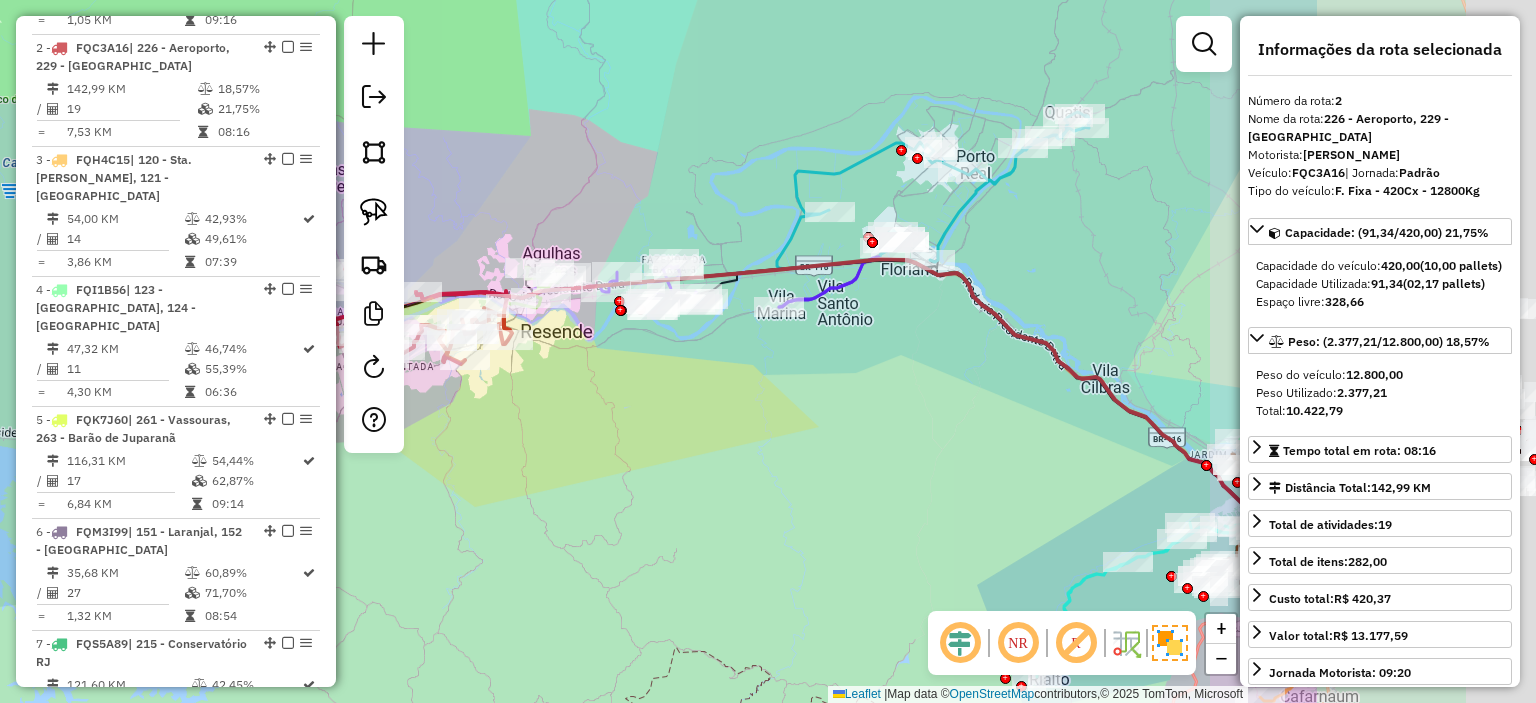 drag, startPoint x: 896, startPoint y: 443, endPoint x: 590, endPoint y: 410, distance: 307.77426 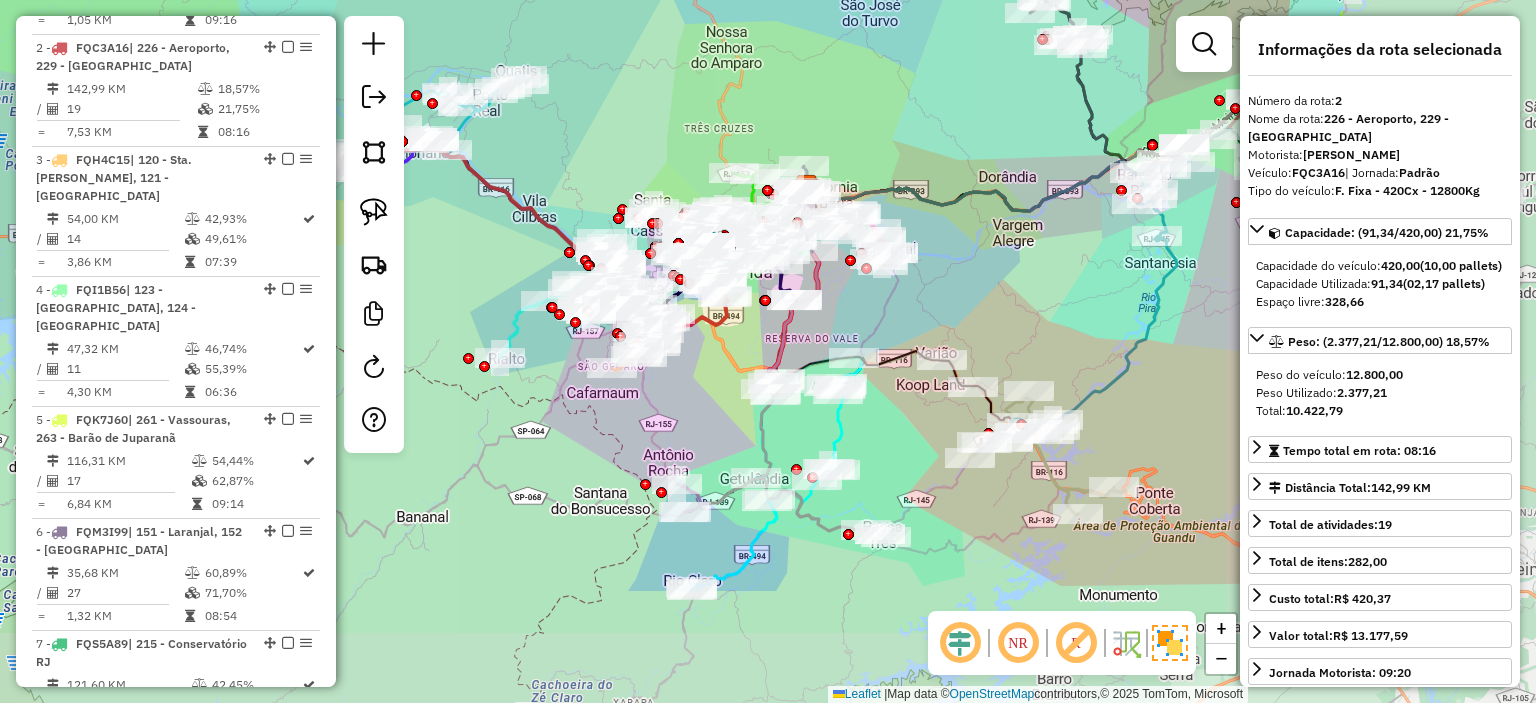 drag, startPoint x: 1024, startPoint y: 281, endPoint x: 690, endPoint y: 107, distance: 376.6059 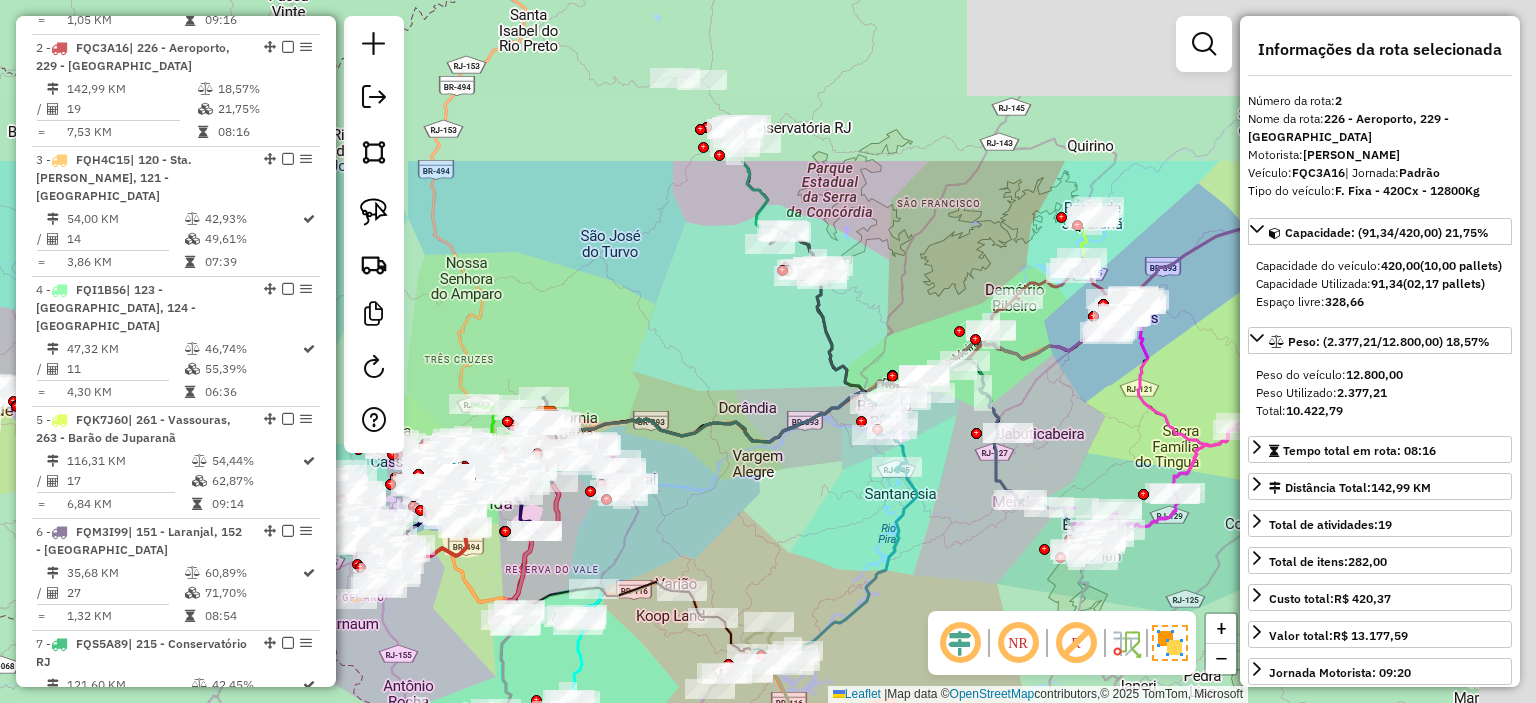 drag, startPoint x: 768, startPoint y: 107, endPoint x: 508, endPoint y: 338, distance: 347.7945 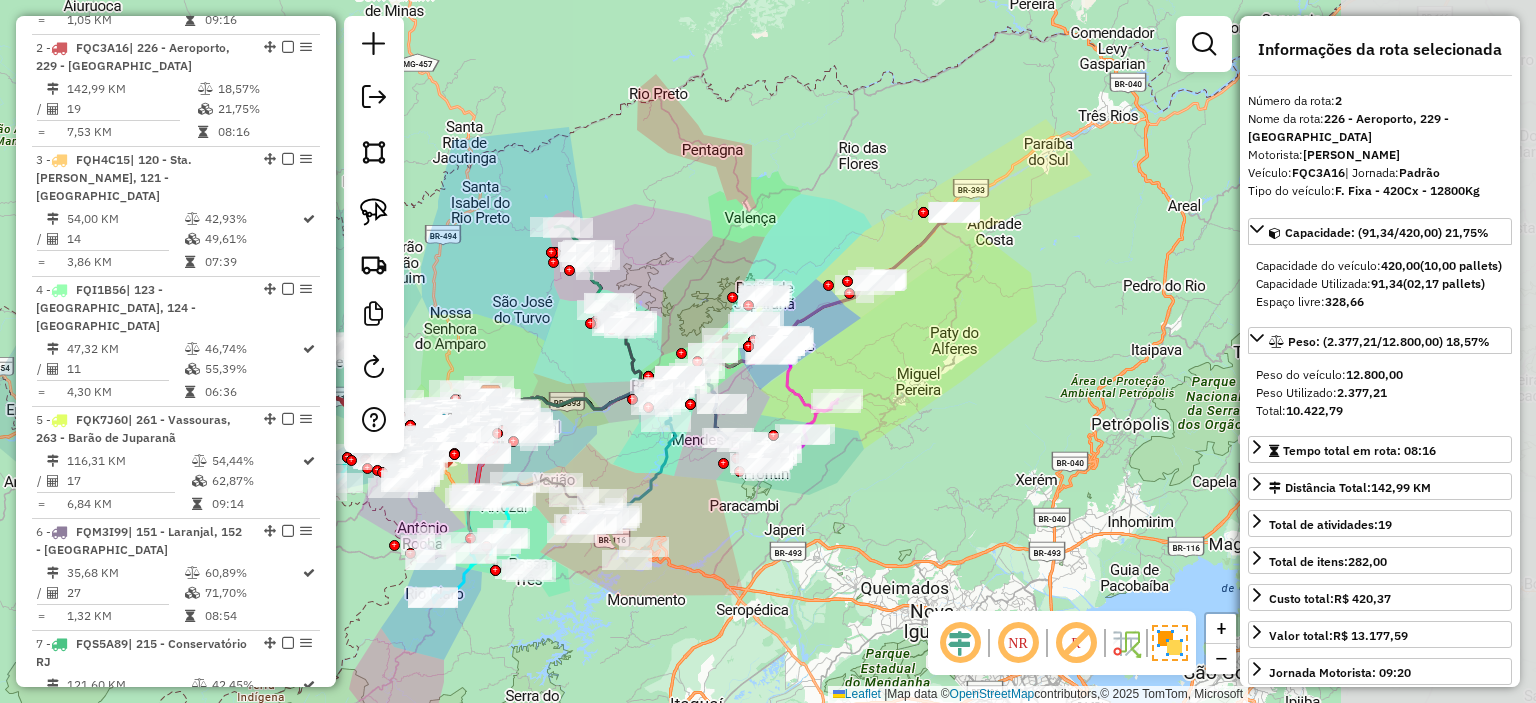 drag, startPoint x: 976, startPoint y: 134, endPoint x: 732, endPoint y: 227, distance: 261.1226 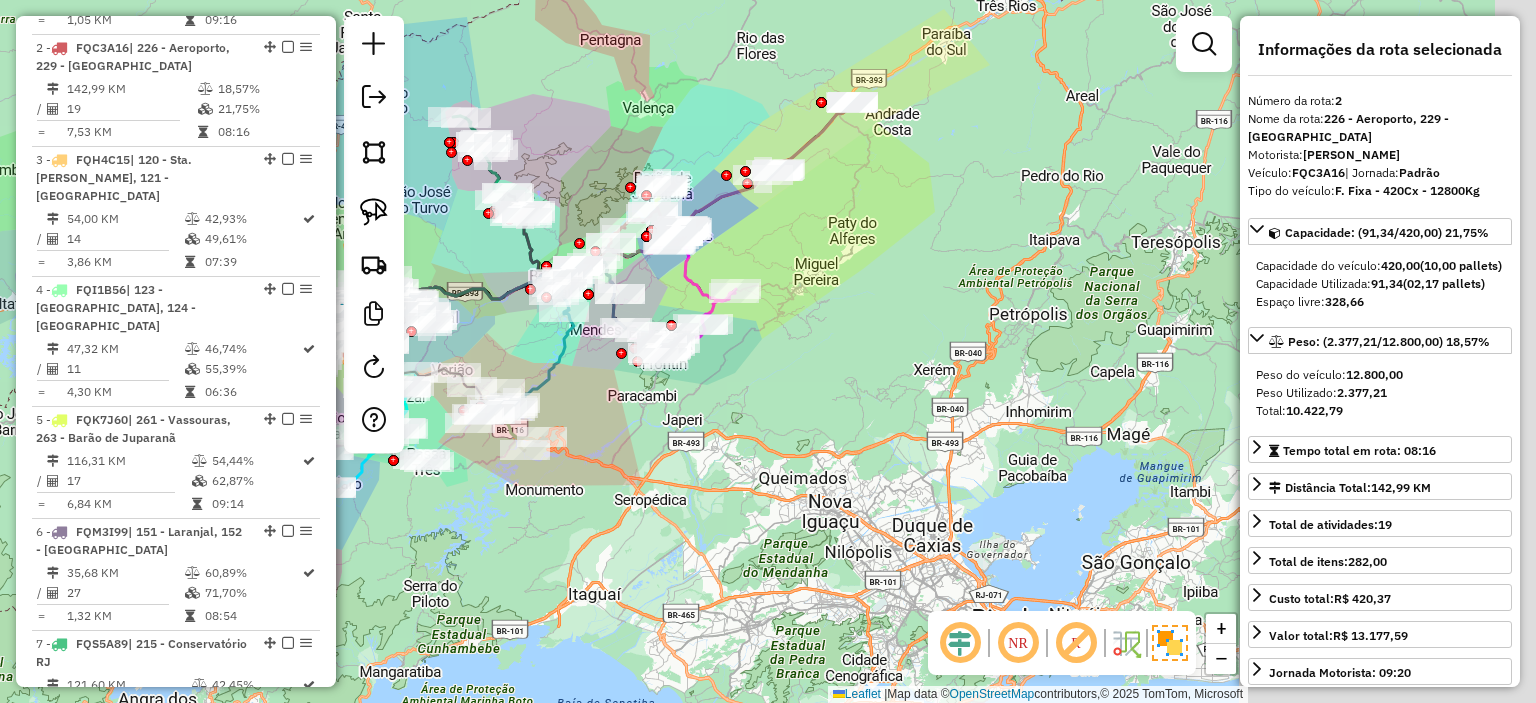 drag, startPoint x: 982, startPoint y: 293, endPoint x: 904, endPoint y: 139, distance: 172.62677 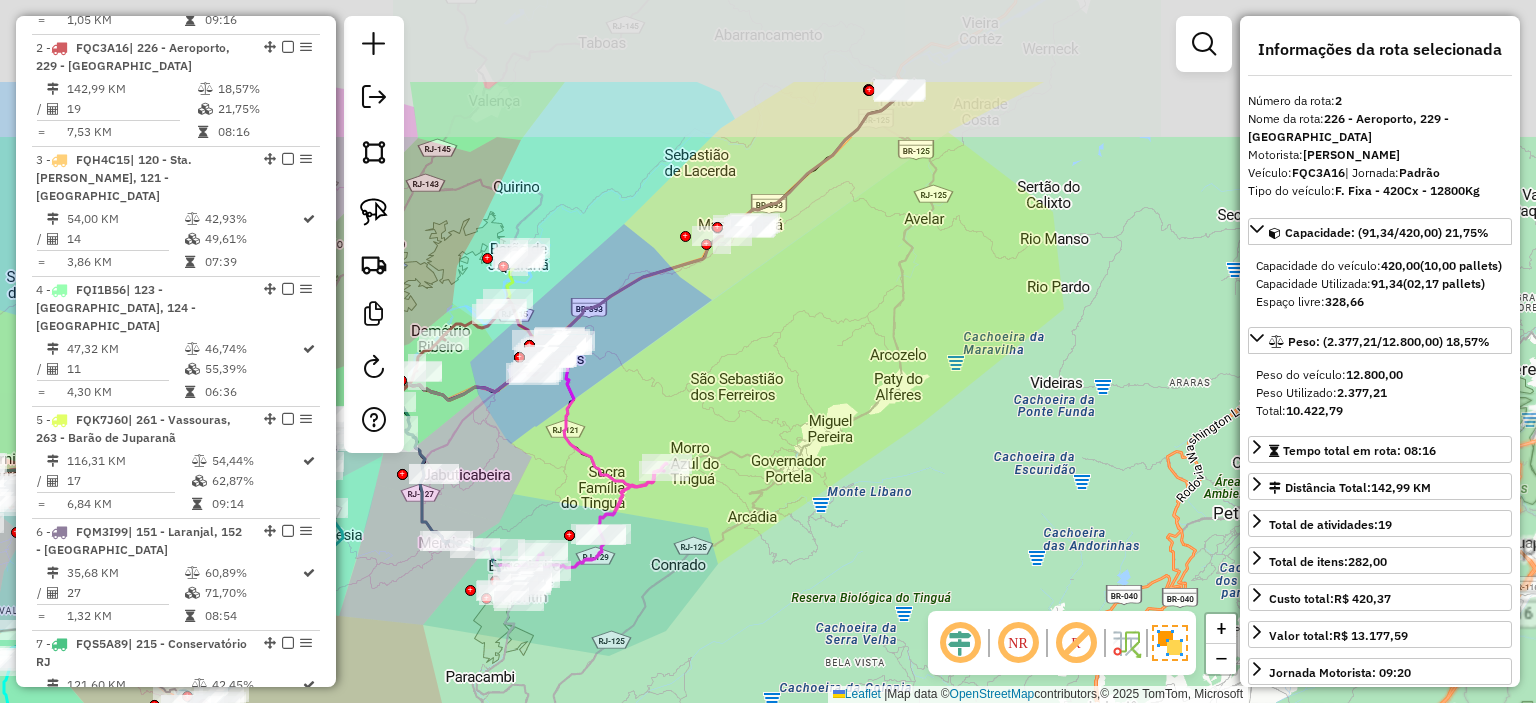 drag, startPoint x: 878, startPoint y: 146, endPoint x: 770, endPoint y: 500, distance: 370.1081 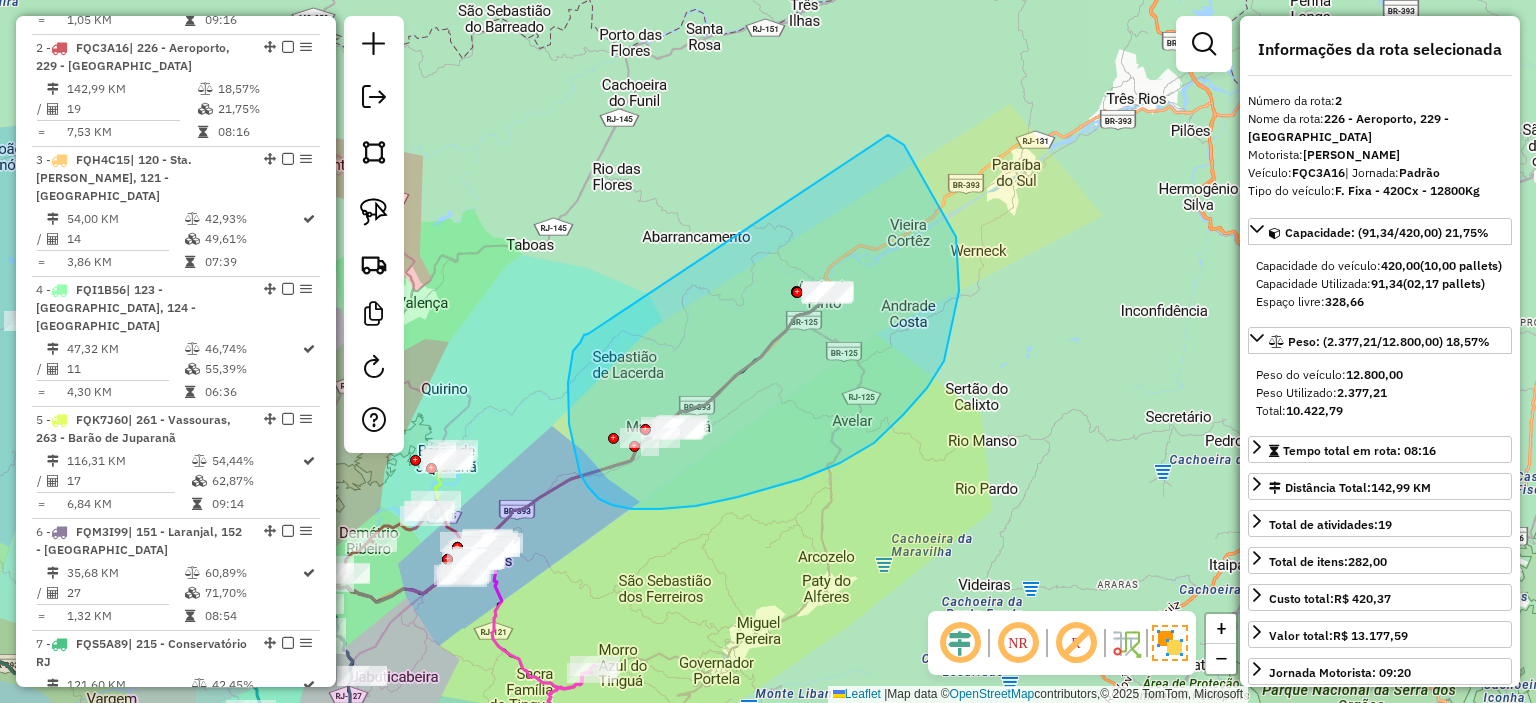drag, startPoint x: 588, startPoint y: 334, endPoint x: 884, endPoint y: 131, distance: 358.922 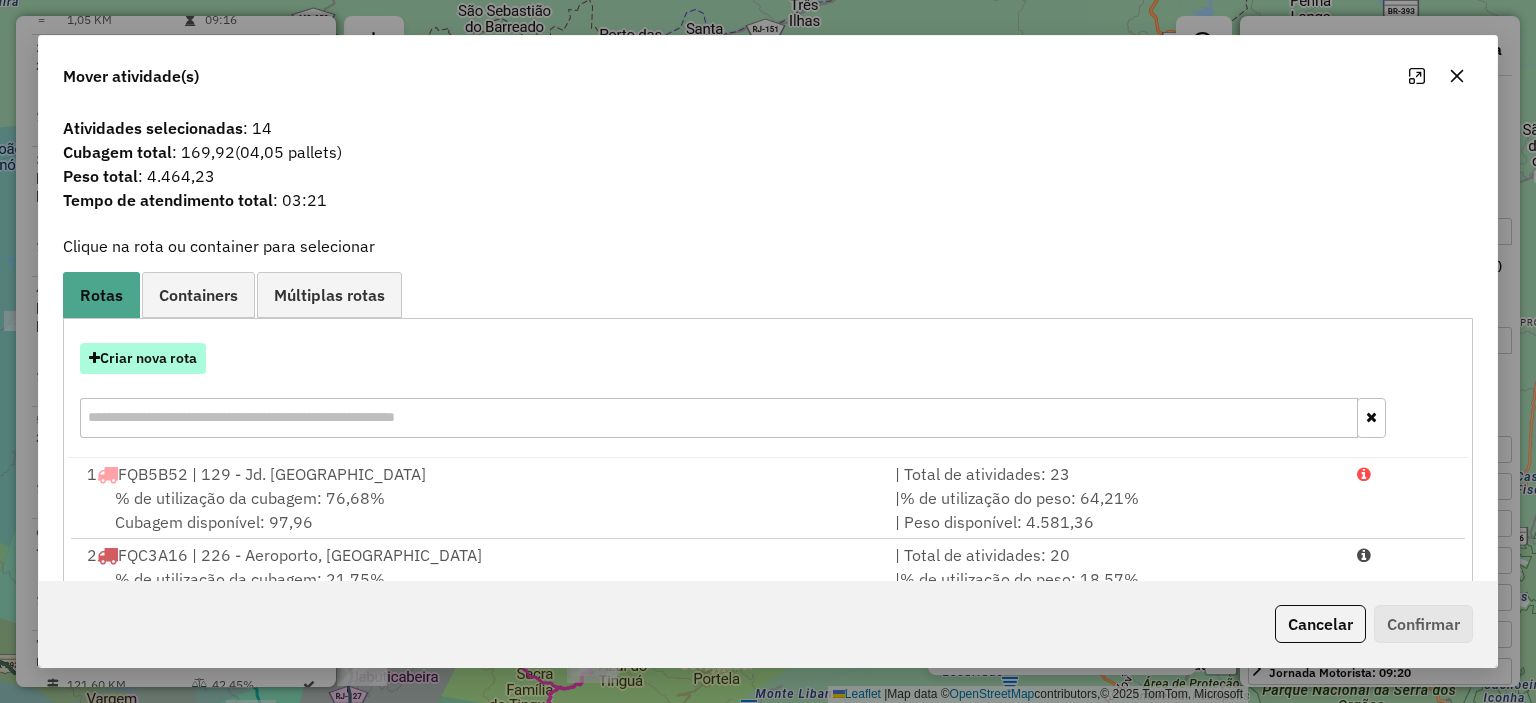 click on "Criar nova rota" at bounding box center (143, 358) 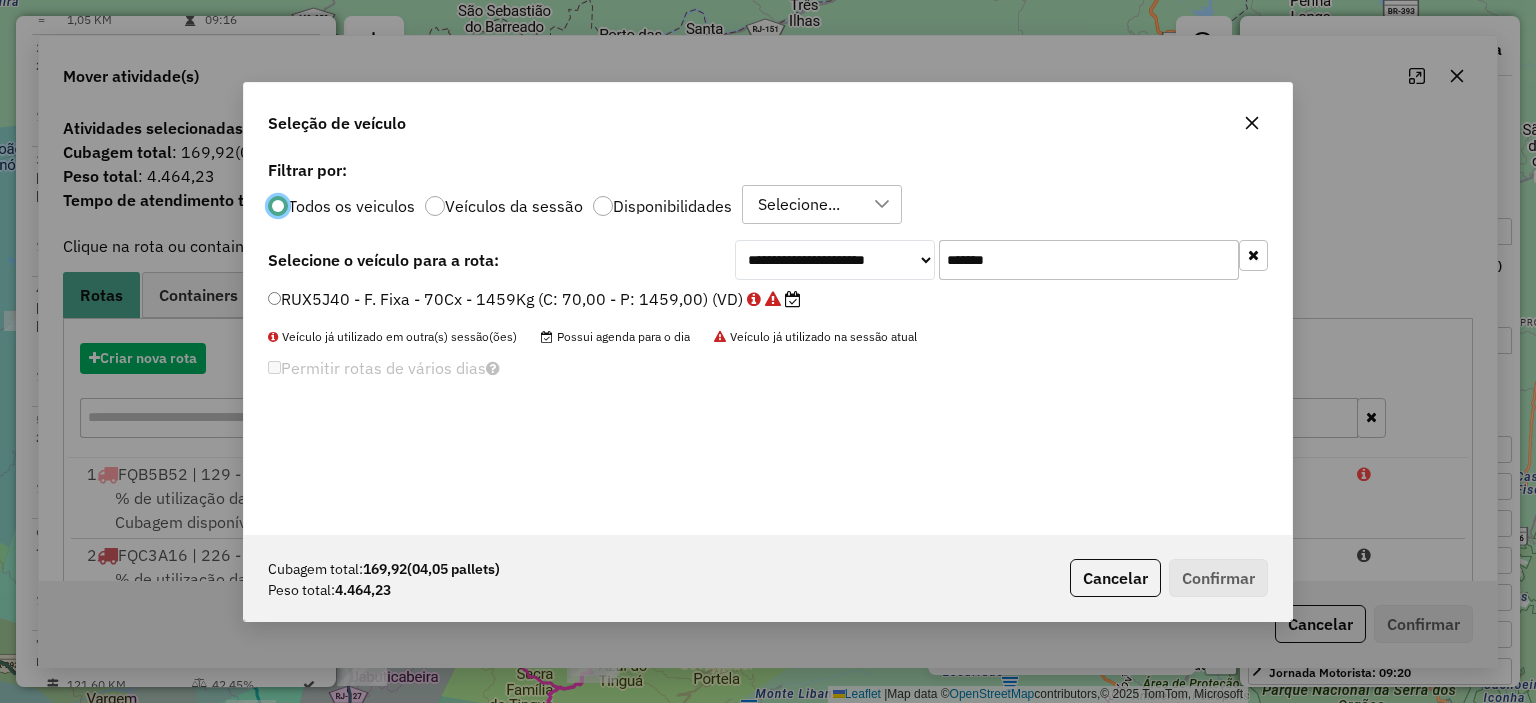 scroll, scrollTop: 10, scrollLeft: 6, axis: both 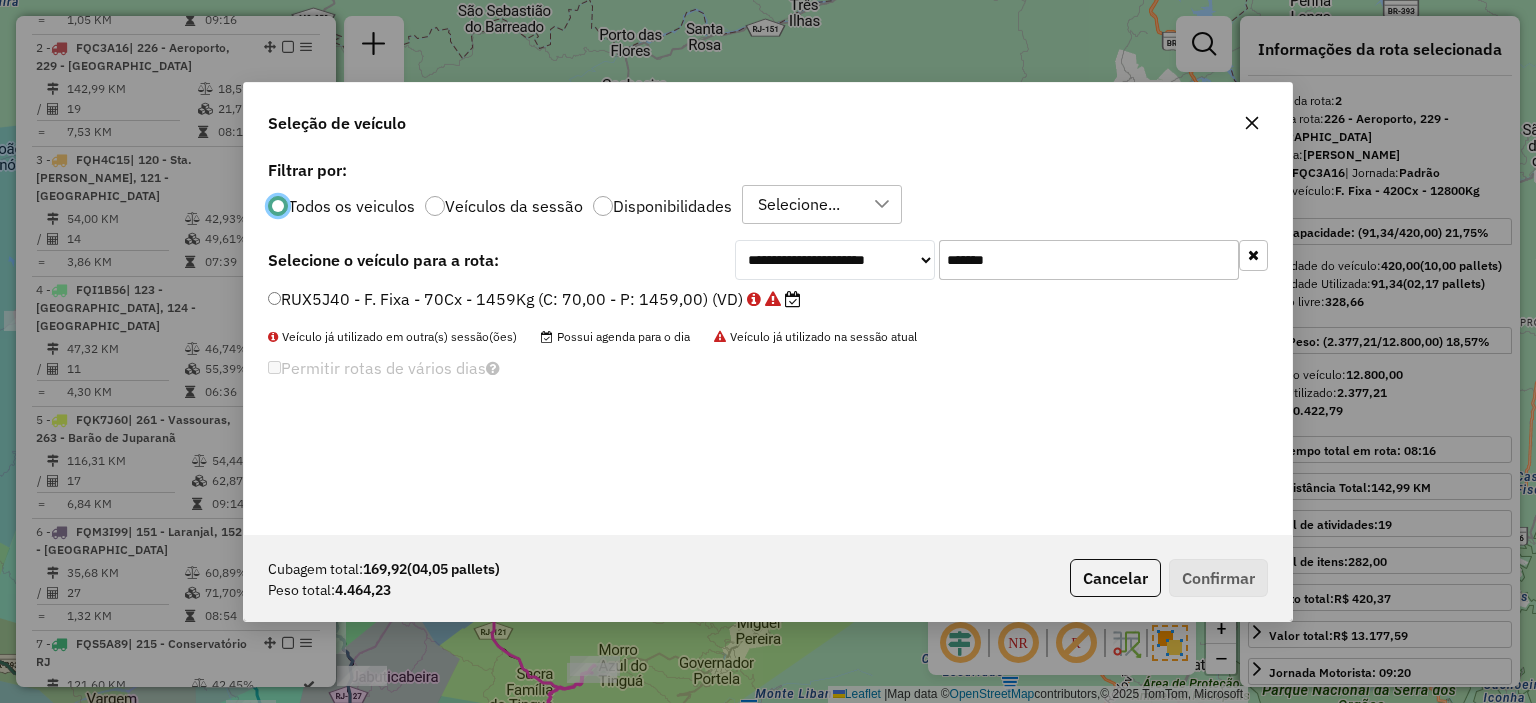 drag, startPoint x: 1044, startPoint y: 261, endPoint x: 640, endPoint y: 261, distance: 404 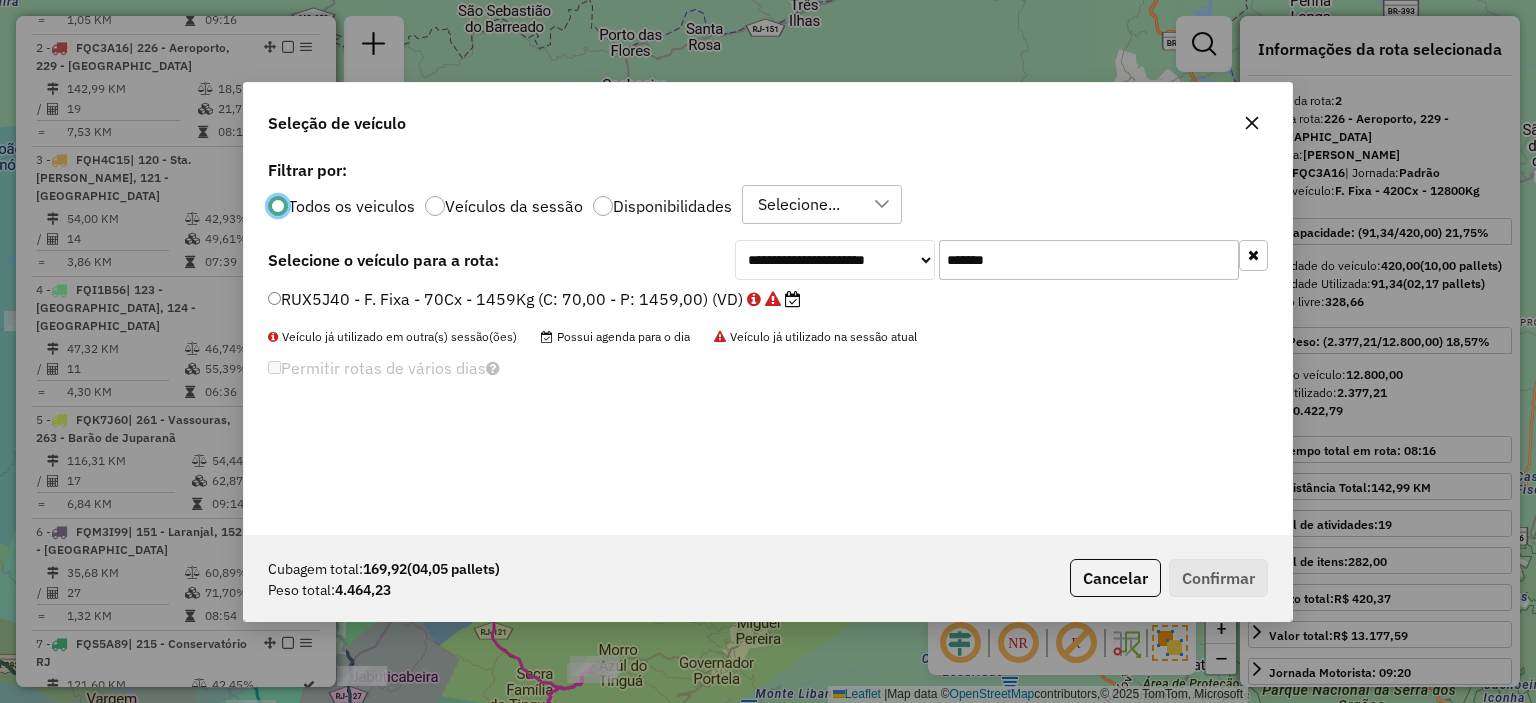 click on "**********" 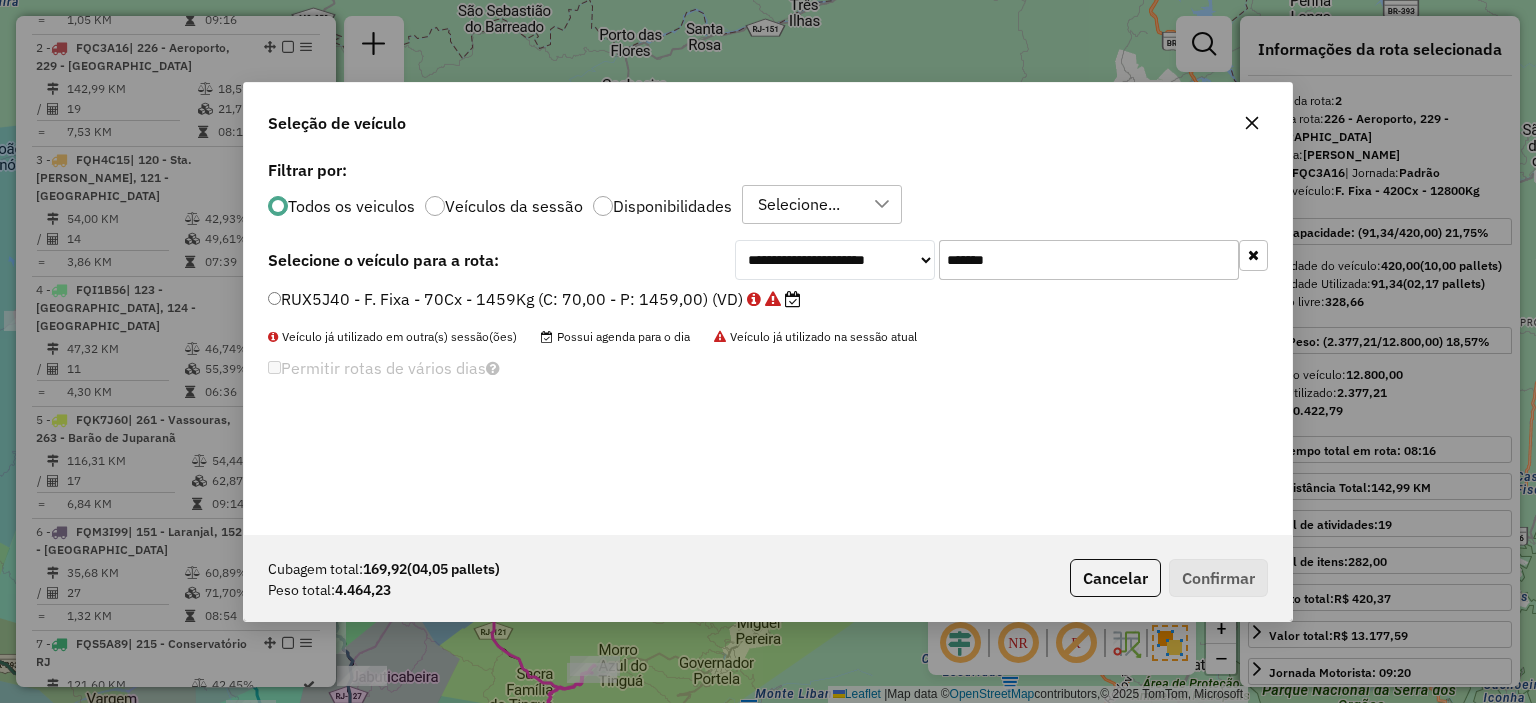 paste 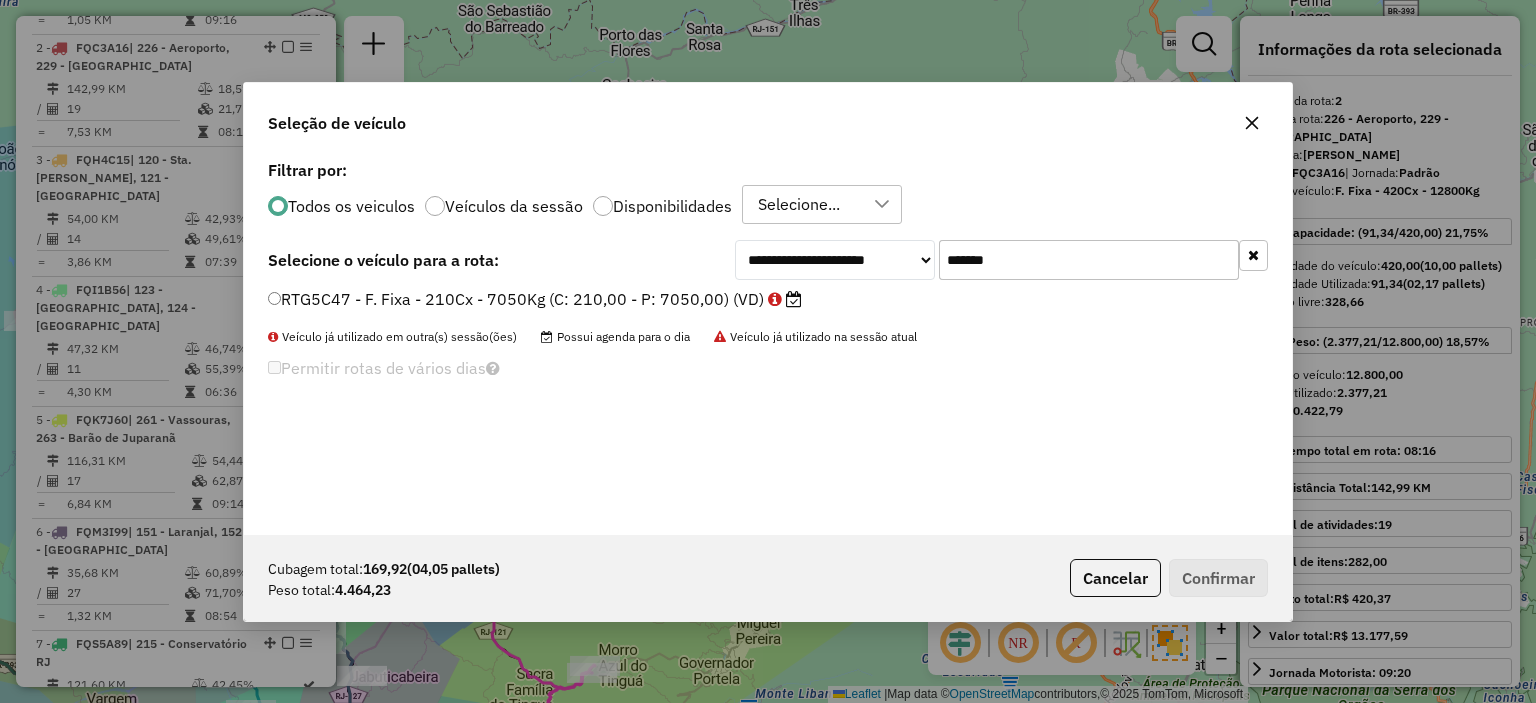 type on "*******" 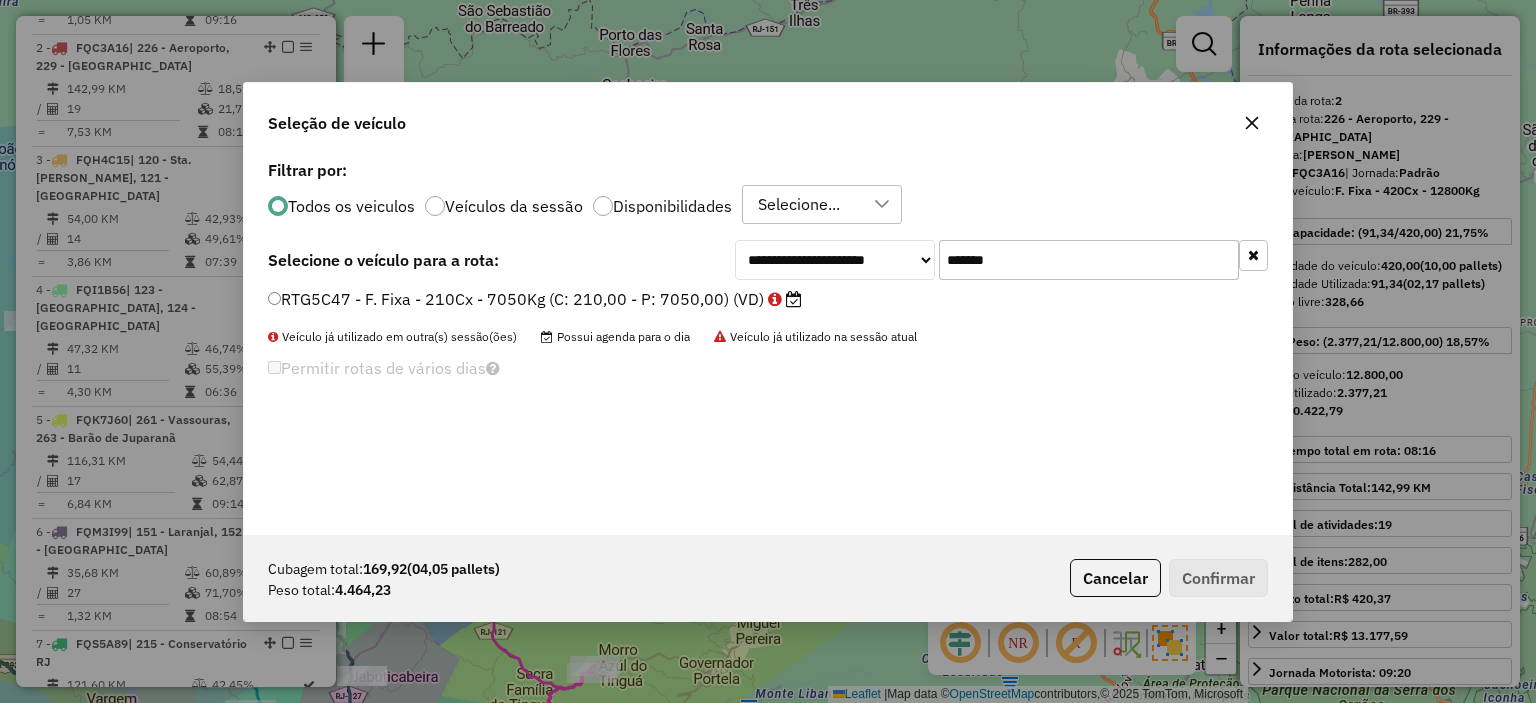 click on "RTG5C47 - F. Fixa - 210Cx - 7050Kg (C: 210,00 - P: 7050,00) (VD)" 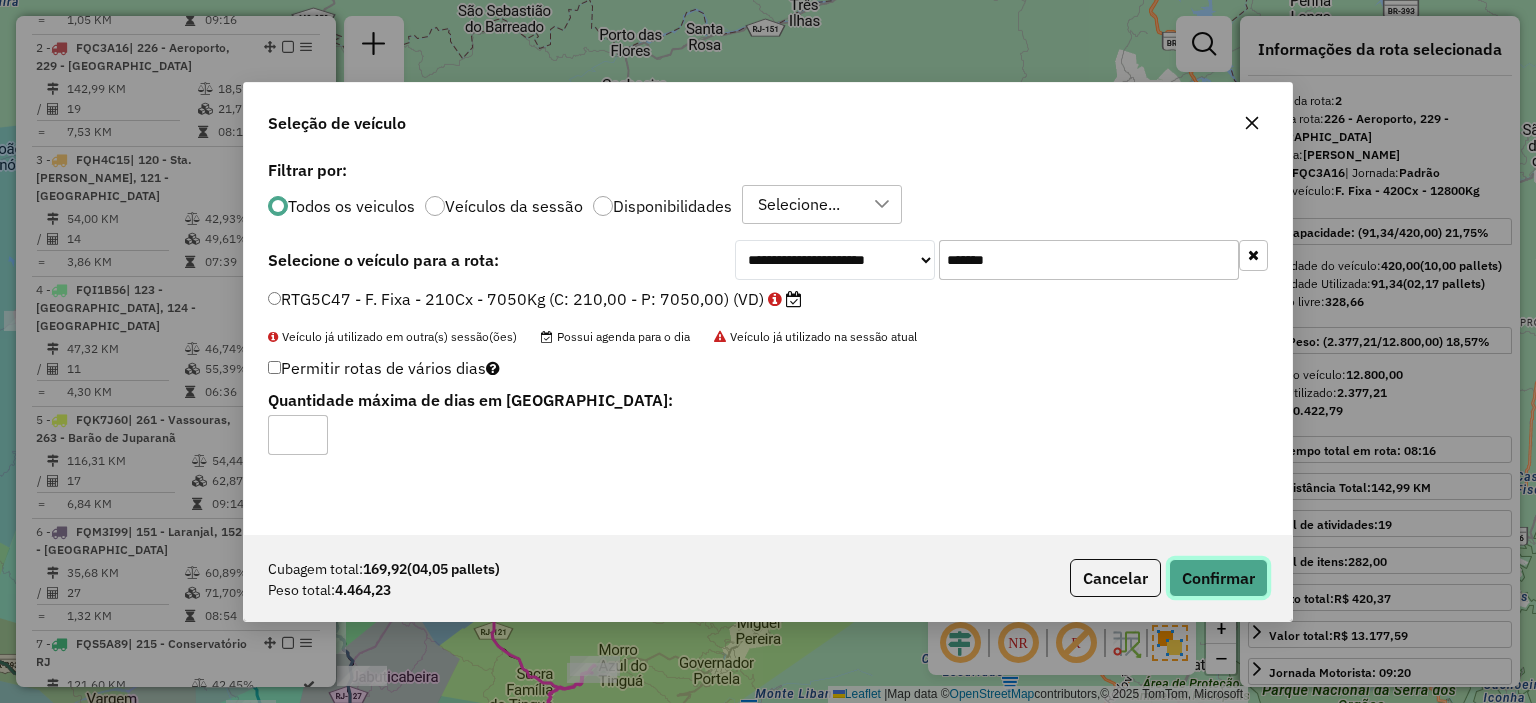 click on "Confirmar" 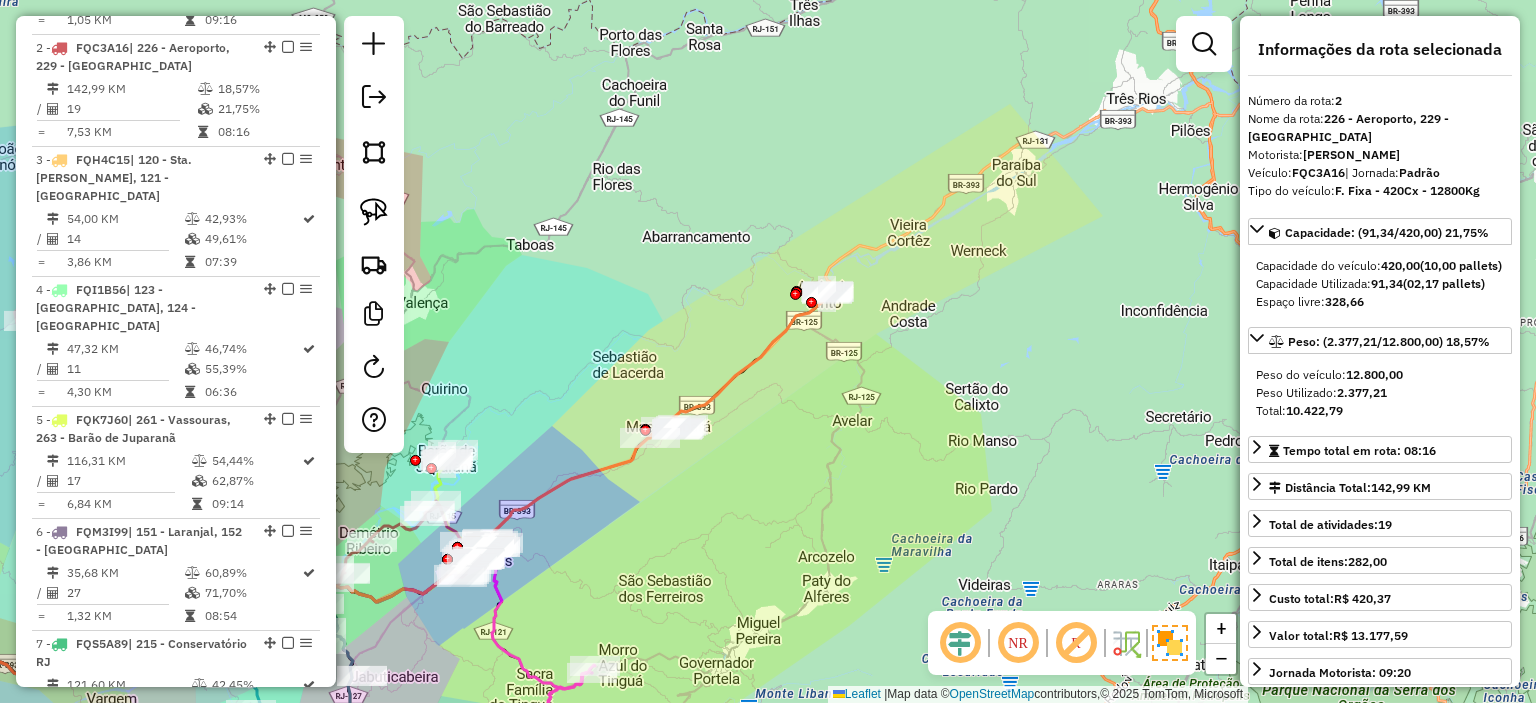 click on "Janela de atendimento Grade de atendimento Capacidade Transportadoras Veículos Cliente Pedidos  Rotas Selecione os dias de semana para filtrar as janelas de atendimento  Seg   Ter   Qua   Qui   Sex   Sáb   Dom  Informe o período da janela de atendimento: De: Até:  Filtrar exatamente a janela do cliente  Considerar janela de atendimento padrão  Selecione os dias de semana para filtrar as grades de atendimento  Seg   Ter   Qua   Qui   Sex   Sáb   Dom   Considerar clientes sem dia de atendimento cadastrado  Clientes fora do dia de atendimento selecionado Filtrar as atividades entre os valores definidos abaixo:  Peso mínimo:   Peso máximo:   Cubagem mínima:   Cubagem máxima:   De:   Até:  Filtrar as atividades entre o tempo de atendimento definido abaixo:  De:   Até:   Considerar capacidade total dos clientes não roteirizados Transportadora: Selecione um ou mais itens Tipo de veículo: Selecione um ou mais itens Veículo: Selecione um ou mais itens Motorista: Selecione um ou mais itens Nome: Rótulo:" 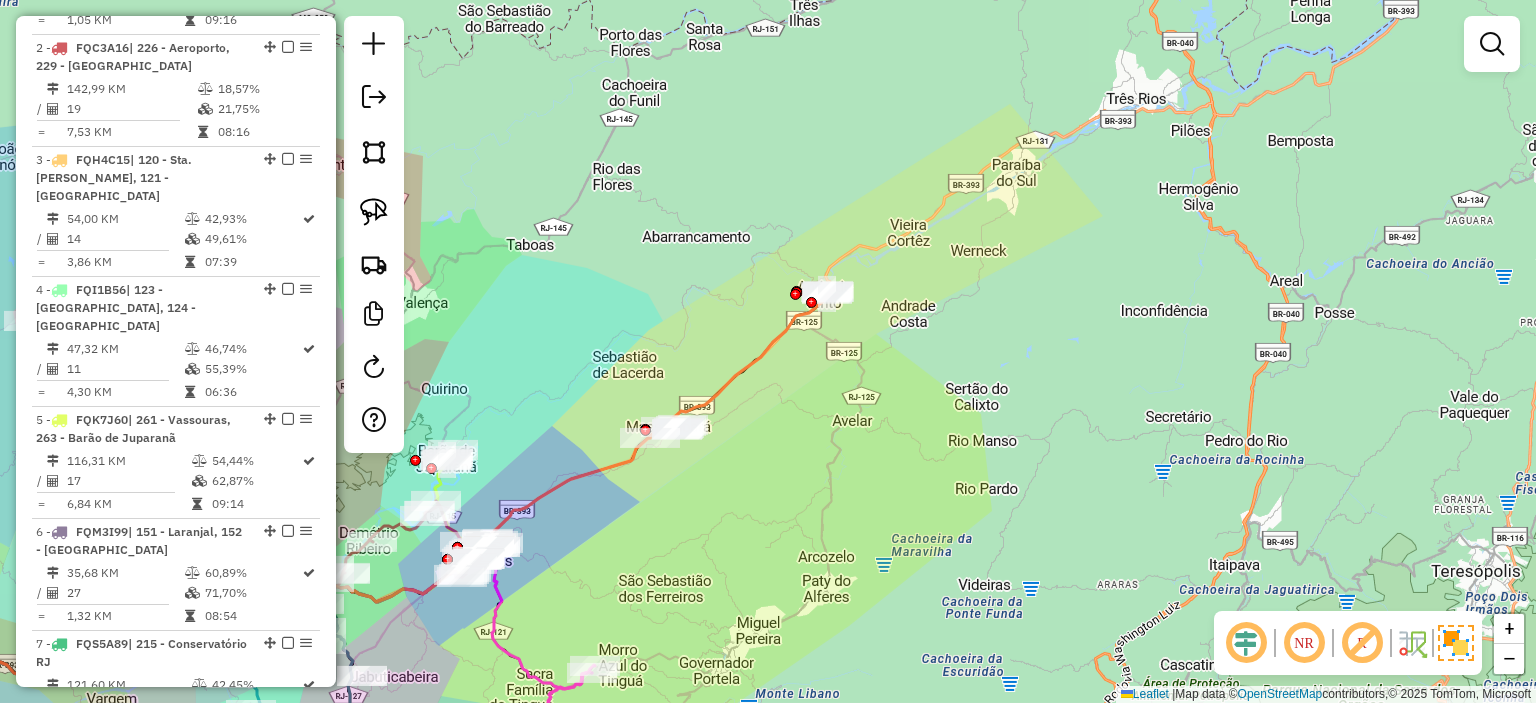 click 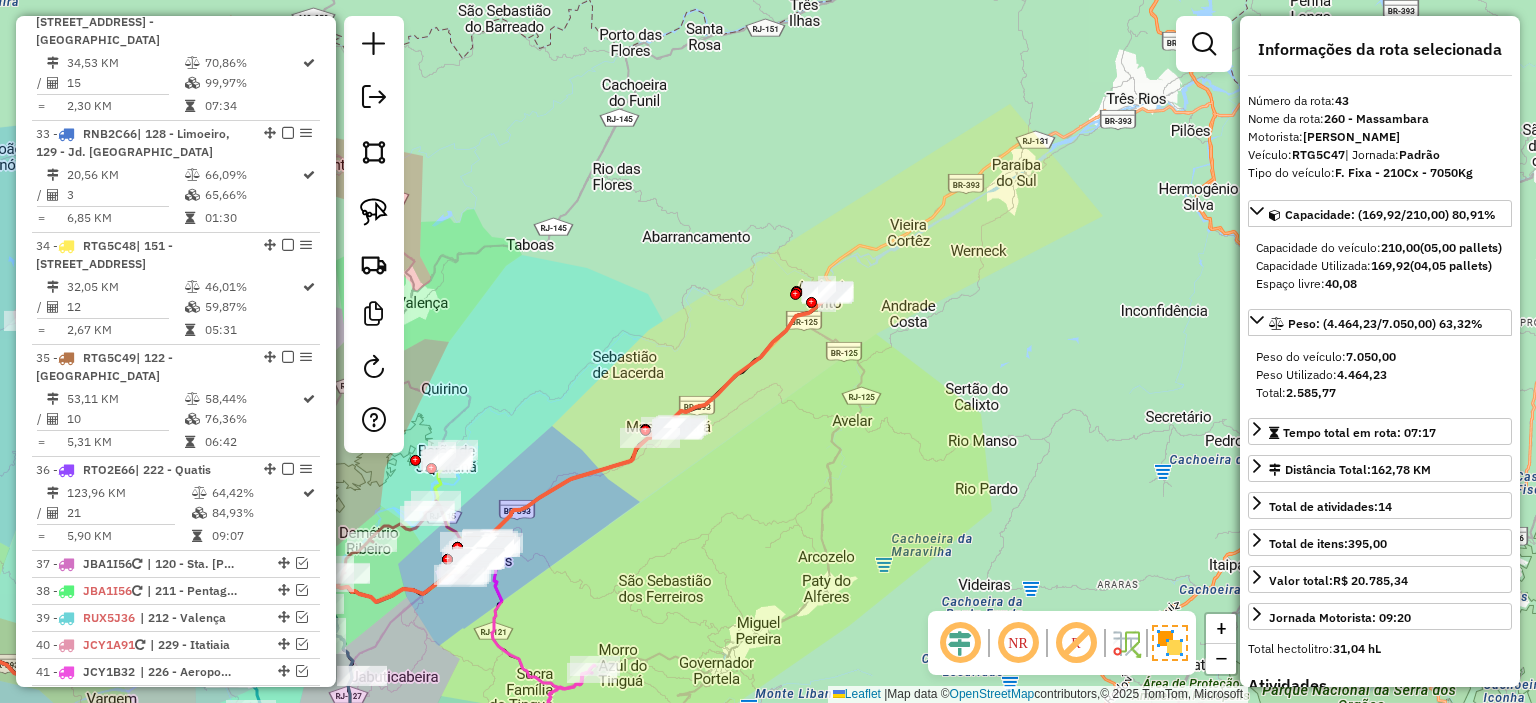 scroll, scrollTop: 4864, scrollLeft: 0, axis: vertical 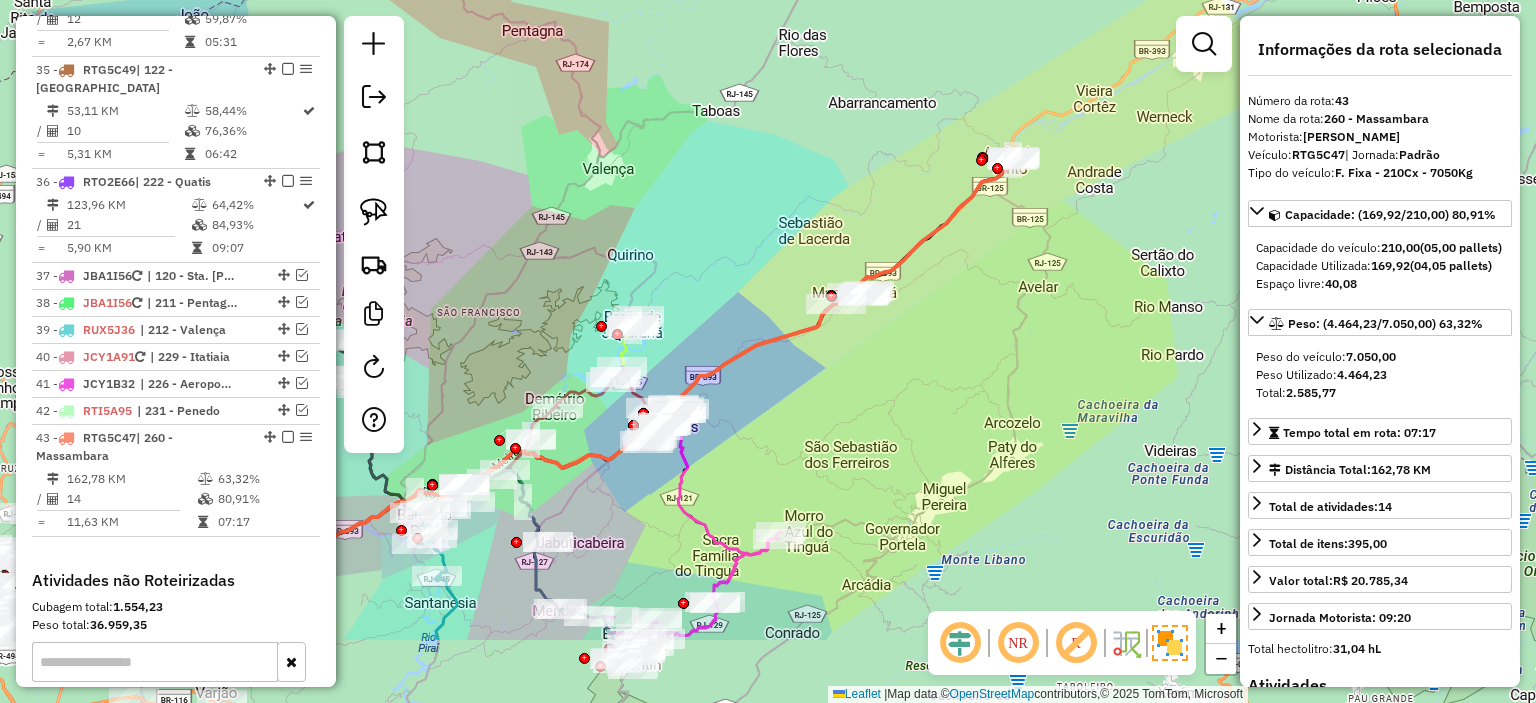 drag, startPoint x: 750, startPoint y: 356, endPoint x: 977, endPoint y: 203, distance: 273.74805 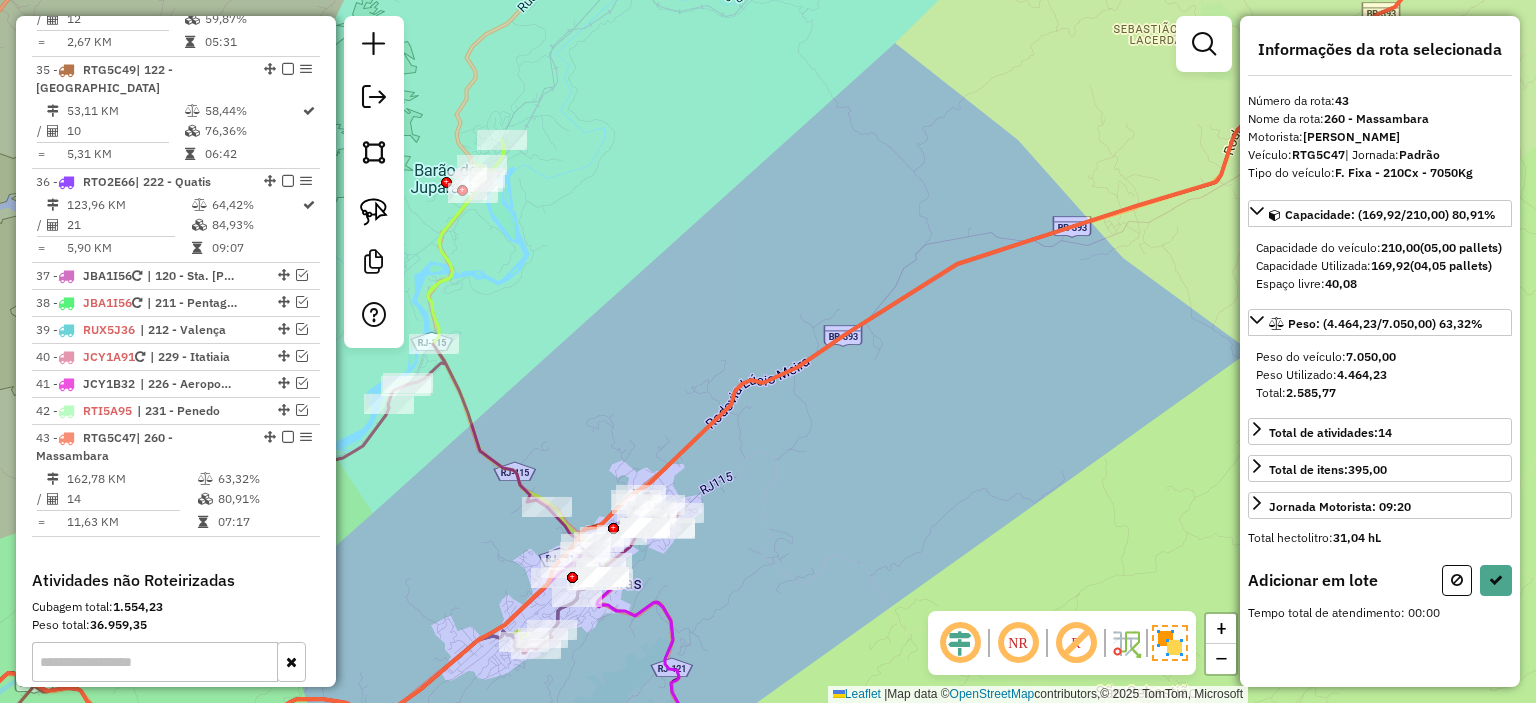 select on "**********" 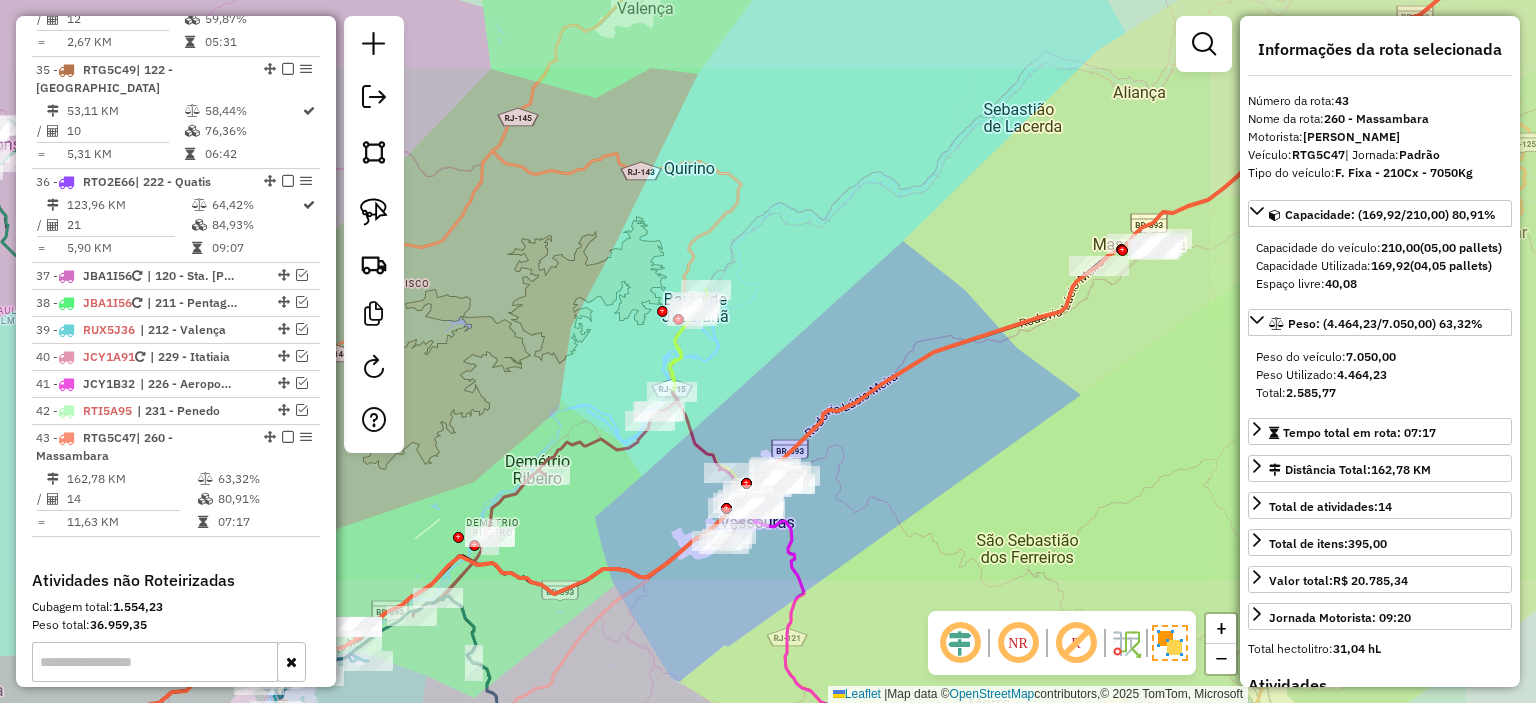 drag, startPoint x: 1018, startPoint y: 457, endPoint x: 904, endPoint y: 431, distance: 116.92733 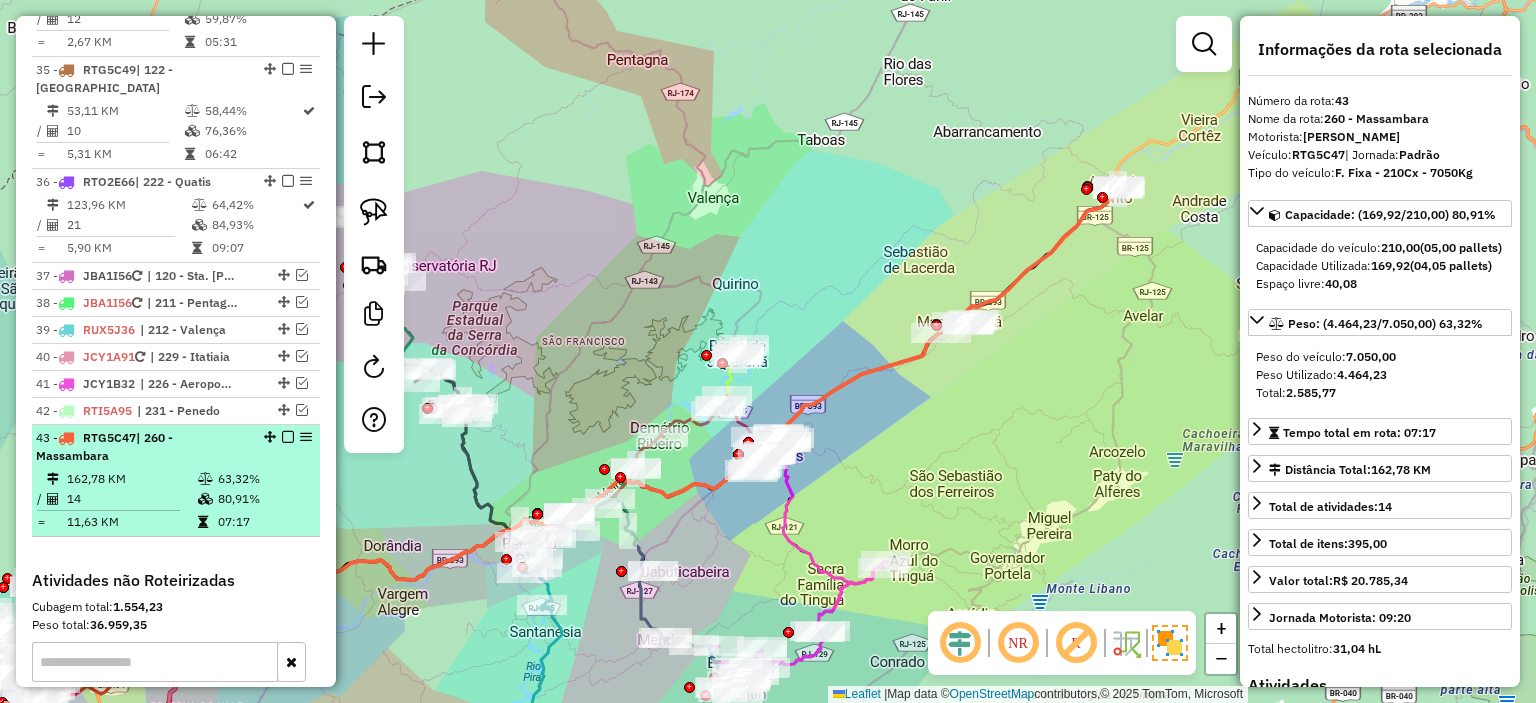 click at bounding box center (288, 437) 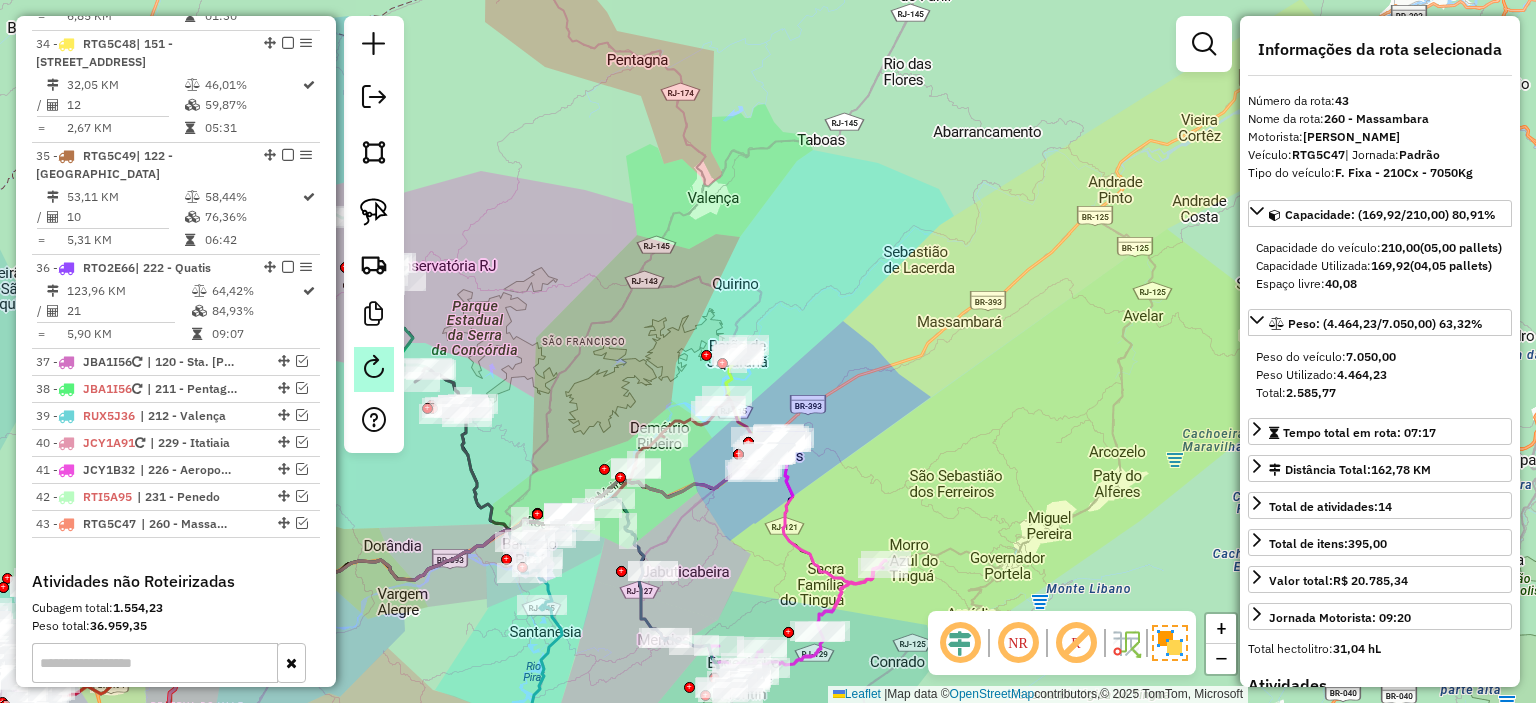 click 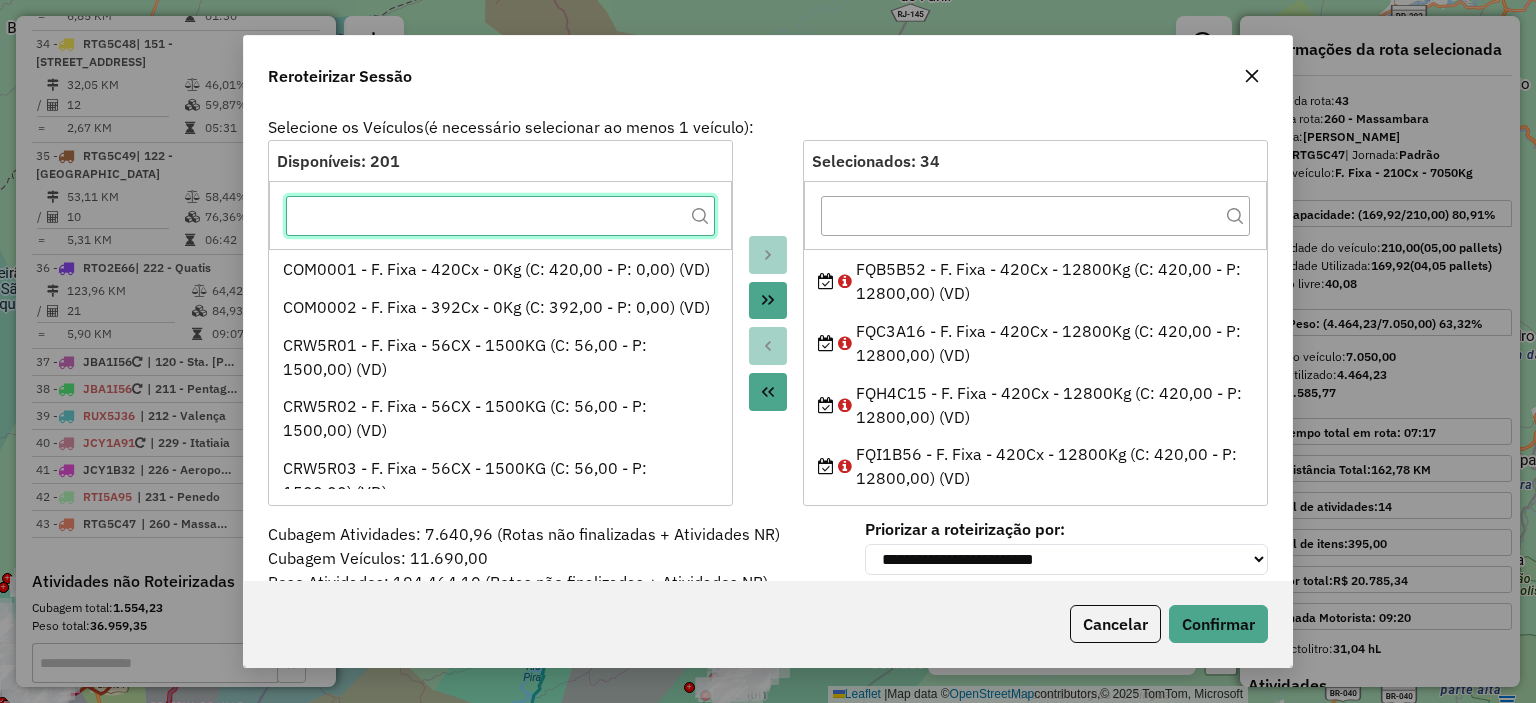 scroll, scrollTop: 60, scrollLeft: 0, axis: vertical 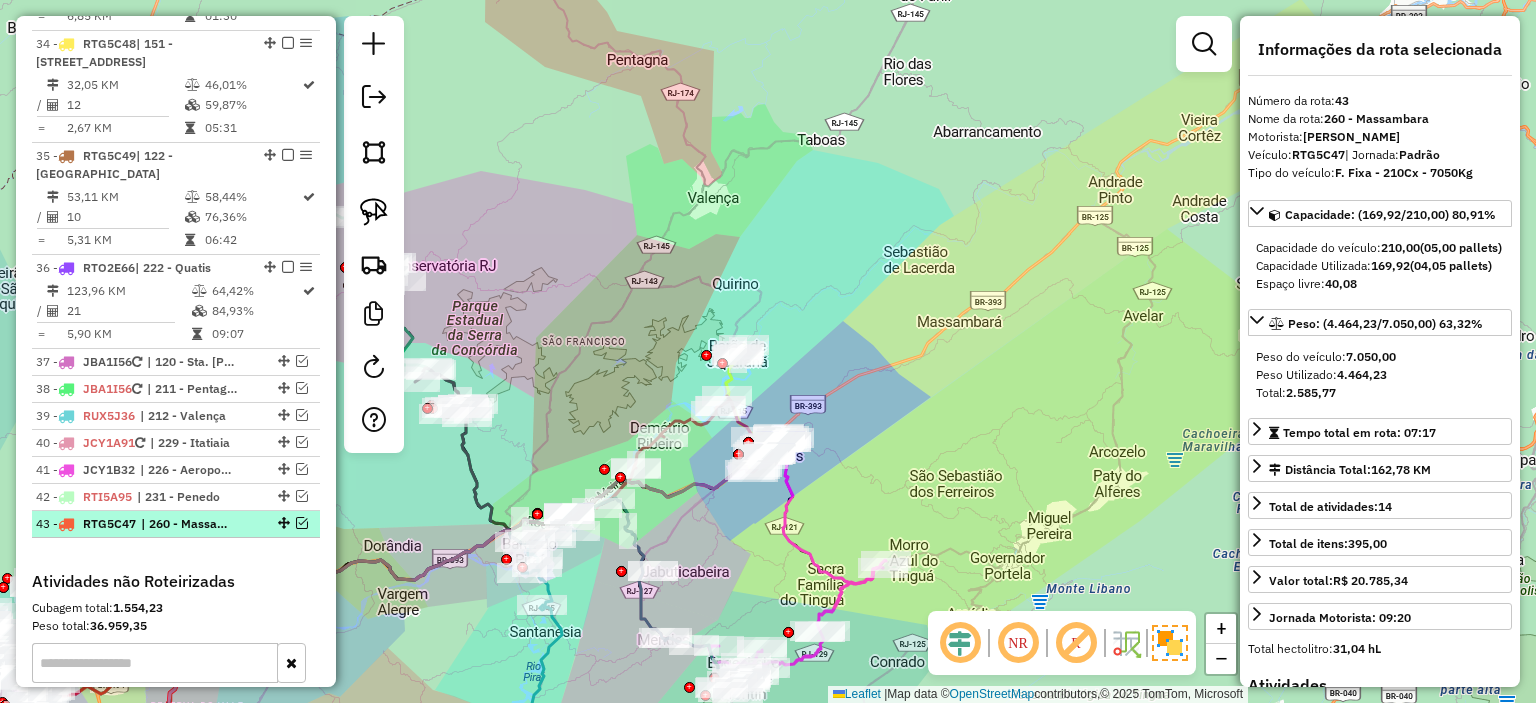drag, startPoint x: 292, startPoint y: 223, endPoint x: 374, endPoint y: 258, distance: 89.157166 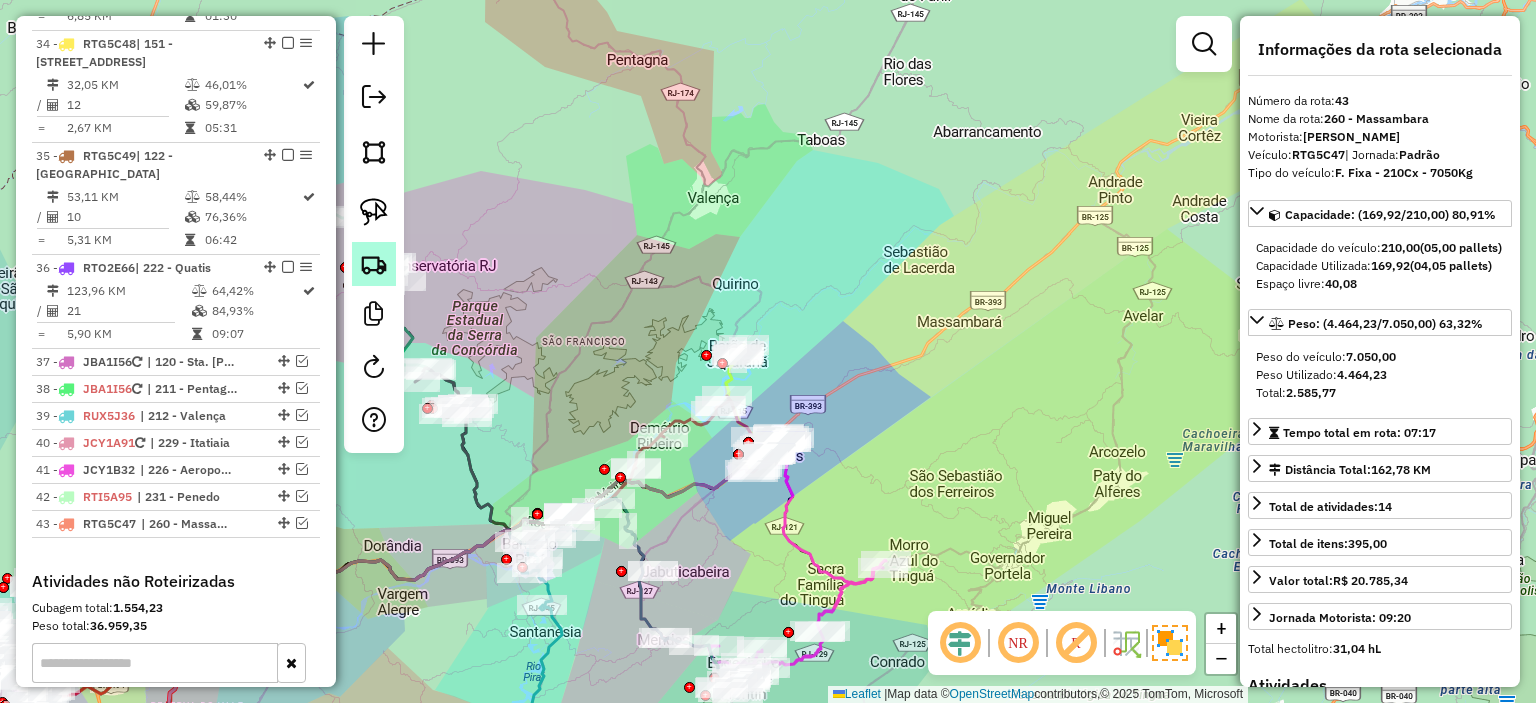 click at bounding box center (302, 523) 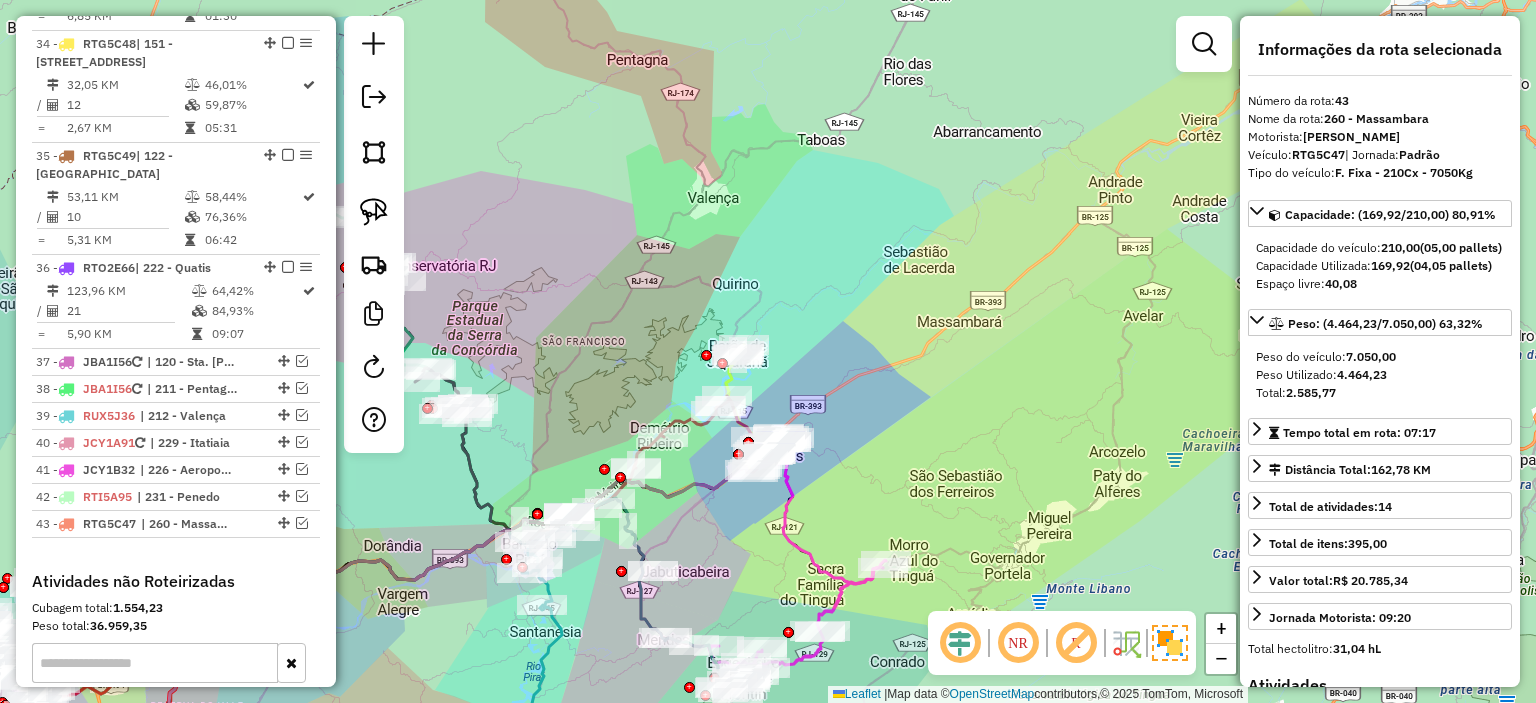 scroll, scrollTop: 4864, scrollLeft: 0, axis: vertical 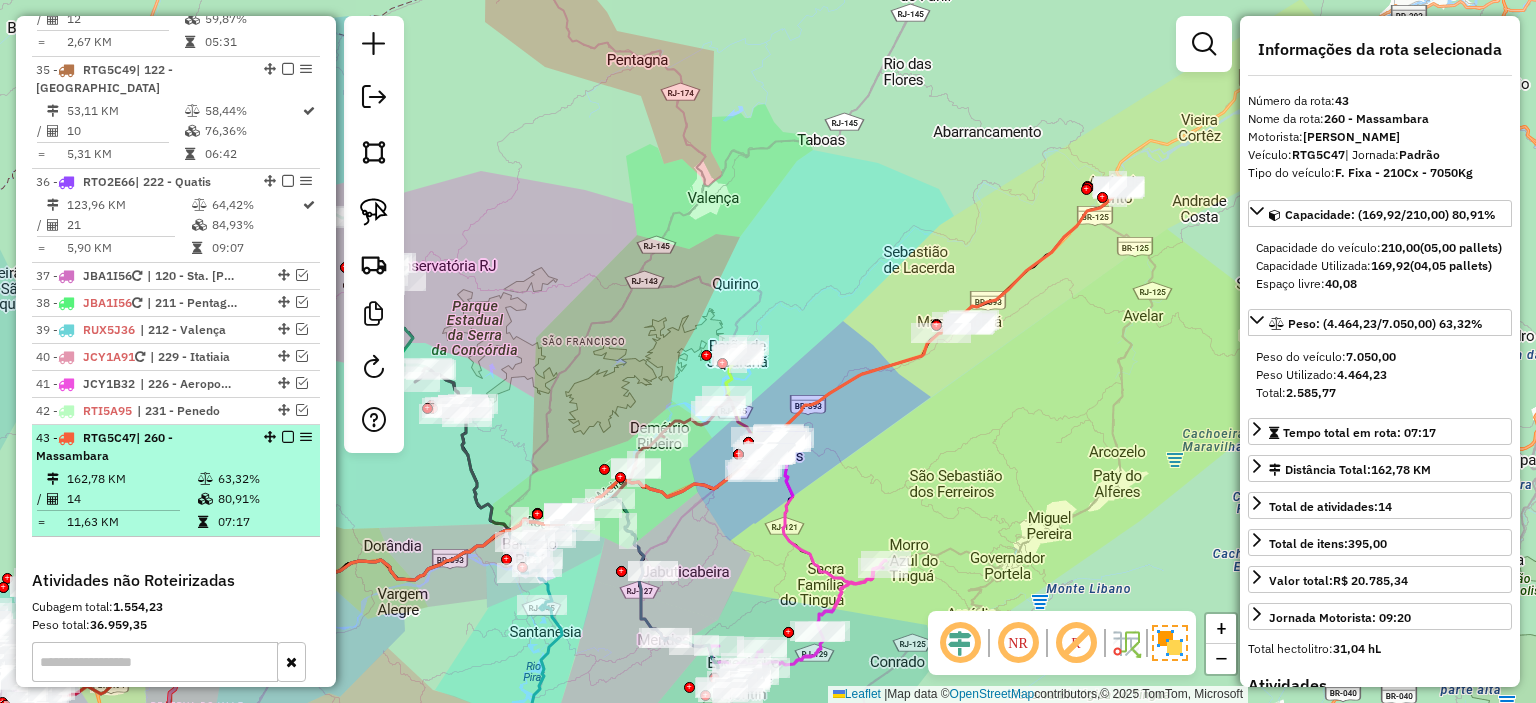 click on "07:17" at bounding box center (264, 522) 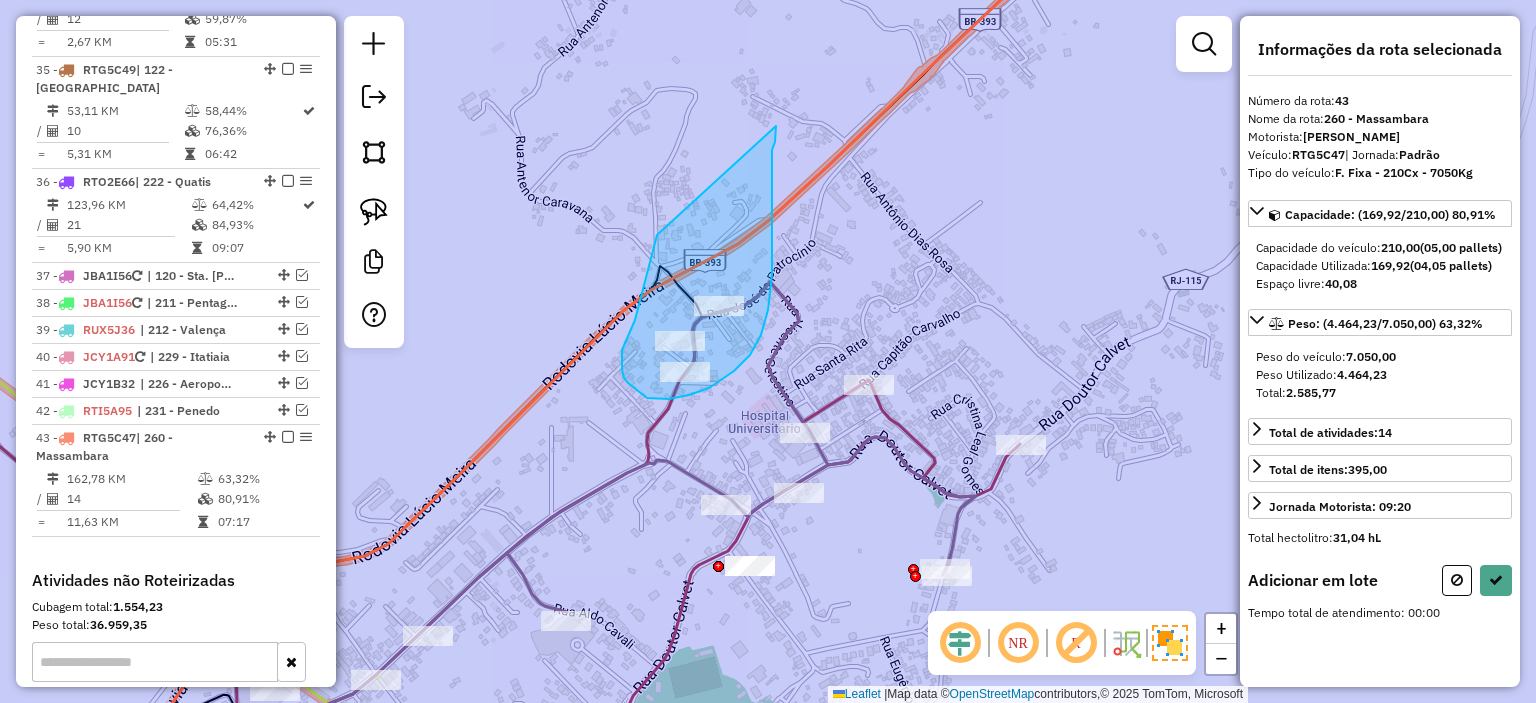 drag, startPoint x: 657, startPoint y: 235, endPoint x: 776, endPoint y: 117, distance: 167.5858 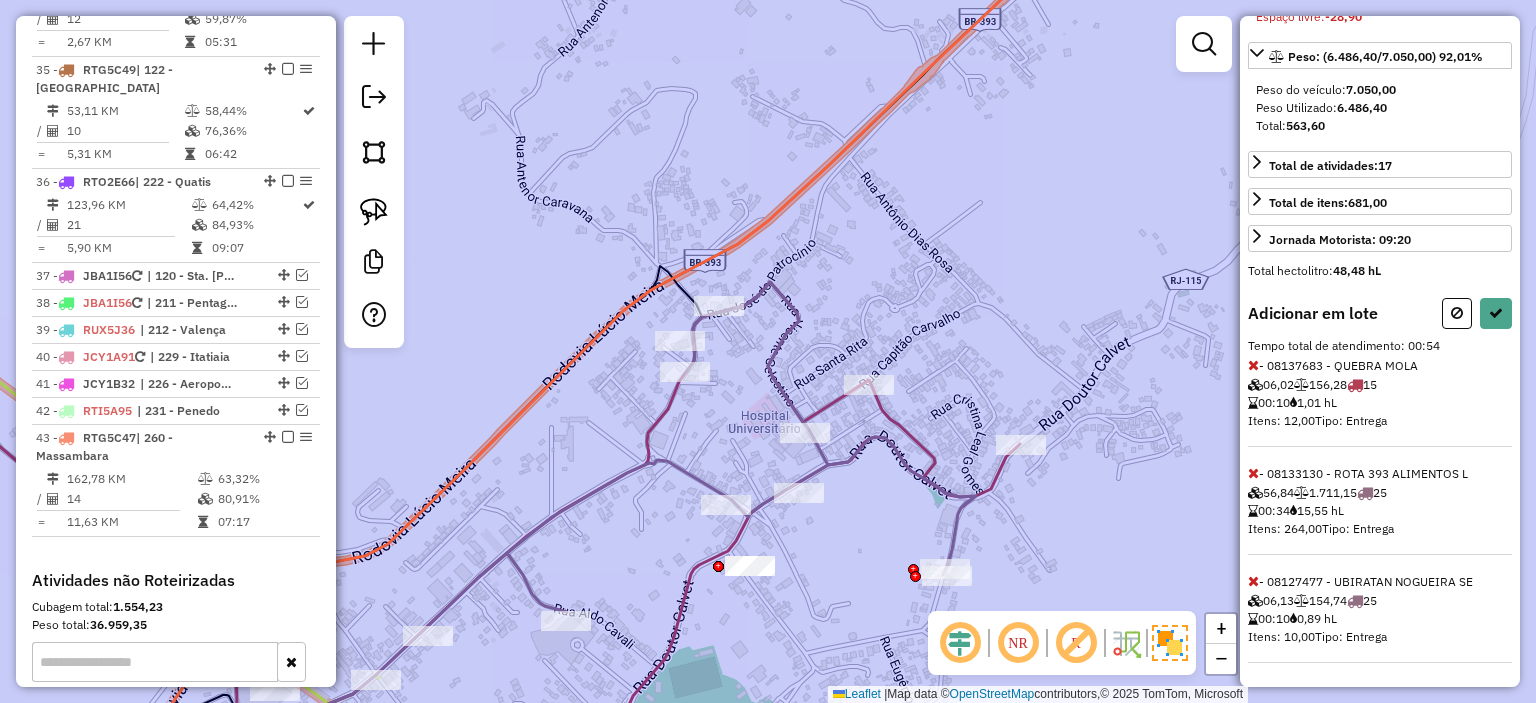 scroll, scrollTop: 319, scrollLeft: 0, axis: vertical 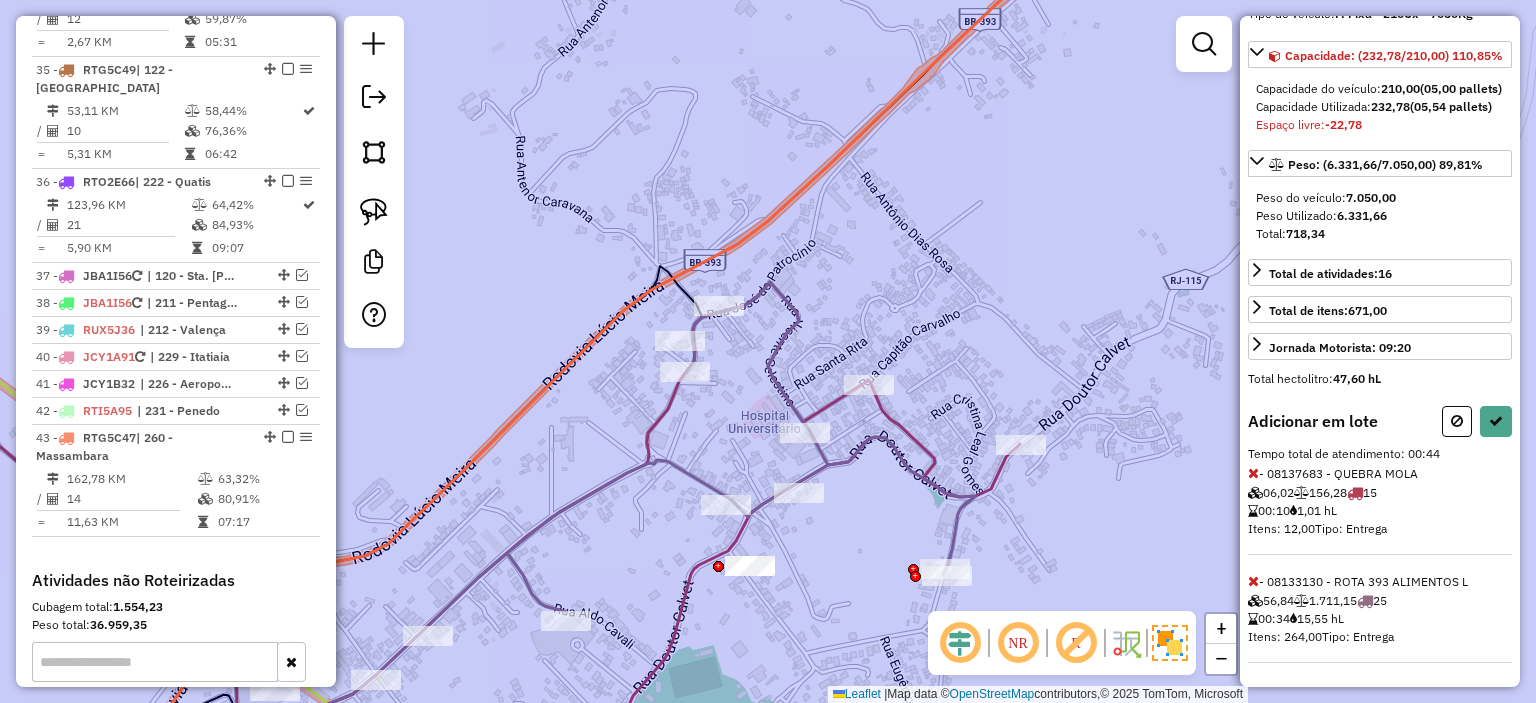 click on "Informações da rota selecionada   Número da rota:  43  Nome da rota:  260 - Massambara  Motorista:  [PERSON_NAME]:  RTG5C47  | Jornada:  Padrão  Tipo do veículo:  F. Fixa - 210Cx - 7050Kg     Capacidade: (232,78/210,00) 110,85%   Capacidade do veículo:  210,00  (05,00 pallets)  Capacidade Utilizada:  232,78  (05,54 pallets)  Espaço livre:   -22,78      Peso: (6.331,66/7.050,00) 89,81%   Peso do veículo:  7.050,00  Peso Utilizado:  6.331,66  Total:  718,34     Total de atividades:  16     Total de itens:  671,00     Jornada Motorista: 09:20   Total hectolitro:  47,60 hL Adicionar em lote Tempo total de atendimento: 00:44   - 08137683 - QUEBRA MOLA   06,02  156,28  15   00:10   1,01 hL   Itens: 12,00   Tipo: Entrega   - 08133130 - ROTA 393 ALIMENTOS L   56,84  1.711,15  25   00:34   15,55 hL   Itens: 264,00   Tipo: Entrega" at bounding box center [1380, 351] 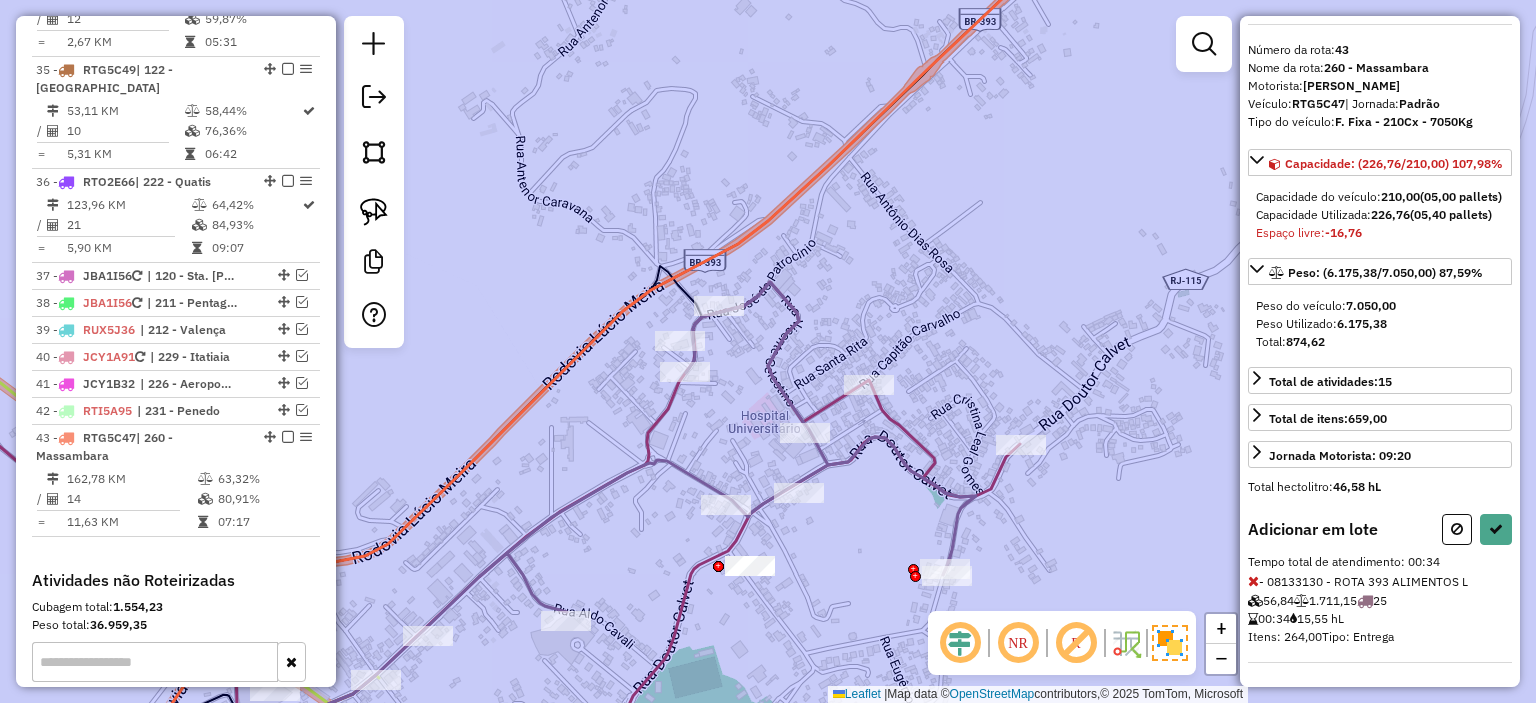 scroll, scrollTop: 103, scrollLeft: 0, axis: vertical 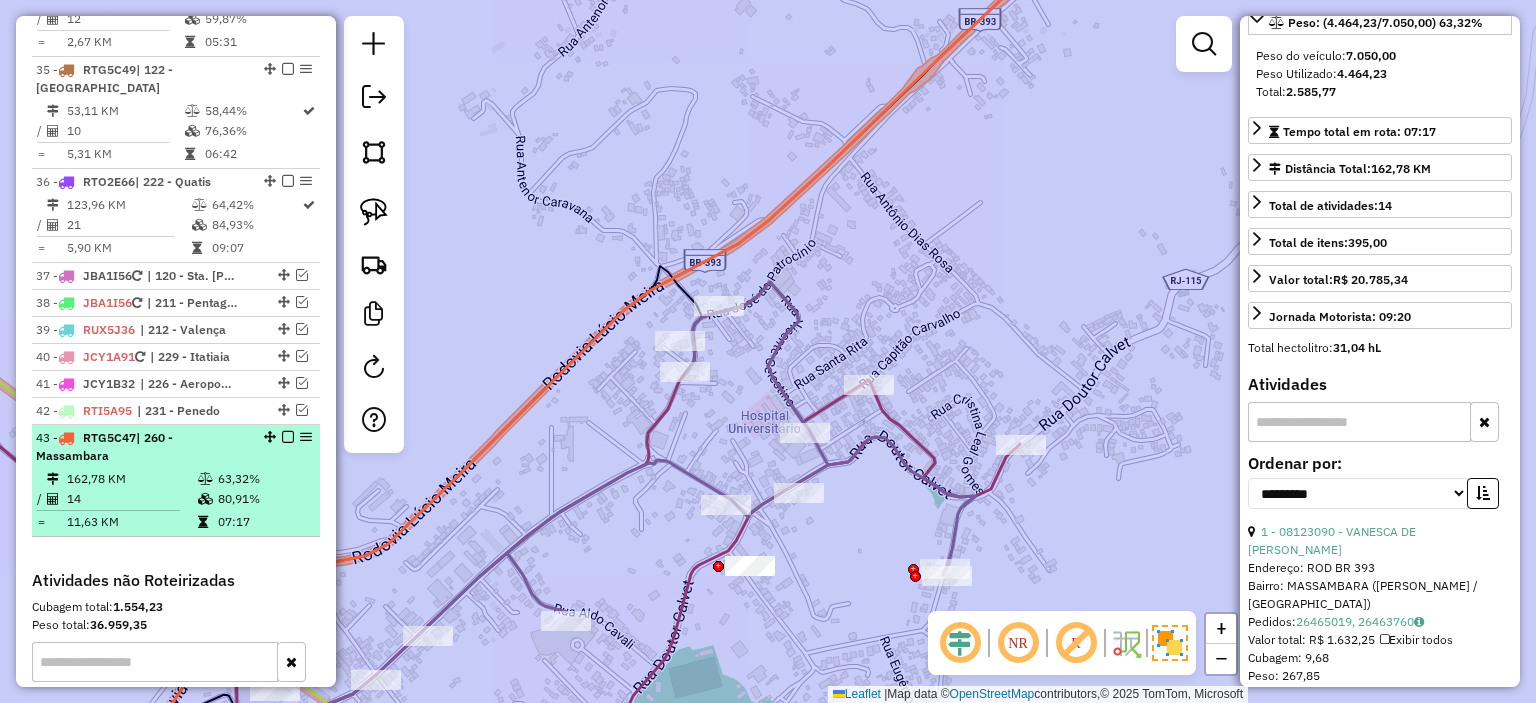 click at bounding box center [288, 437] 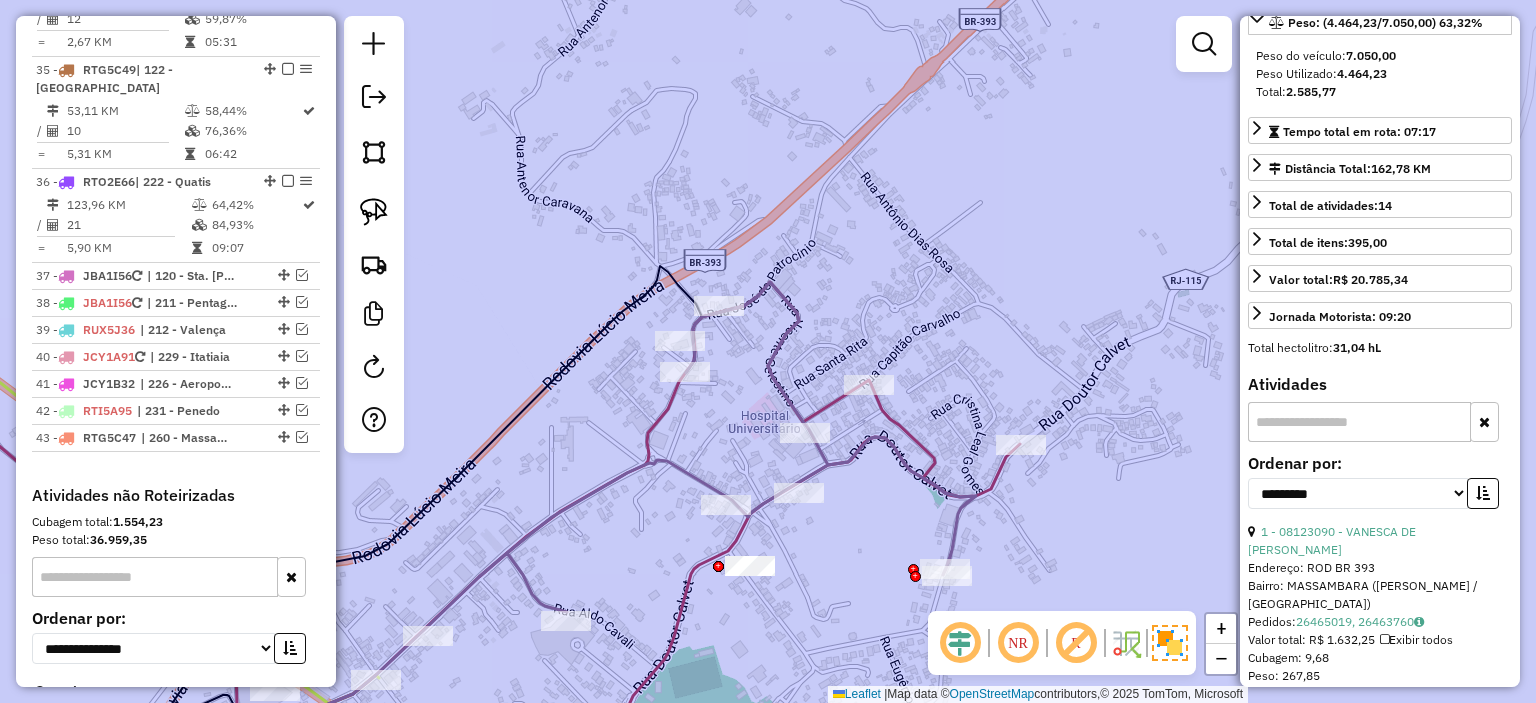 scroll, scrollTop: 4778, scrollLeft: 0, axis: vertical 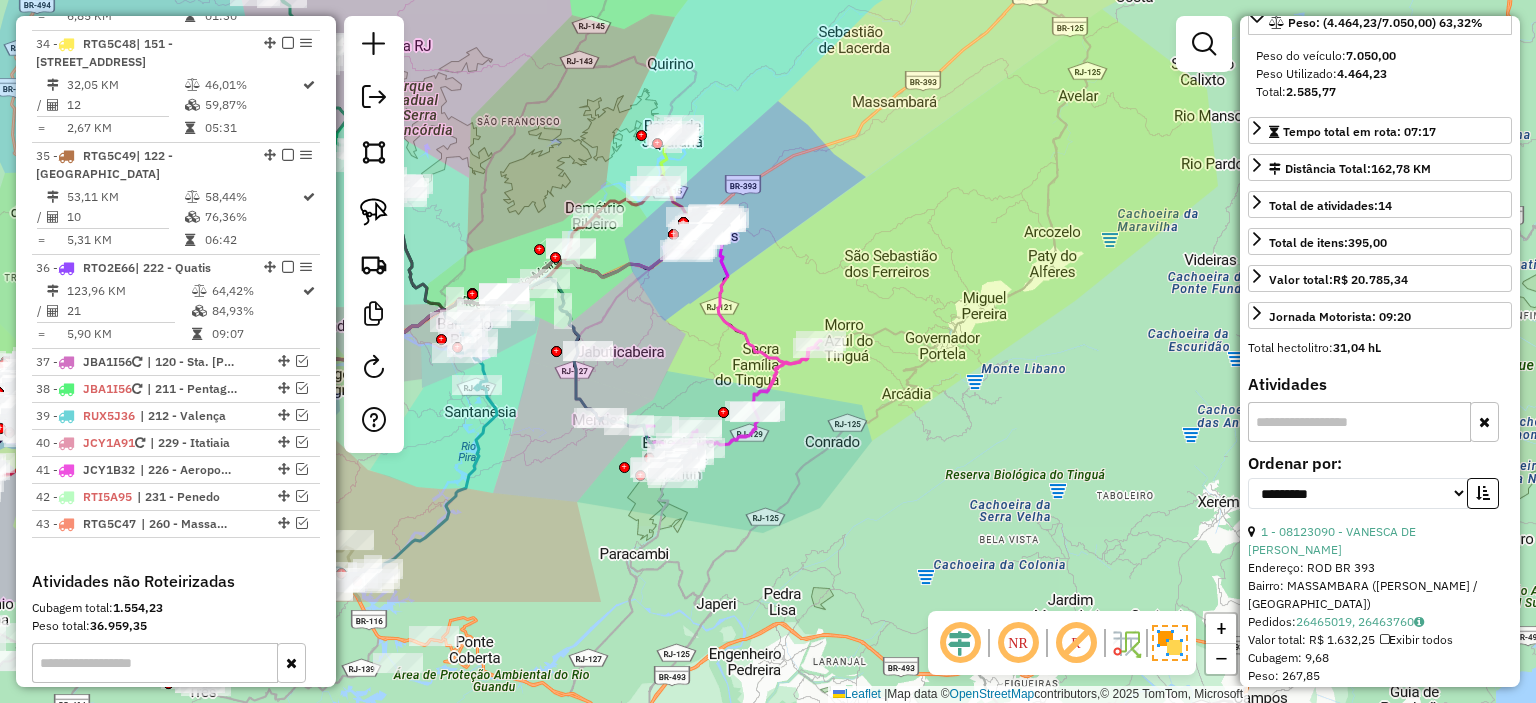 drag, startPoint x: 1078, startPoint y: 381, endPoint x: 932, endPoint y: 209, distance: 225.61029 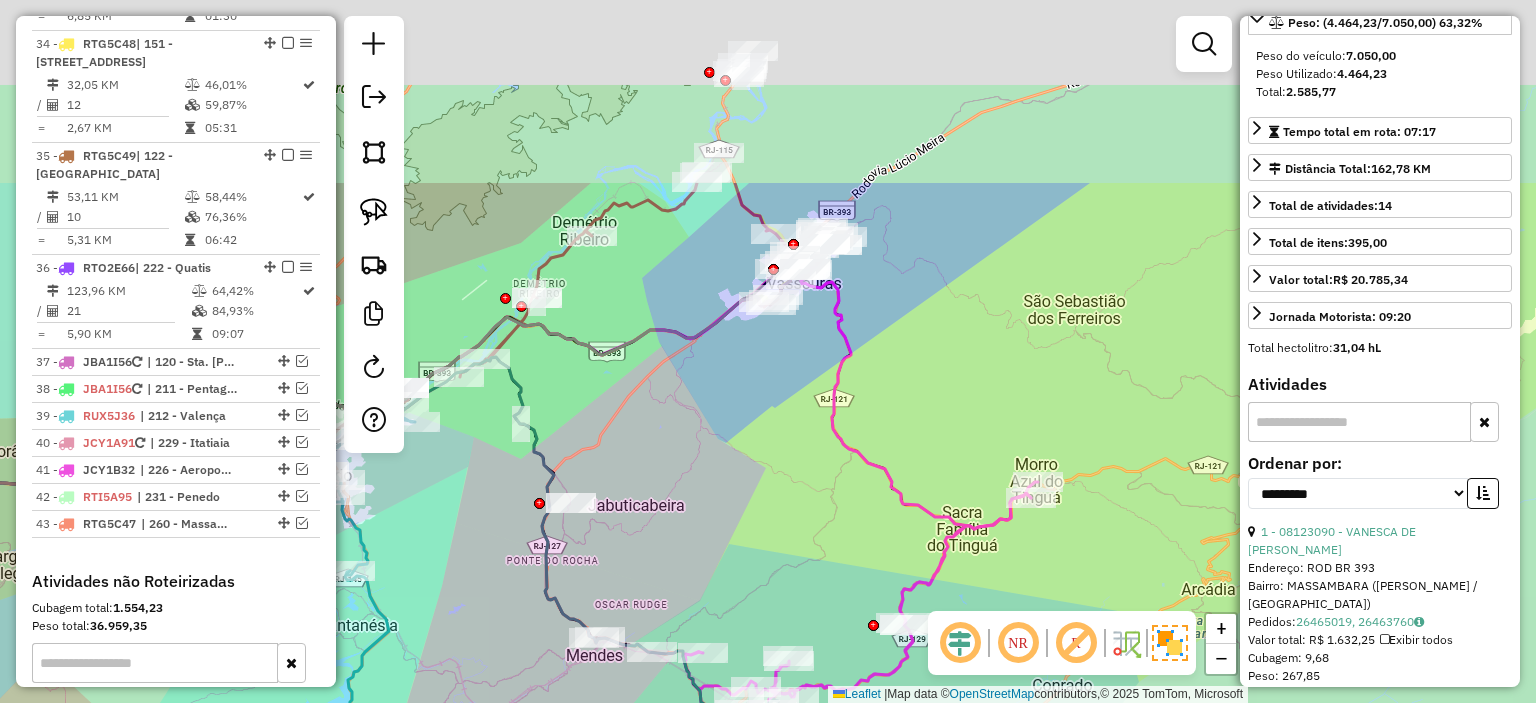 click on "Aguarde...  Pop-up bloqueado!  Seu navegador bloqueou automáticamente a abertura de uma nova janela.   Acesse as configurações e adicione o endereço do sistema a lista de permissão.   Fechar  Informações da Sessão 1179656 - [DATE]  [PERSON_NAME]   Criação: [DATE] 10:30   Sessão gerada com Modo Simulação
Depósito:  CDD Volta Redonda  Total de rotas:  43  Distância Total:  3.728,95 km  Tempo total:  311:00  Custo total:  R$ 5.179,42  Valor total:  R$ 1.114.471,15  - Total roteirizado:  R$ 948.298,28  - Total não roteirizado:  R$ 166.172,87  Total de Atividades Roteirizadas:  620  Total de Pedidos Roteirizados:  899  Peso total roteirizado:  187.214,67  Cubagem total roteirizado:  7.257,54  Total de Atividades não Roteirizadas:  19  Total de Pedidos não Roteirizados:  46 Total de caixas por viagem:  7.257,54 /   43 =  168,78 Média de Atividades por viagem:  620 /   43 =  14,42 Ocupação média da frota:  60,38%  Clientes com Service Time:  100,00%   (639 de 639)  26 0 33 2" at bounding box center (768, 351) 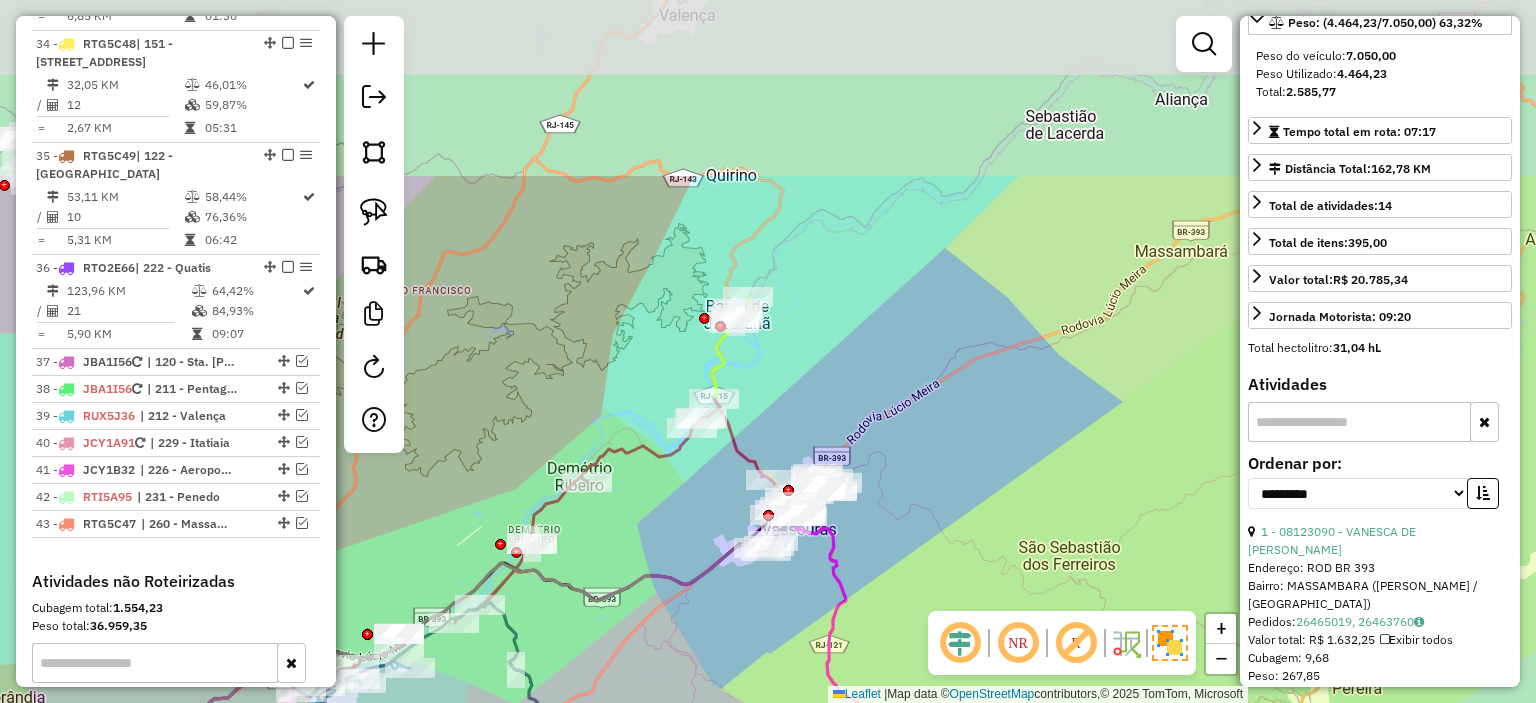 drag, startPoint x: 652, startPoint y: 154, endPoint x: 644, endPoint y: 397, distance: 243.13165 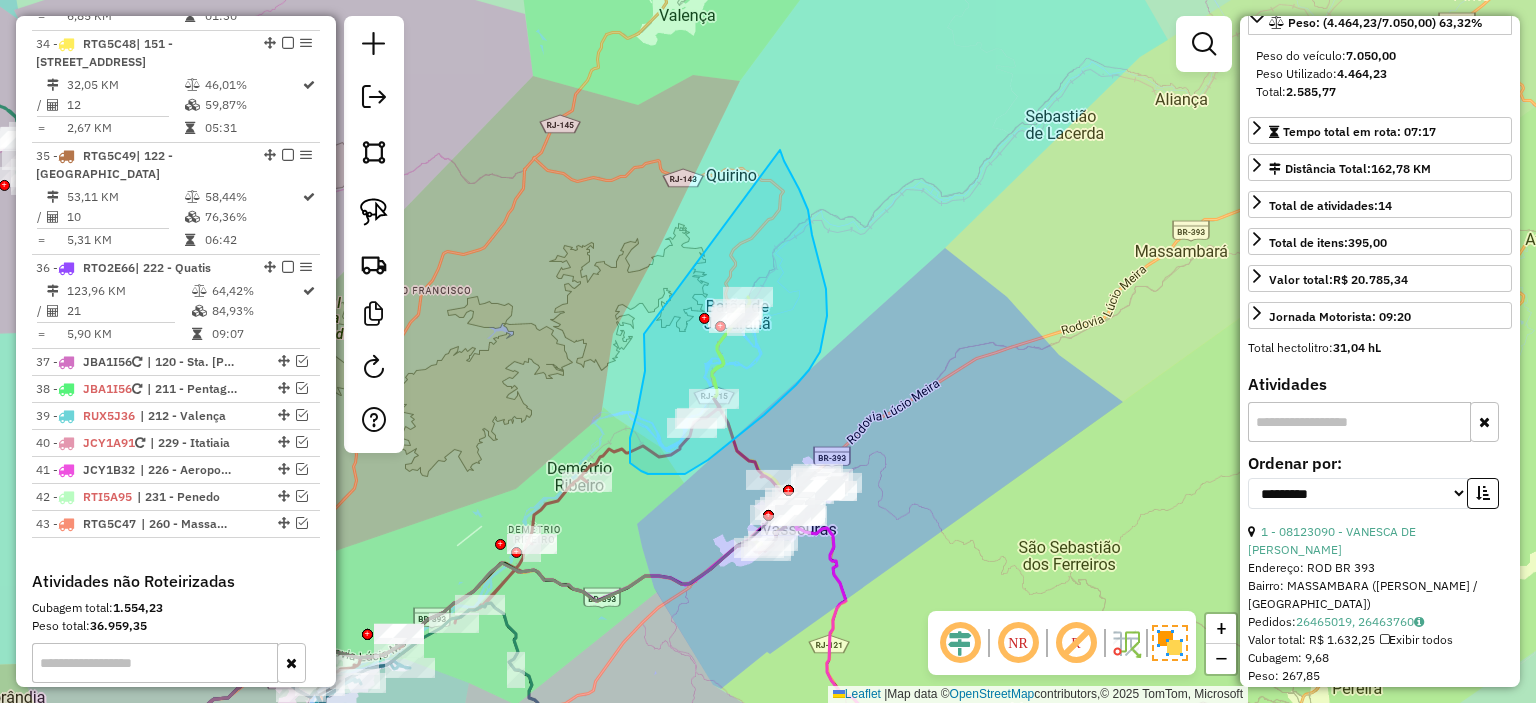 drag, startPoint x: 642, startPoint y: 389, endPoint x: 764, endPoint y: 132, distance: 284.48724 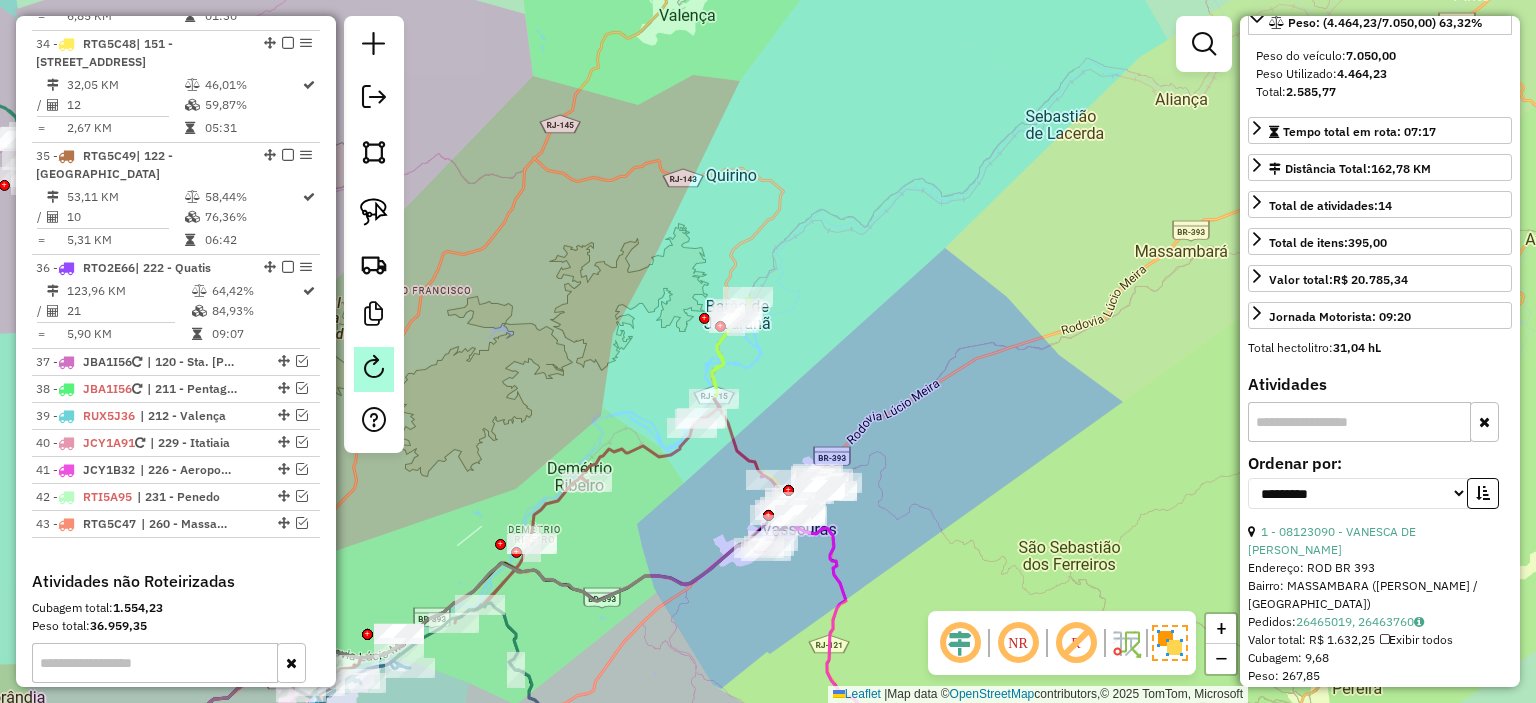 click 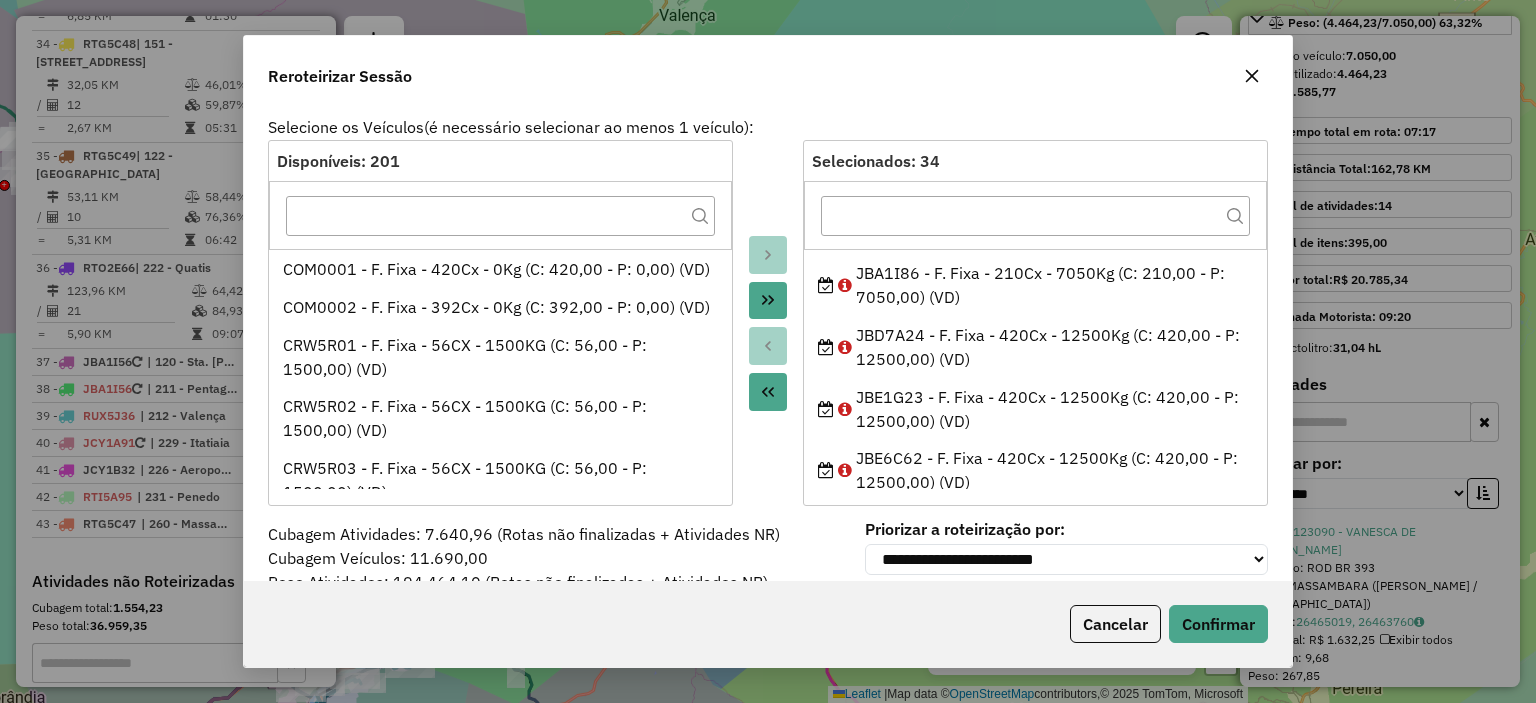 scroll, scrollTop: 1200, scrollLeft: 0, axis: vertical 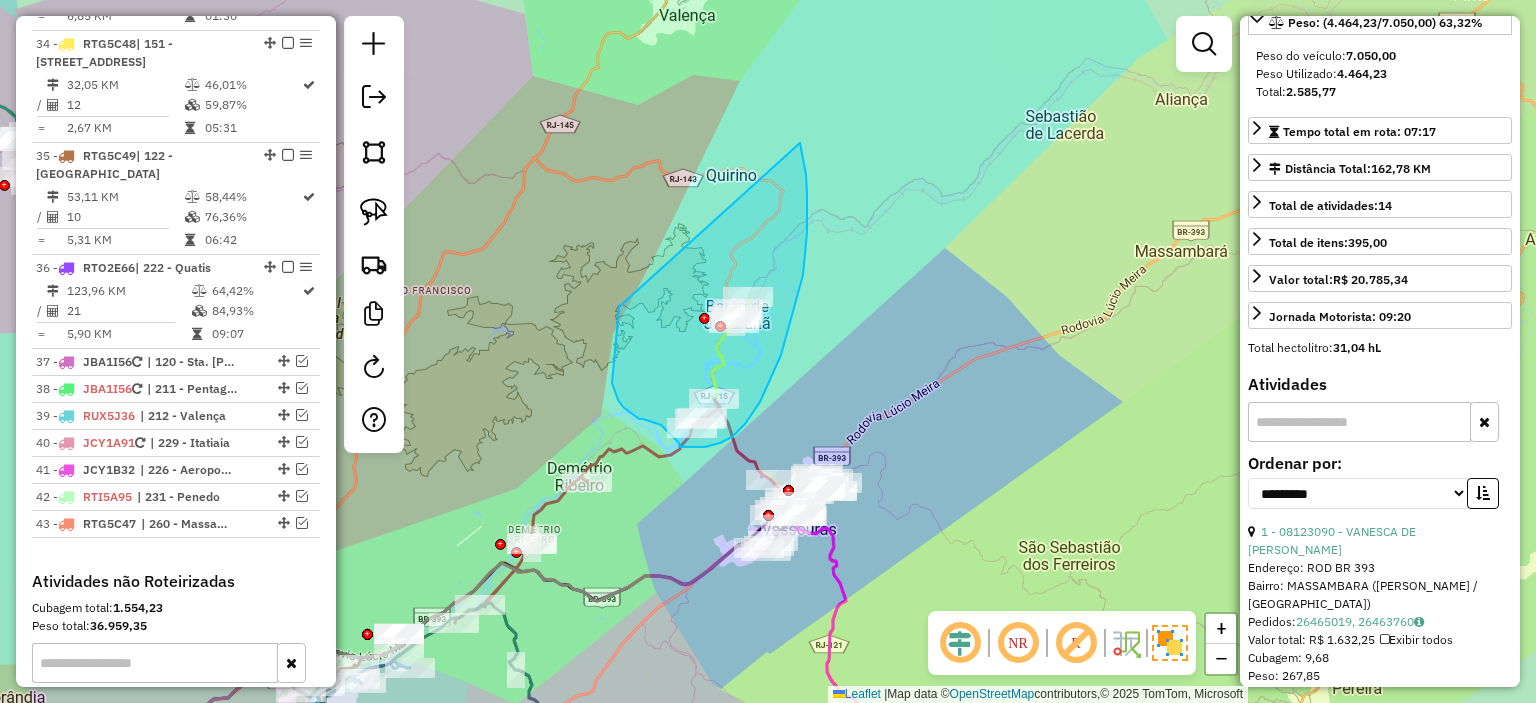 drag, startPoint x: 618, startPoint y: 400, endPoint x: 791, endPoint y: 102, distance: 344.57654 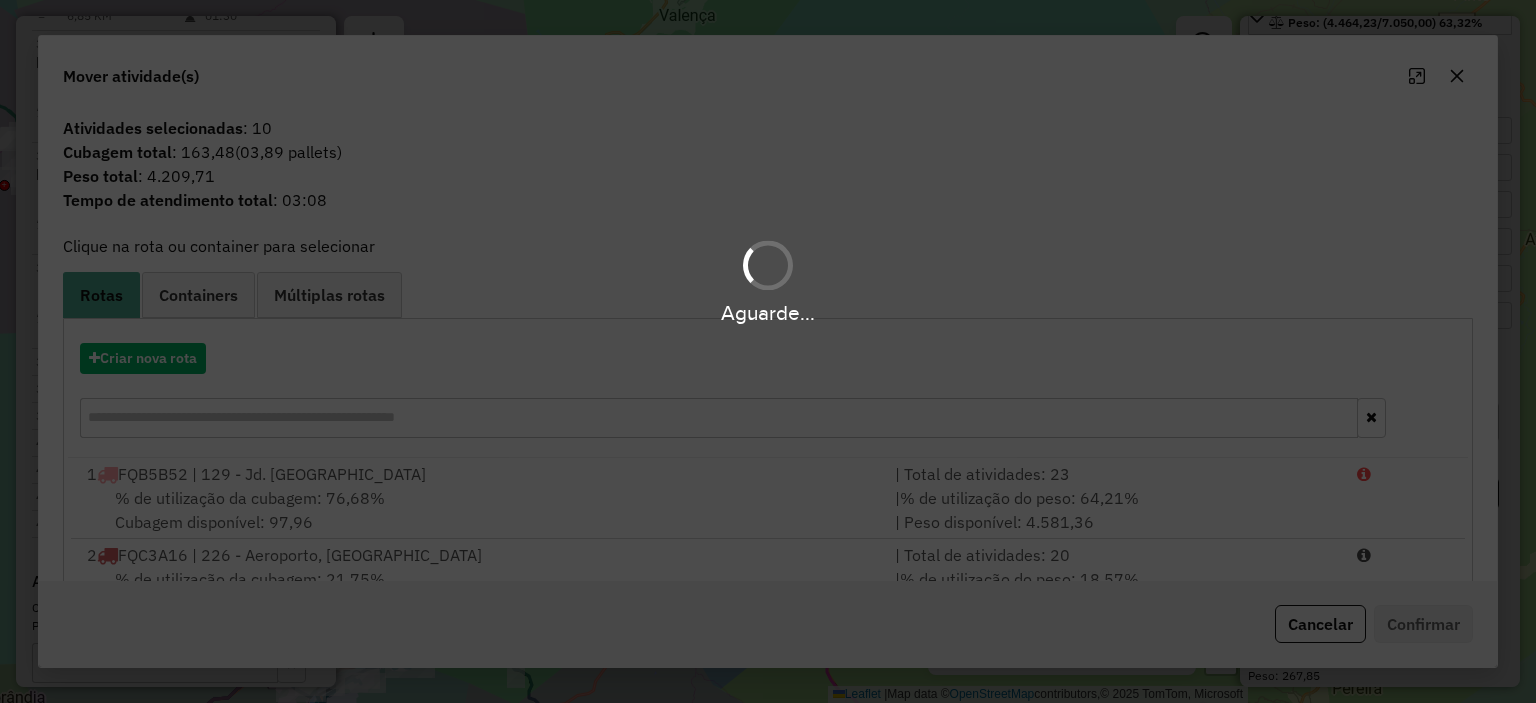click on "Aguarde..." at bounding box center (768, 351) 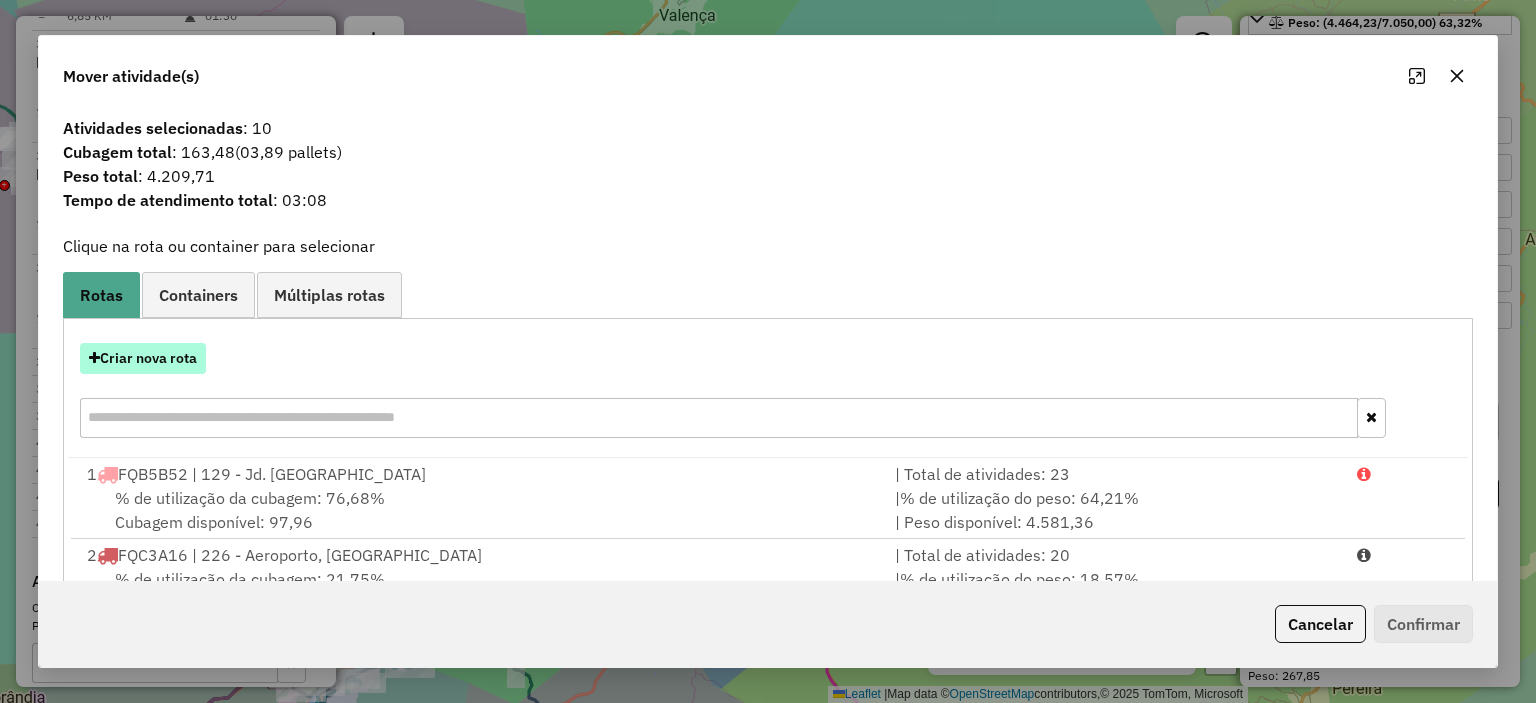 click on "Criar nova rota" at bounding box center (143, 358) 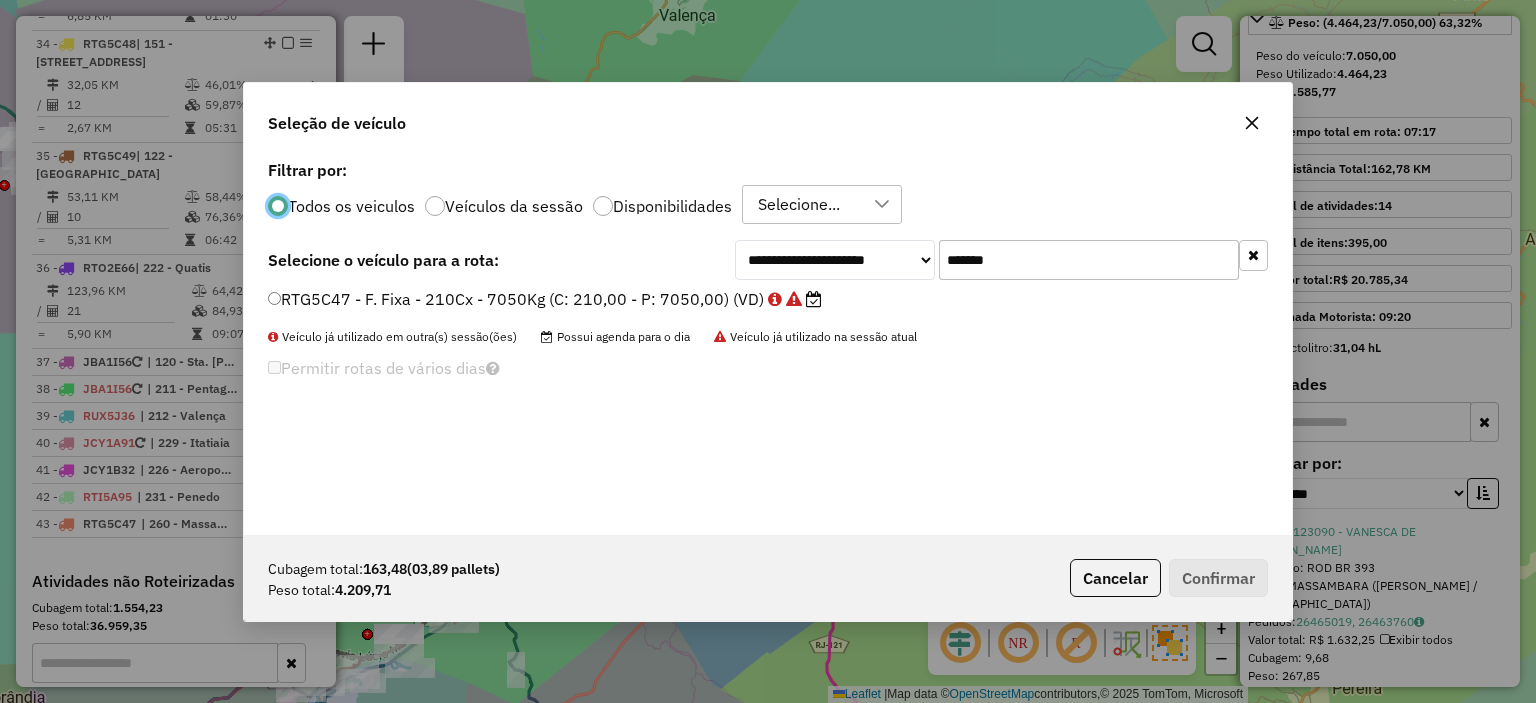 scroll, scrollTop: 10, scrollLeft: 6, axis: both 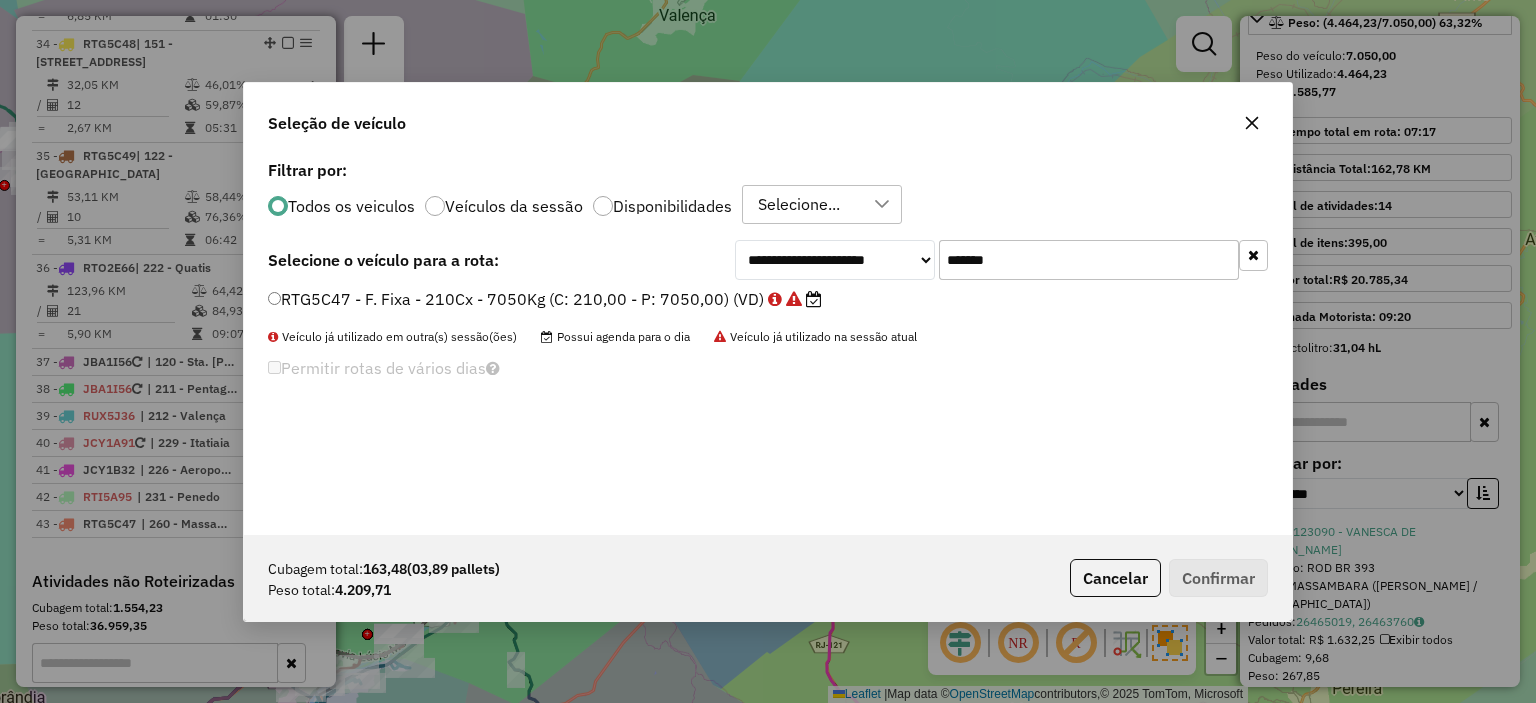 drag, startPoint x: 1030, startPoint y: 267, endPoint x: 680, endPoint y: 232, distance: 351.74564 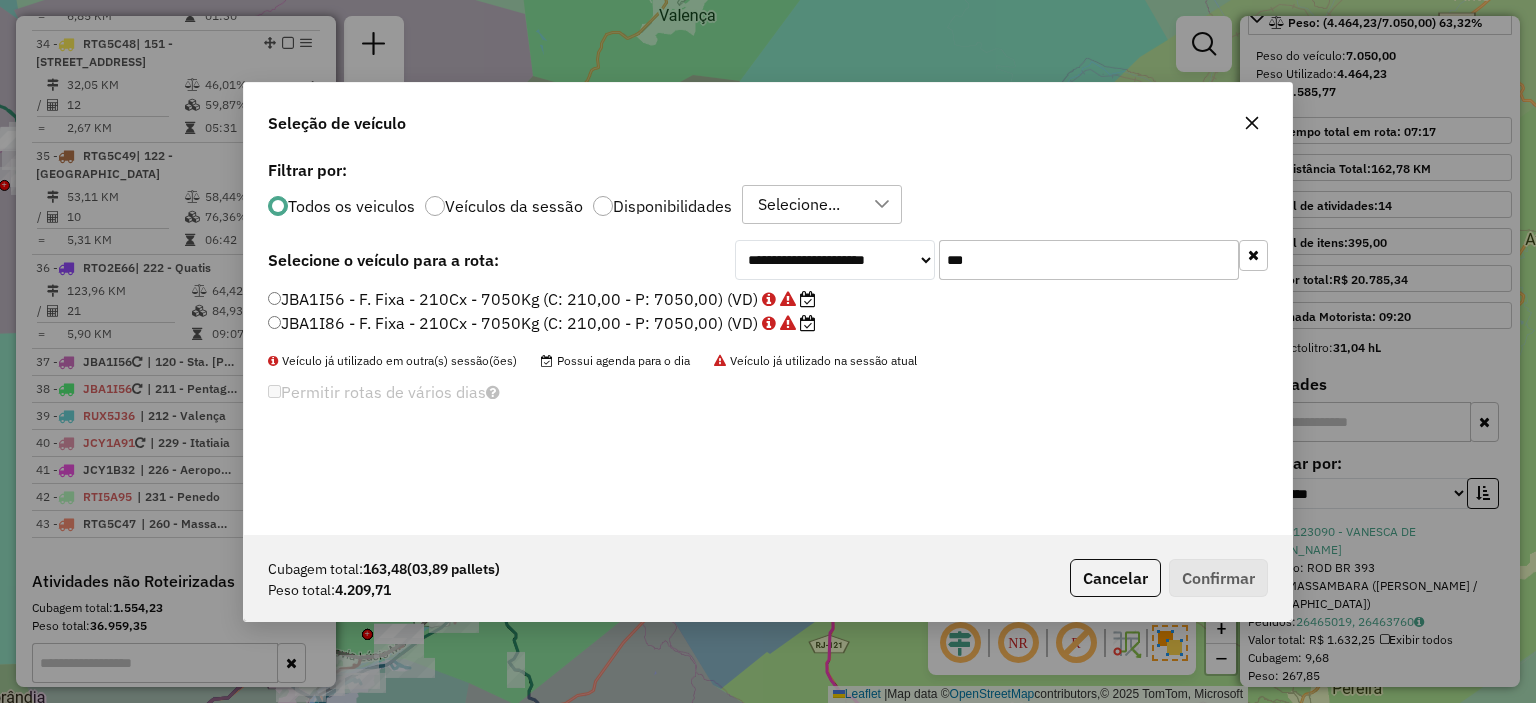 type on "***" 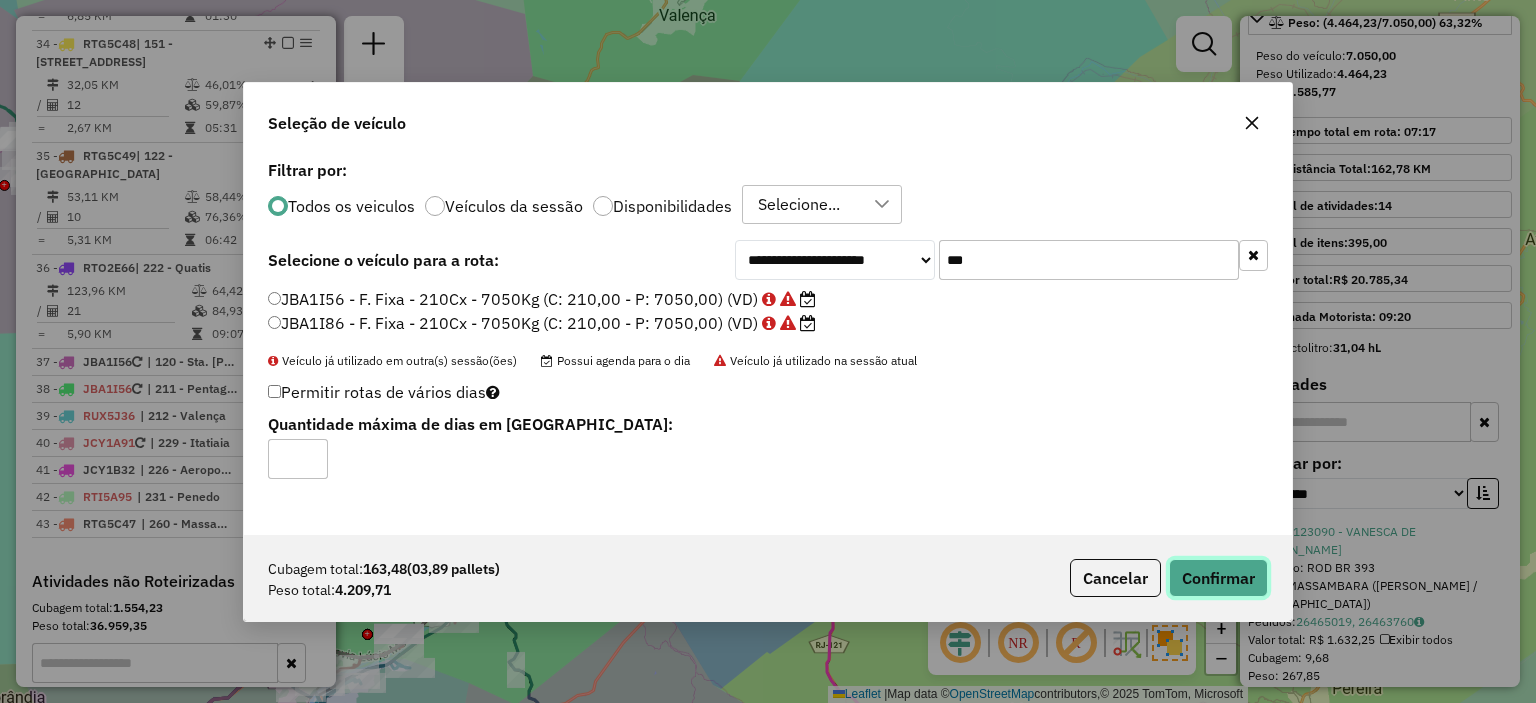 click on "Confirmar" 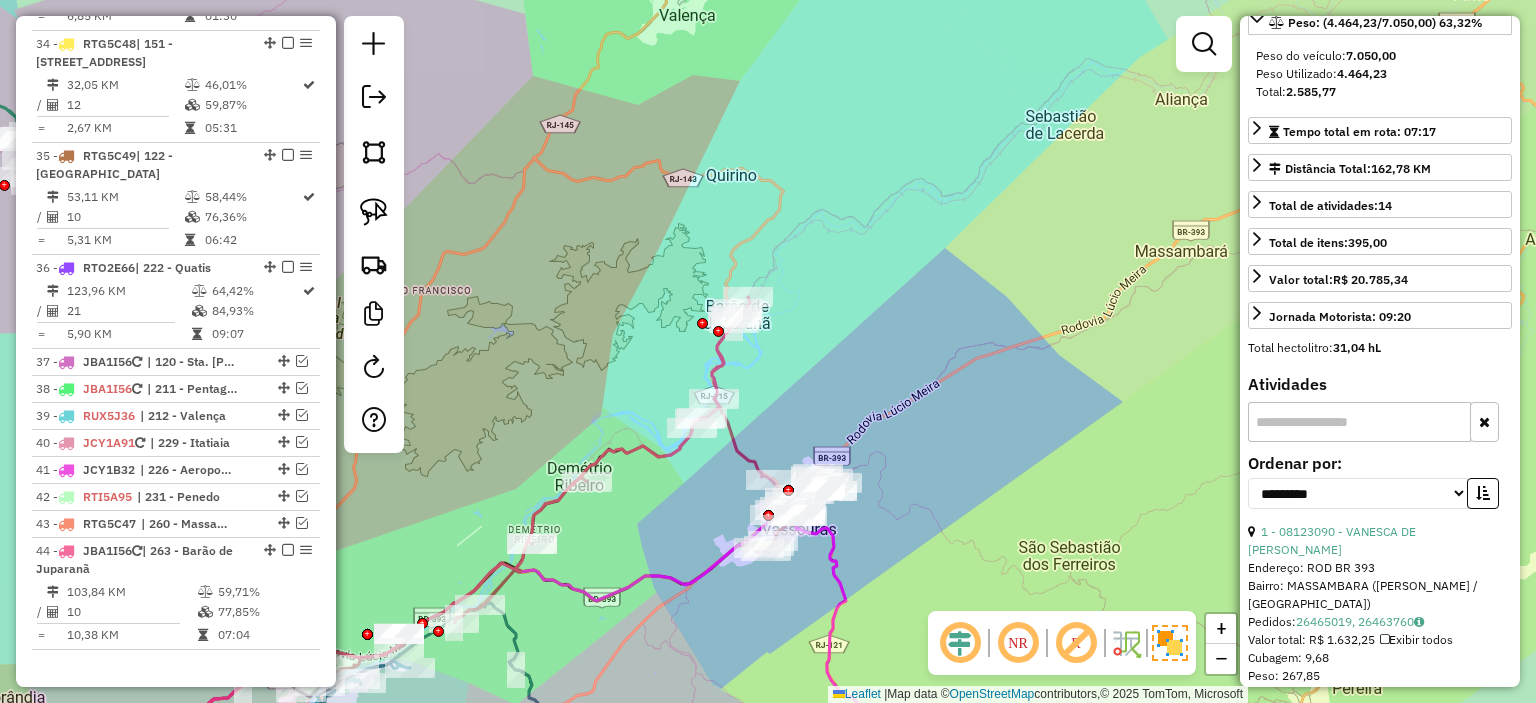 scroll, scrollTop: 4890, scrollLeft: 0, axis: vertical 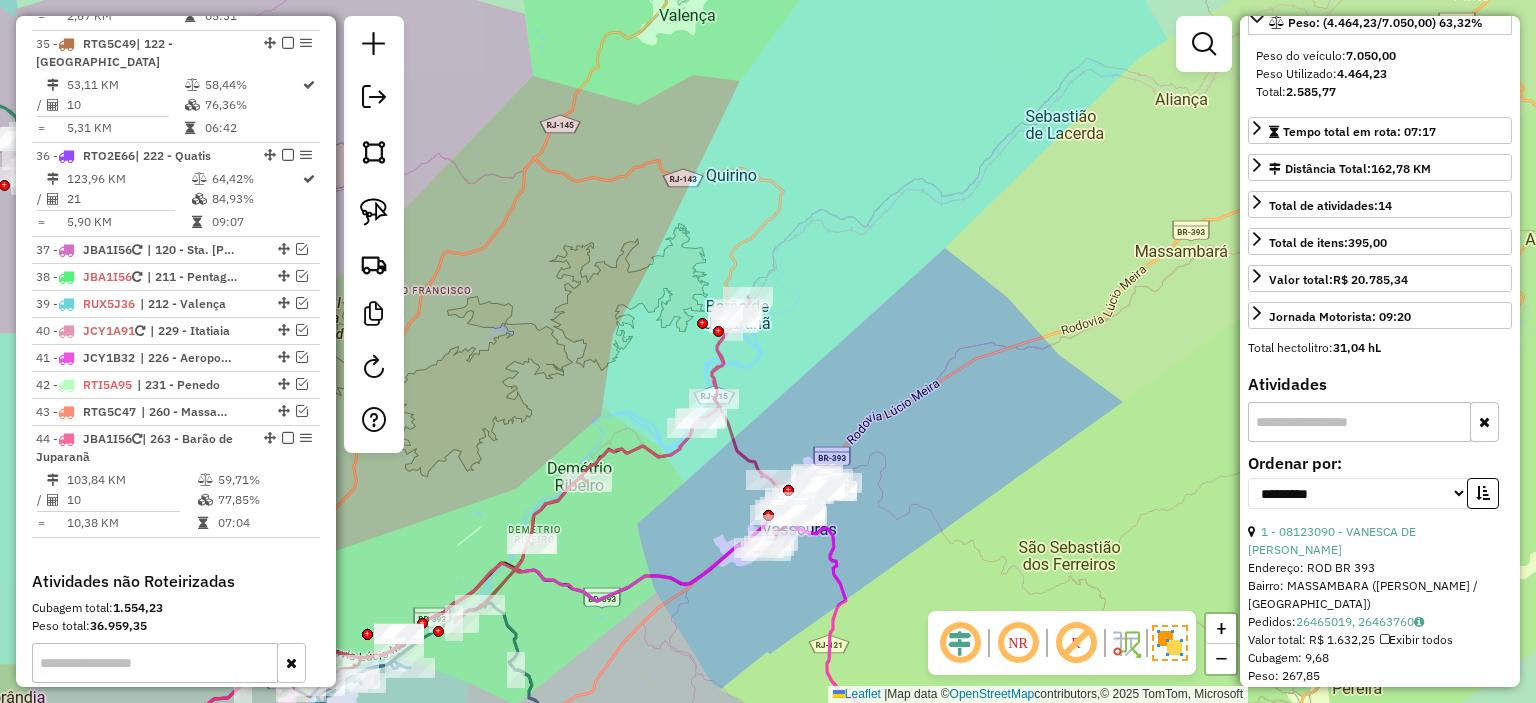 click on "Janela de atendimento Grade de atendimento Capacidade Transportadoras Veículos Cliente Pedidos  Rotas Selecione os dias de semana para filtrar as janelas de atendimento  Seg   Ter   Qua   Qui   Sex   Sáb   Dom  Informe o período da janela de atendimento: De: Até:  Filtrar exatamente a janela do cliente  Considerar janela de atendimento padrão  Selecione os dias de semana para filtrar as grades de atendimento  Seg   Ter   Qua   Qui   Sex   Sáb   Dom   Considerar clientes sem dia de atendimento cadastrado  Clientes fora do dia de atendimento selecionado Filtrar as atividades entre os valores definidos abaixo:  Peso mínimo:   Peso máximo:   Cubagem mínima:   Cubagem máxima:   De:   Até:  Filtrar as atividades entre o tempo de atendimento definido abaixo:  De:   Até:   Considerar capacidade total dos clientes não roteirizados Transportadora: Selecione um ou mais itens Tipo de veículo: Selecione um ou mais itens Veículo: Selecione um ou mais itens Motorista: Selecione um ou mais itens Nome: Rótulo:" 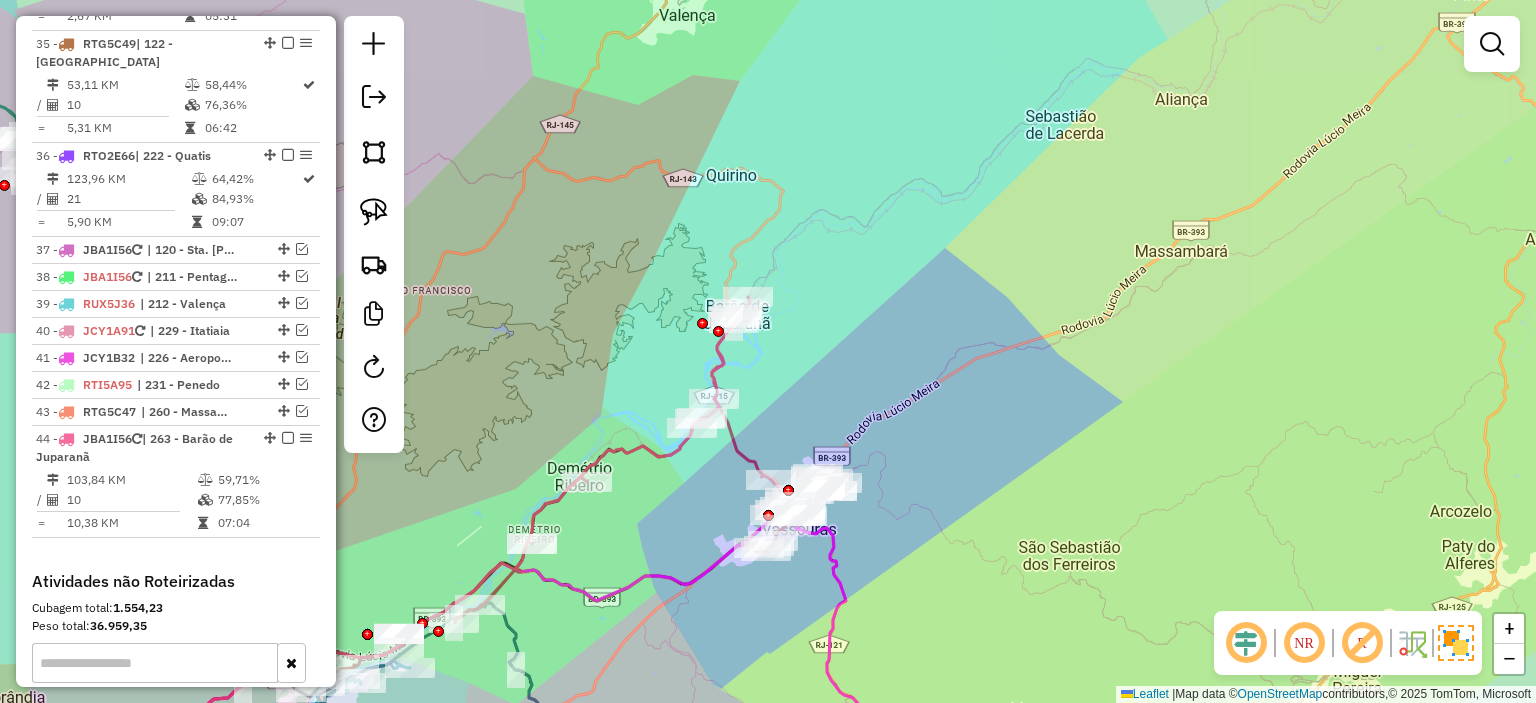 click 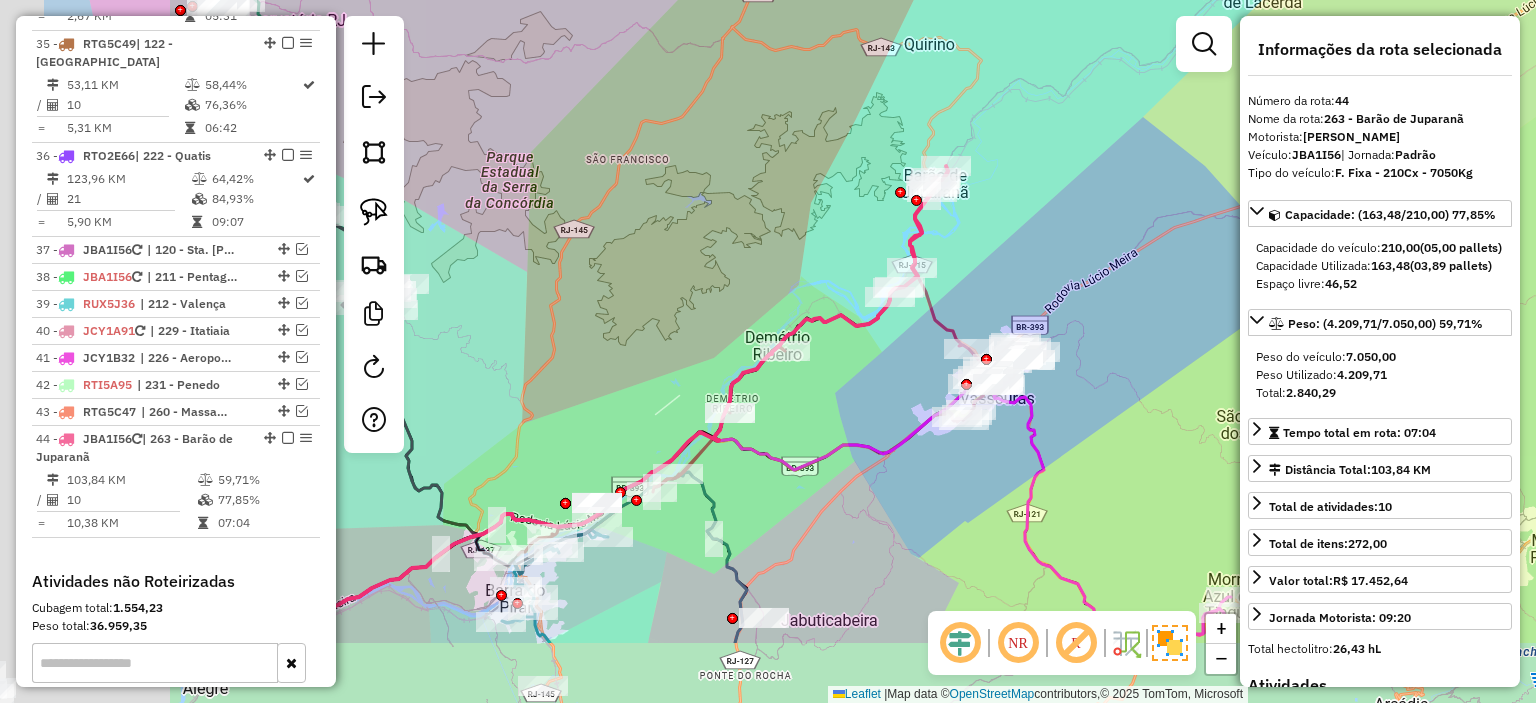 drag, startPoint x: 774, startPoint y: 303, endPoint x: 768, endPoint y: 289, distance: 15.231546 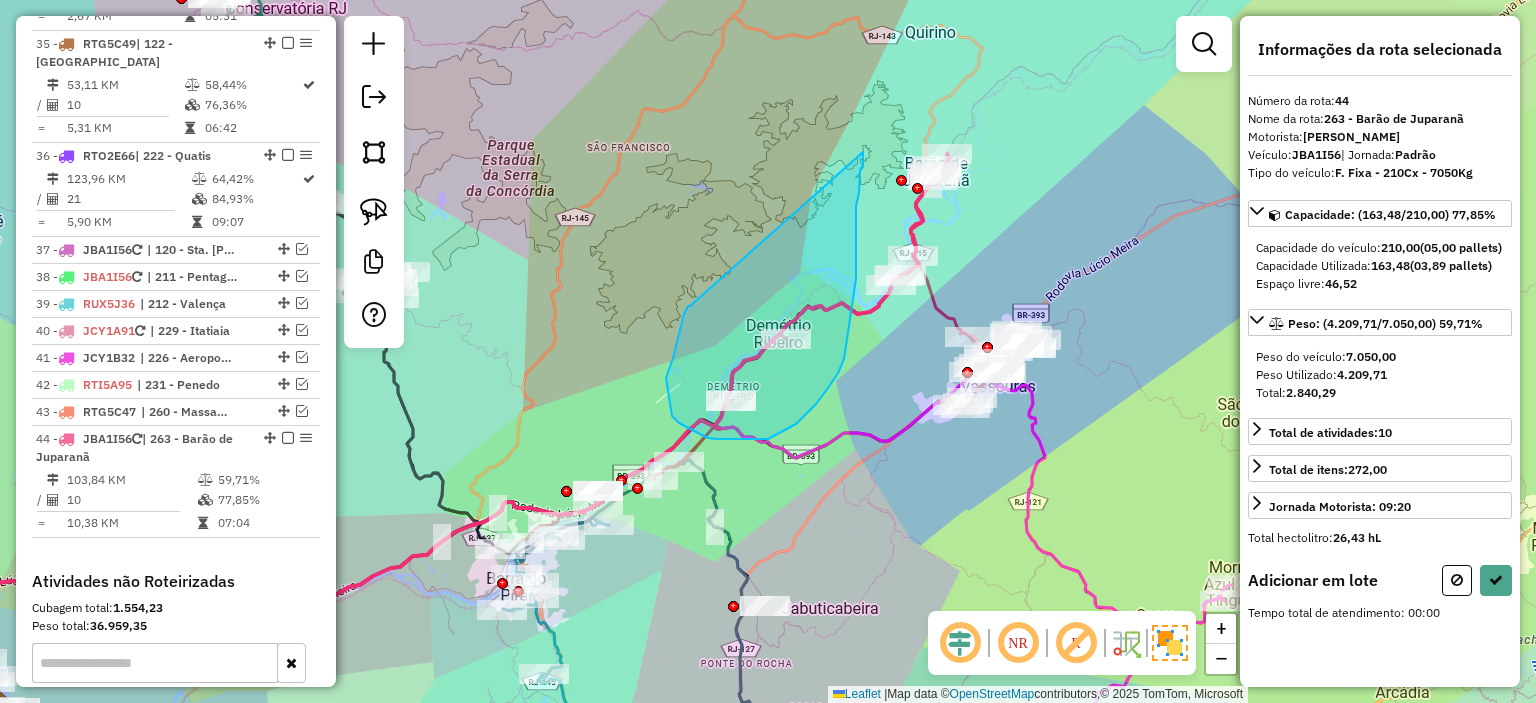 drag, startPoint x: 690, startPoint y: 306, endPoint x: 863, endPoint y: 152, distance: 231.6139 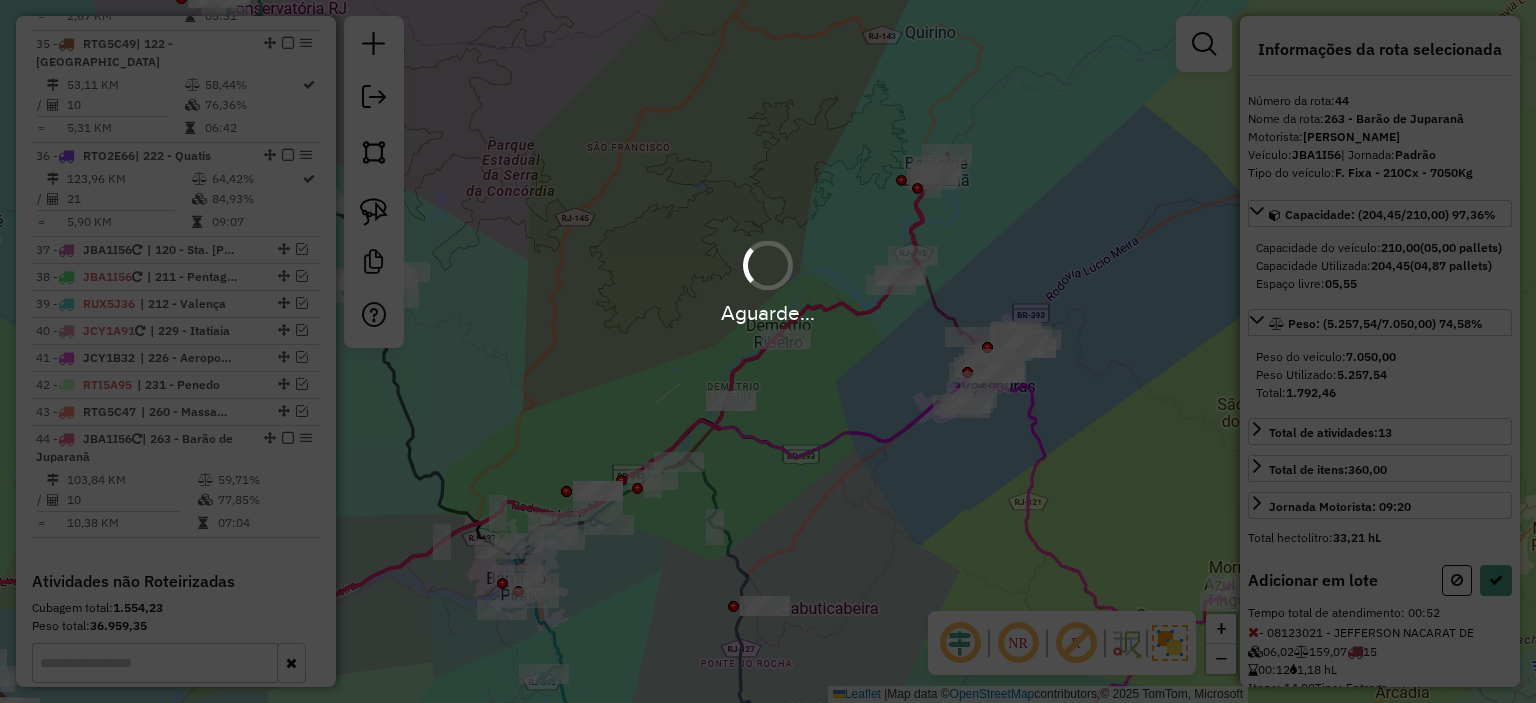 select on "**********" 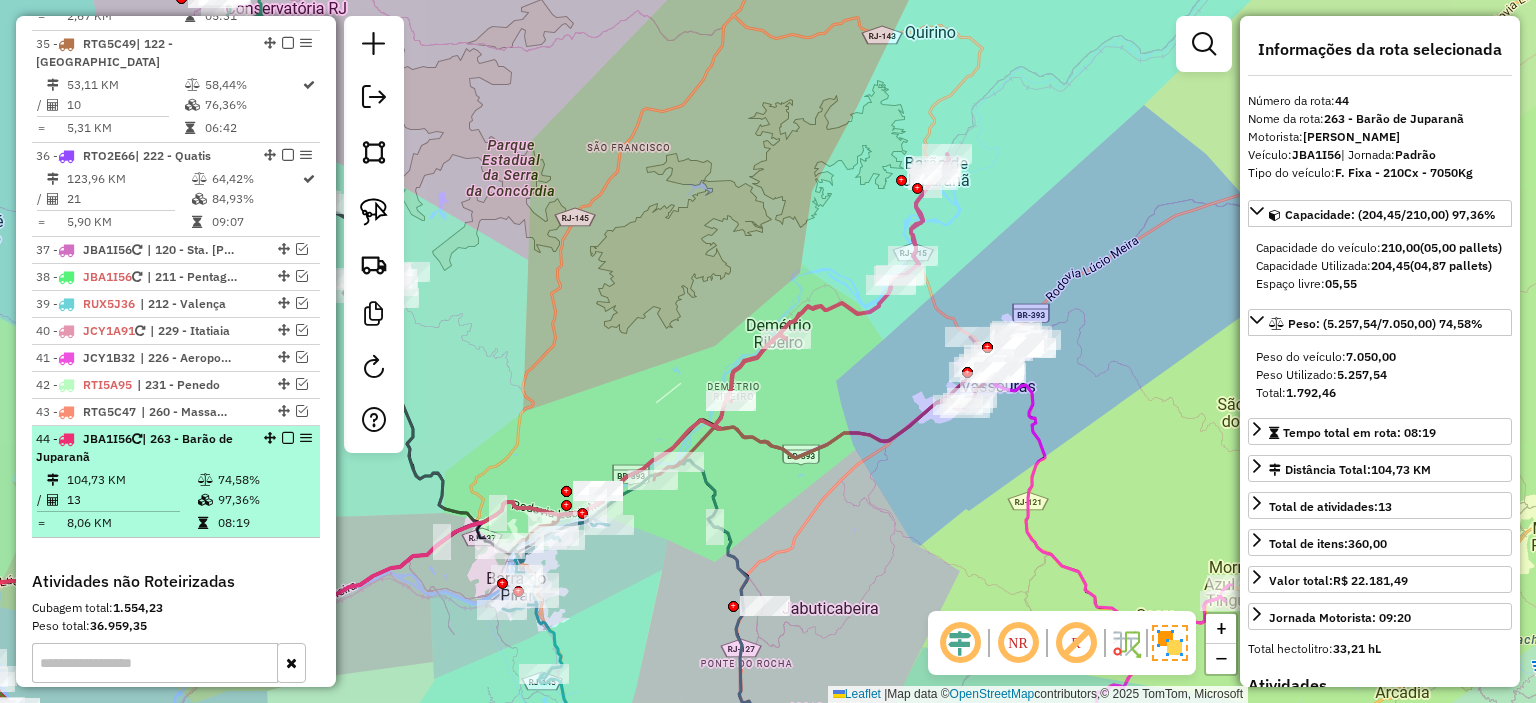 click at bounding box center (288, 438) 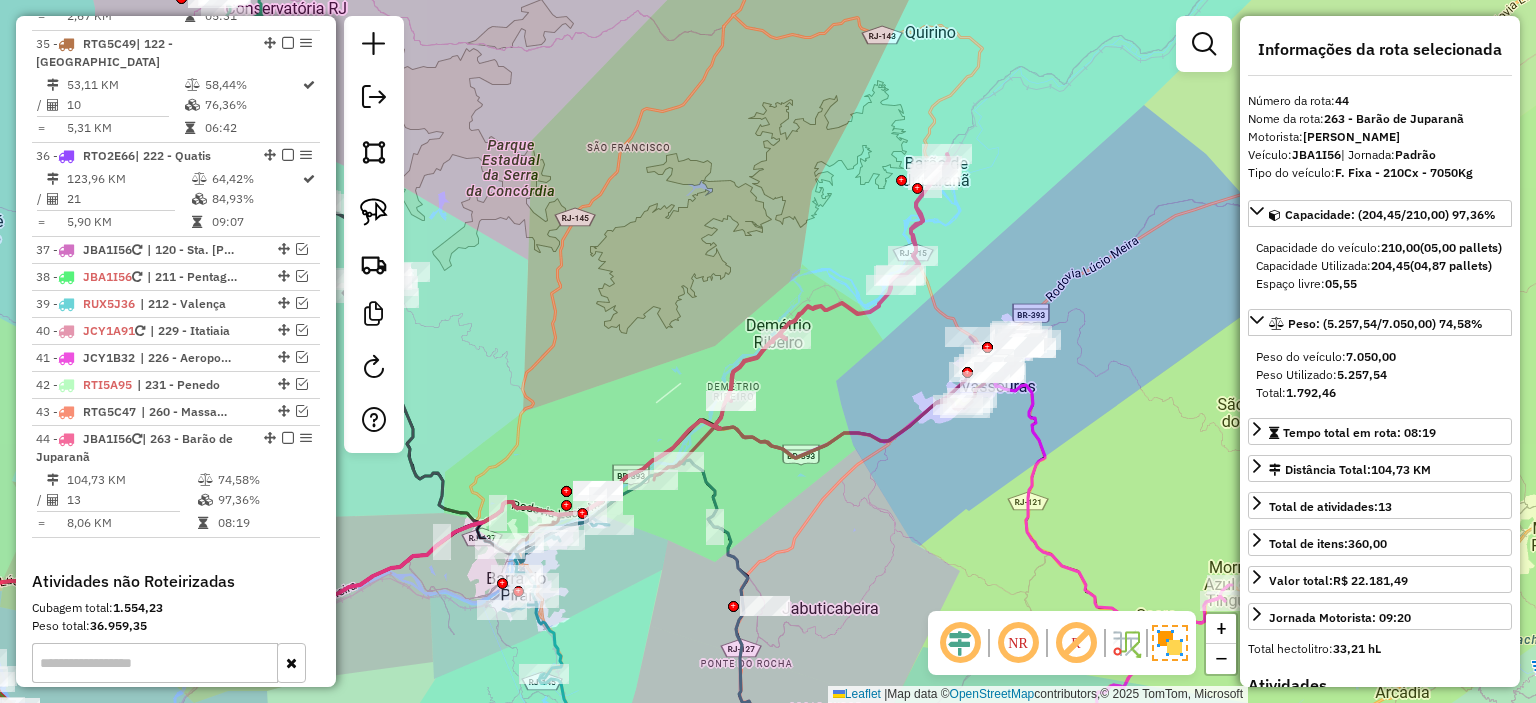 scroll, scrollTop: 4805, scrollLeft: 0, axis: vertical 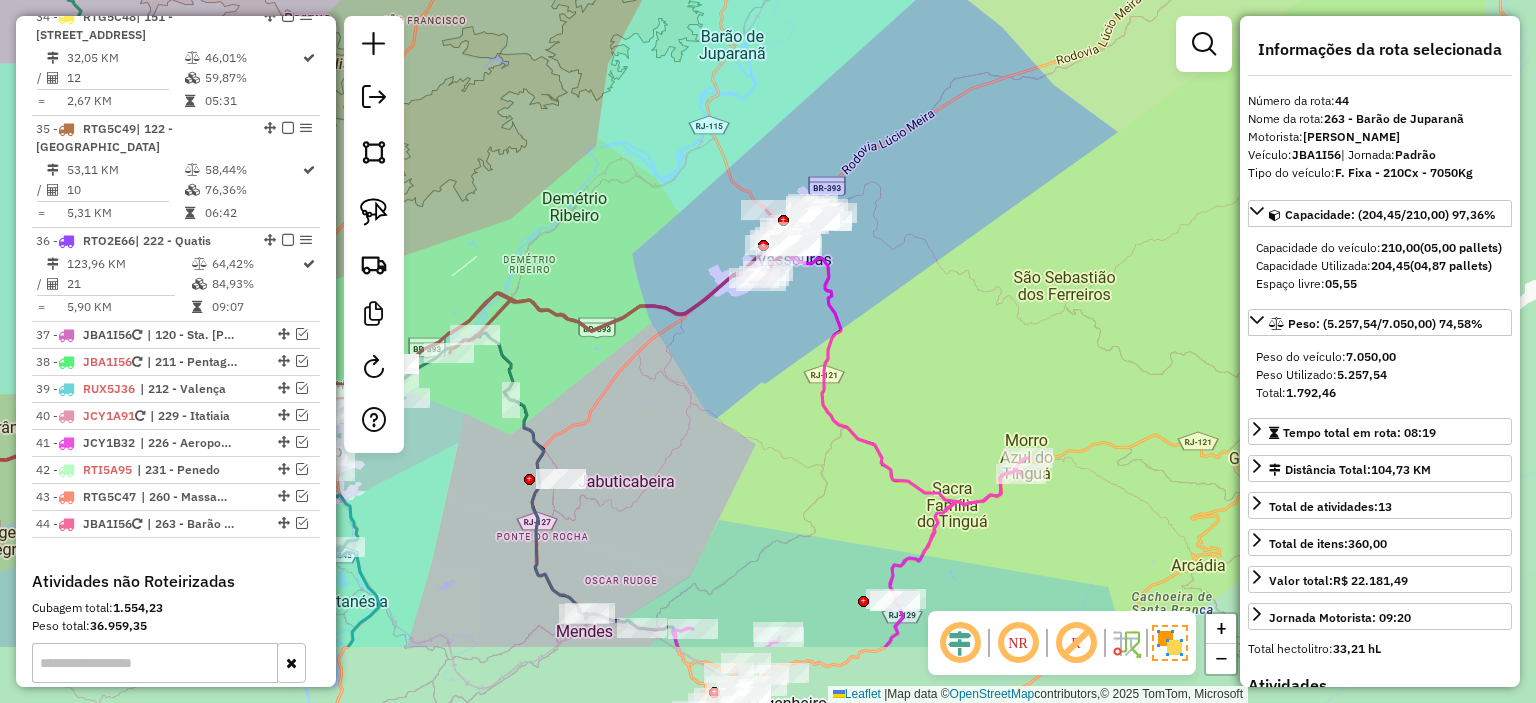 drag, startPoint x: 856, startPoint y: 260, endPoint x: 652, endPoint y: 133, distance: 240.3019 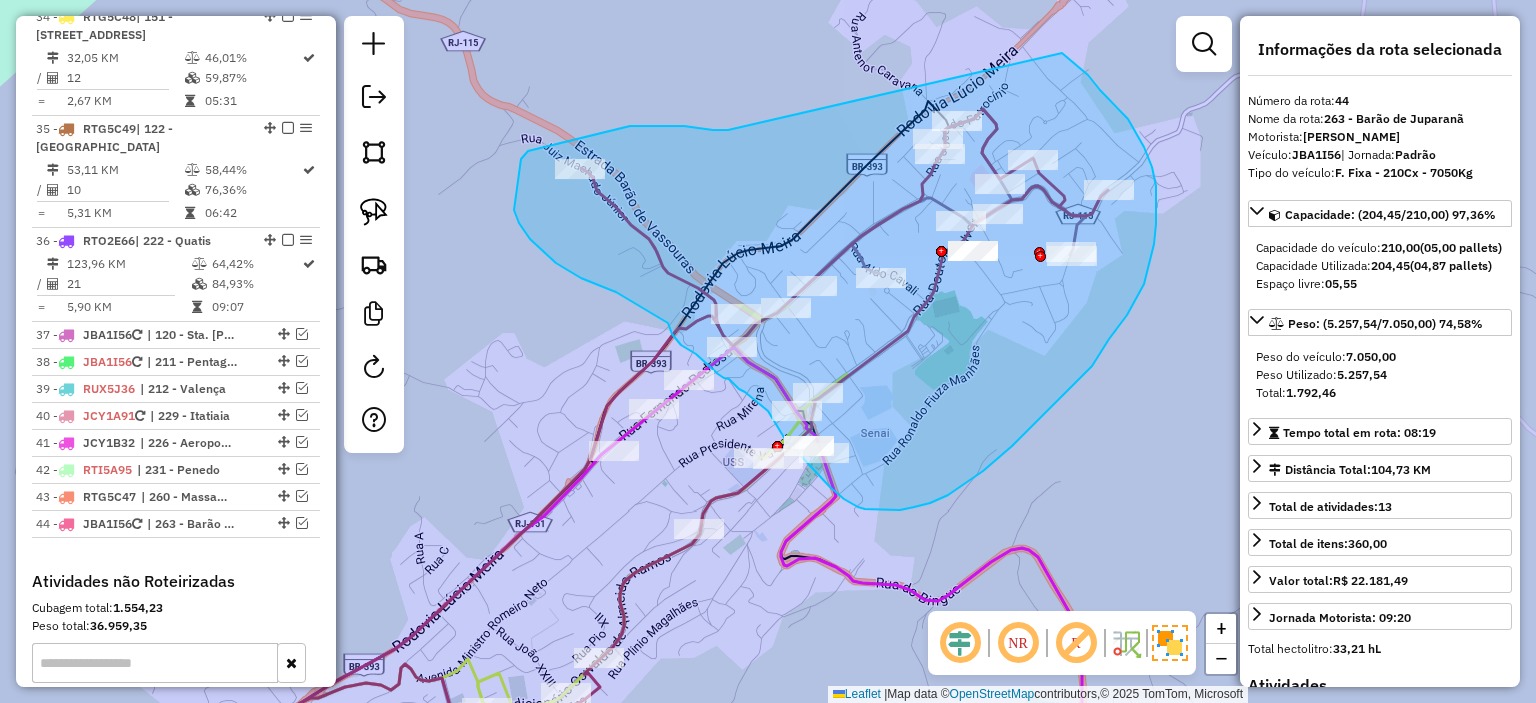 drag, startPoint x: 630, startPoint y: 126, endPoint x: 1039, endPoint y: 31, distance: 419.8881 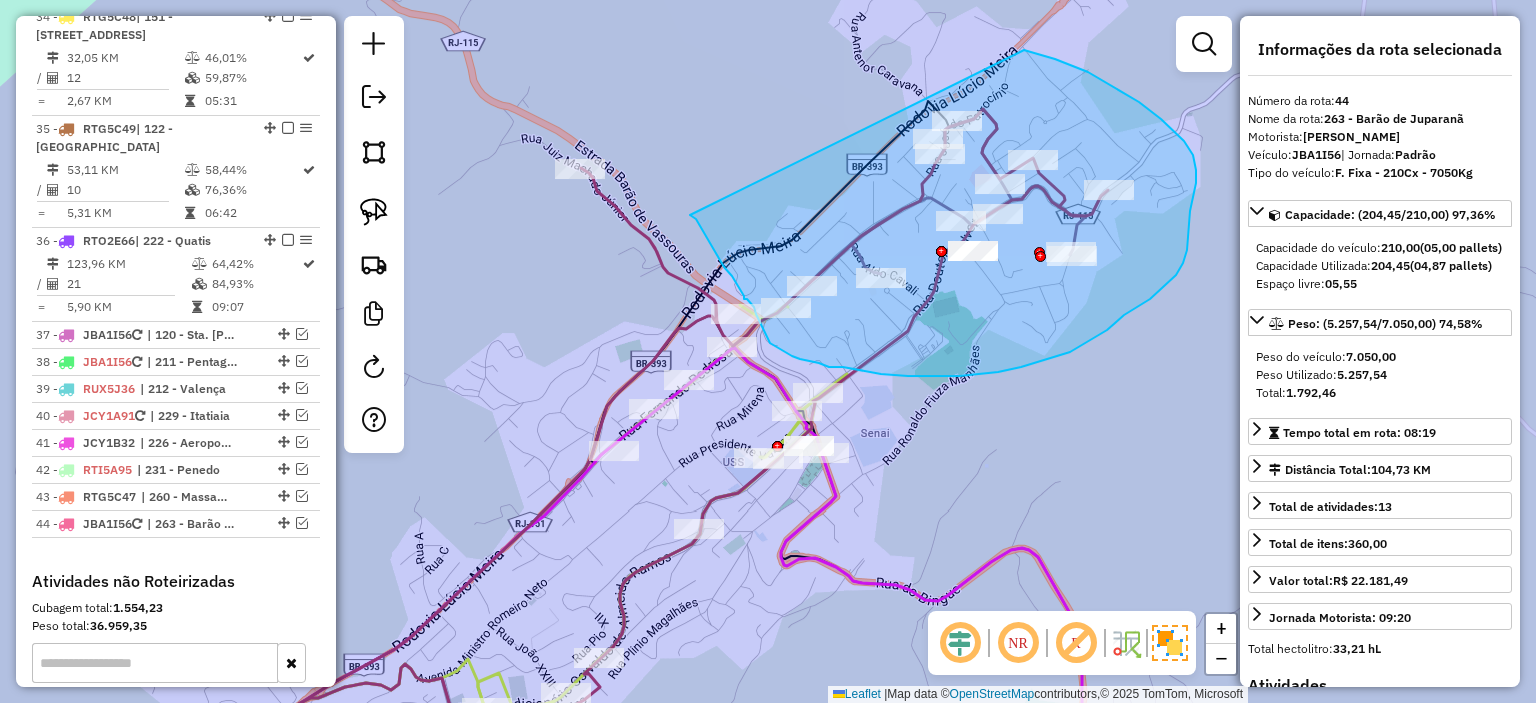 drag, startPoint x: 690, startPoint y: 215, endPoint x: 884, endPoint y: 27, distance: 270.1481 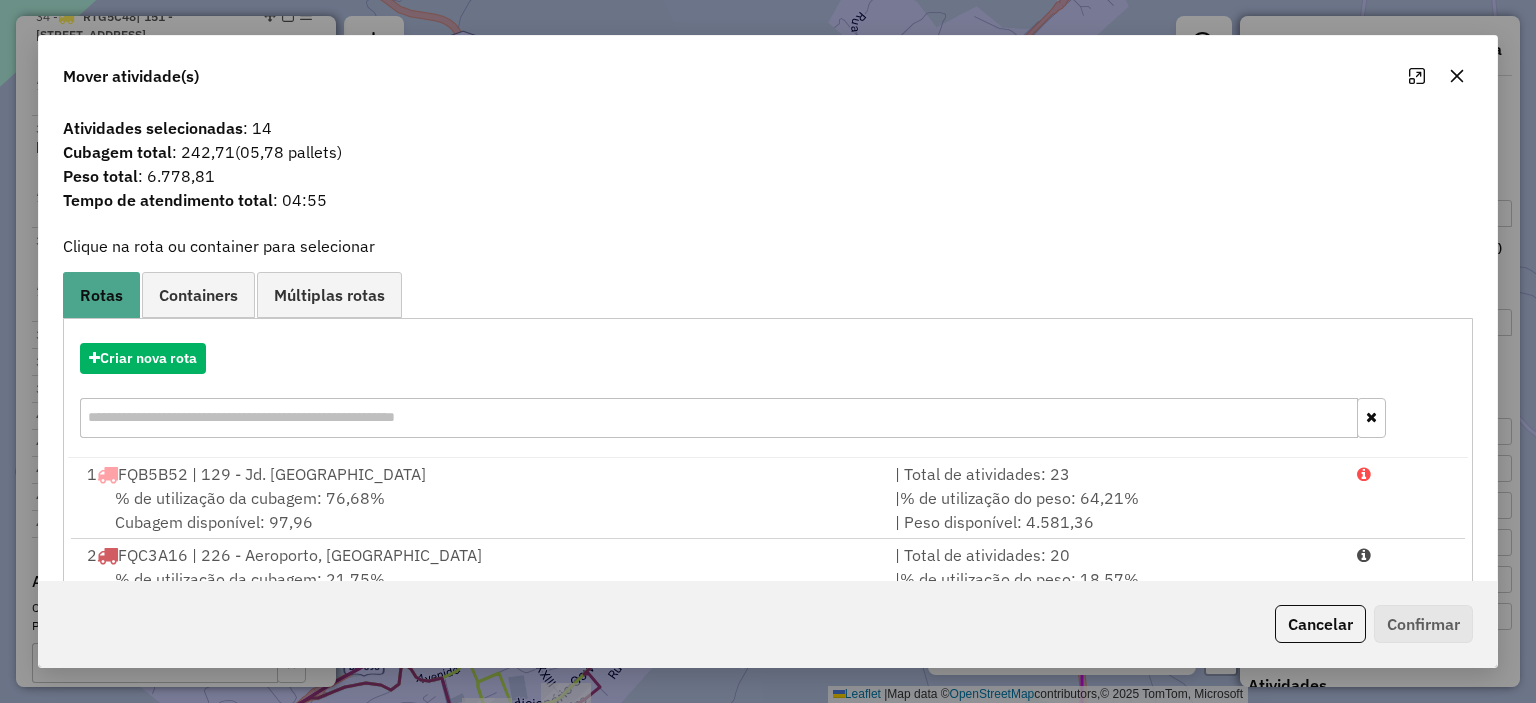 click at bounding box center (718, 418) 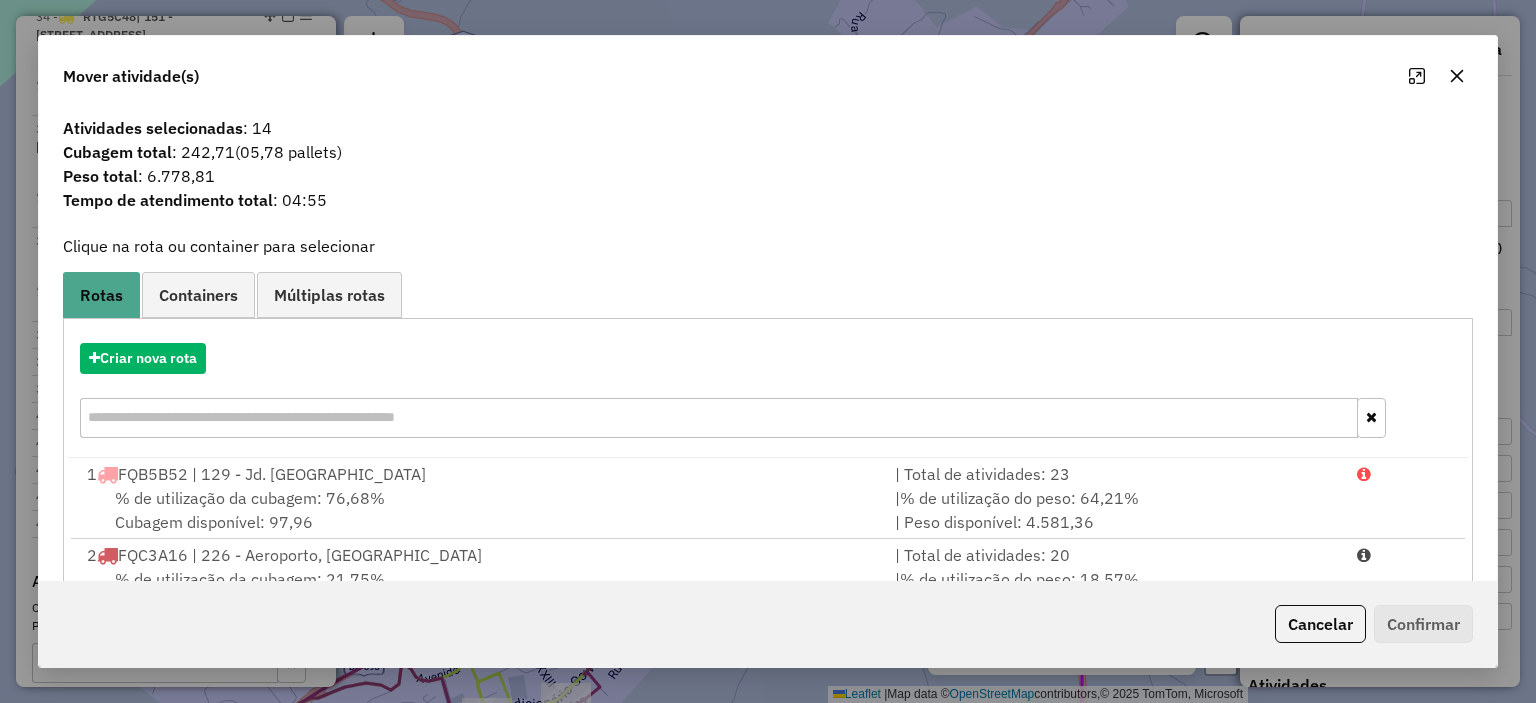 click on "Criar nova rota" at bounding box center [767, 393] 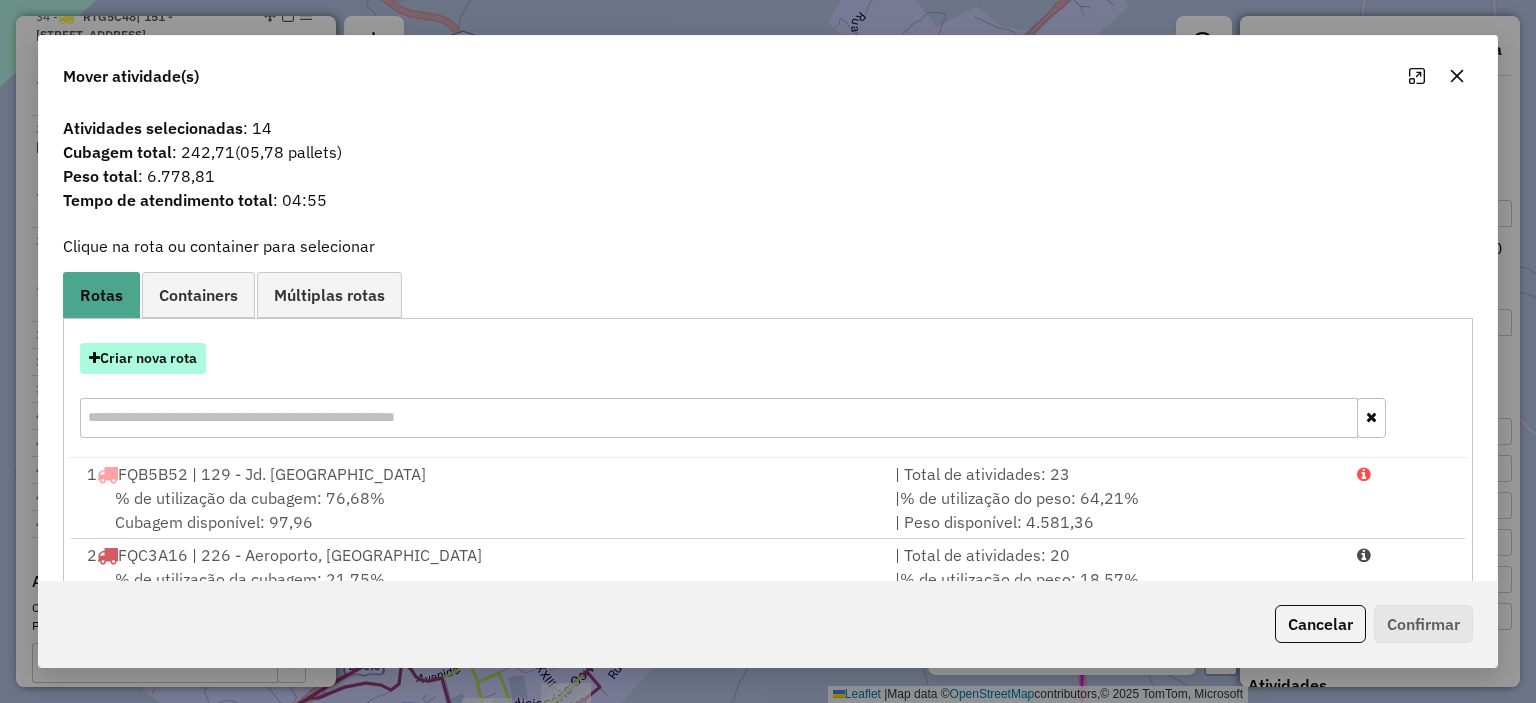 click on "Criar nova rota" at bounding box center [143, 358] 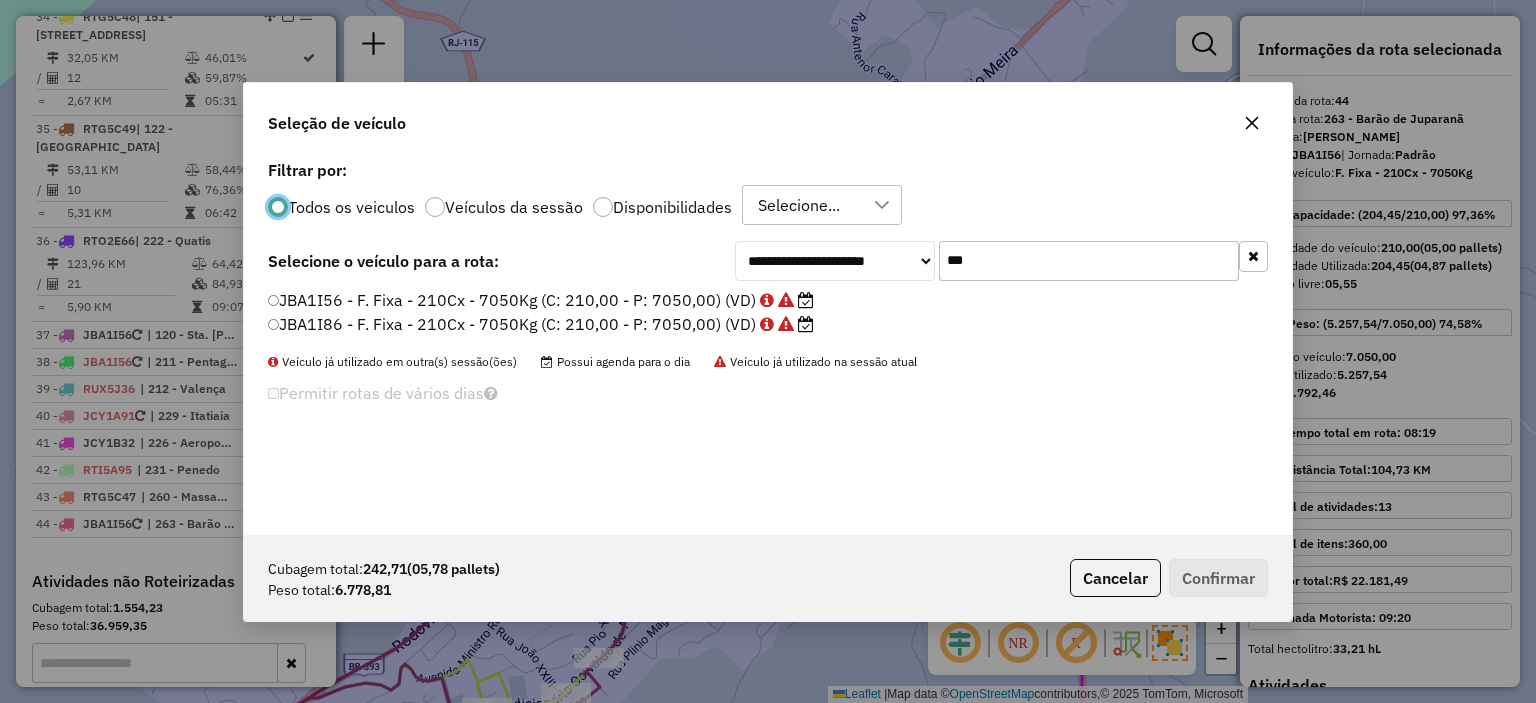 scroll, scrollTop: 10, scrollLeft: 6, axis: both 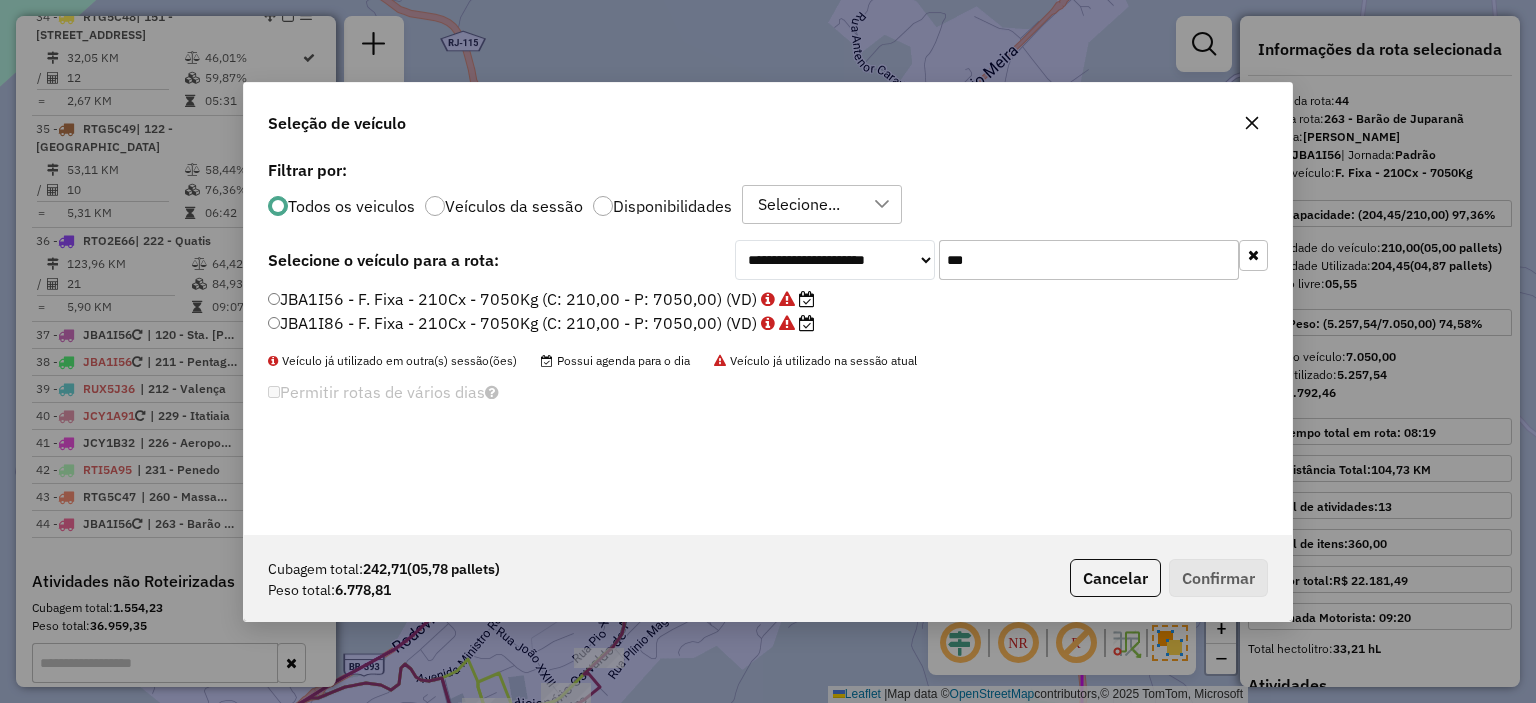 drag, startPoint x: 1068, startPoint y: 253, endPoint x: 652, endPoint y: 257, distance: 416.01923 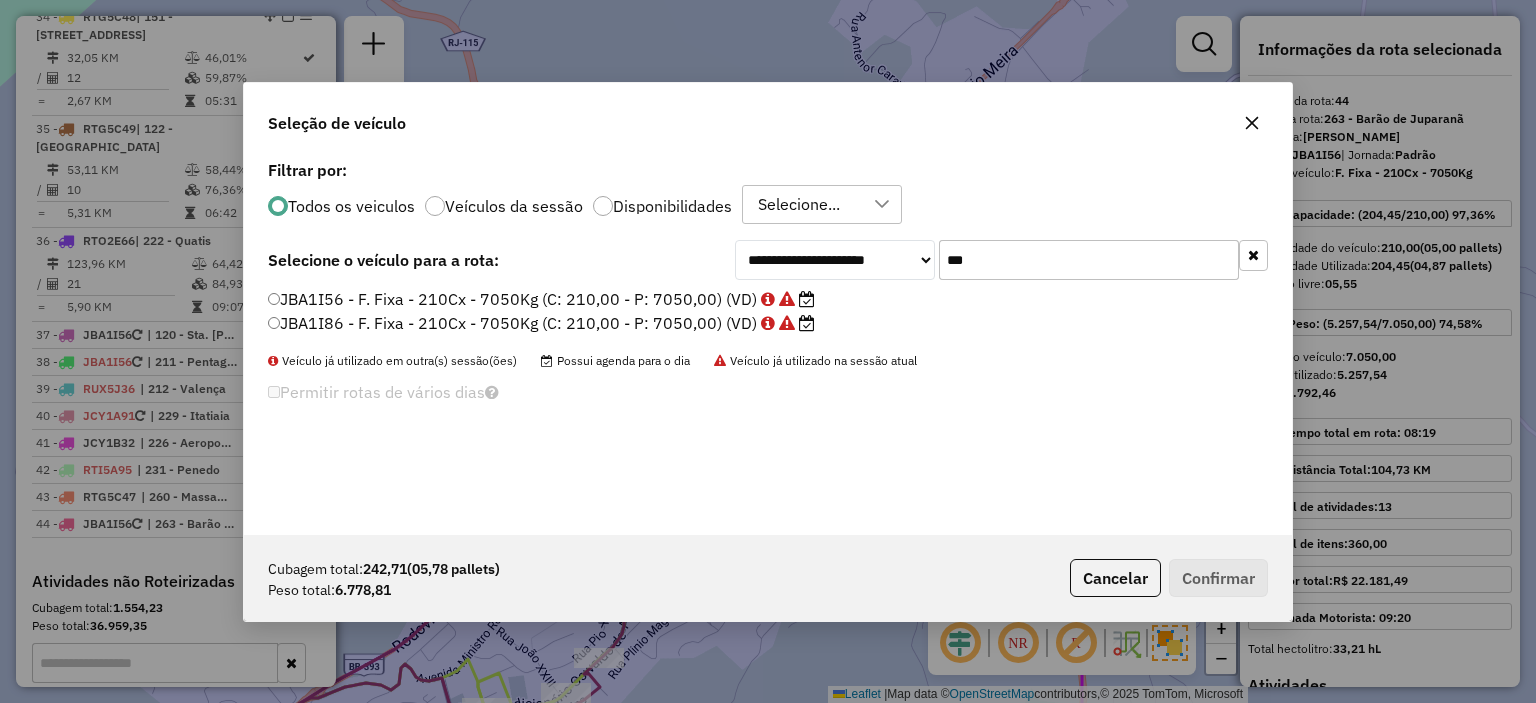paste on "****" 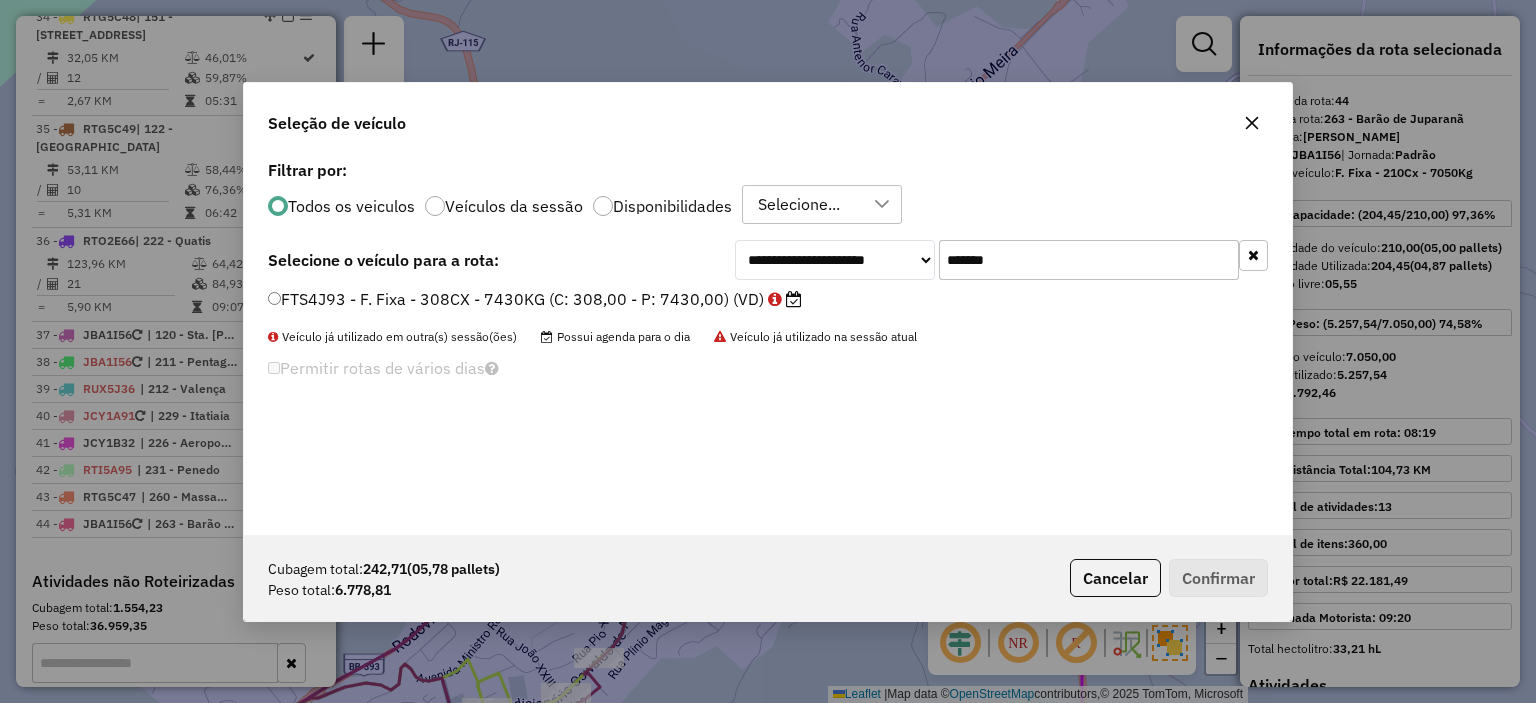 type on "*******" 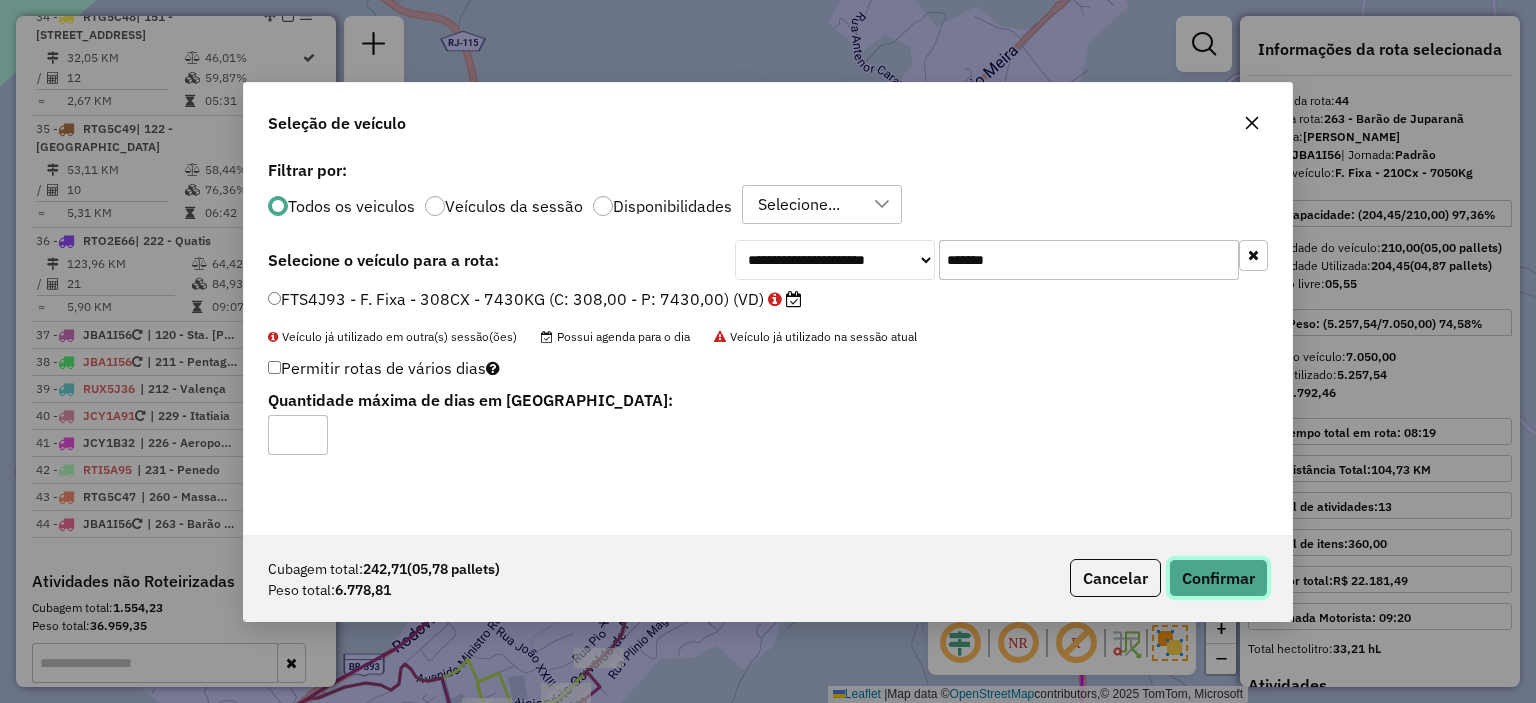 click on "Confirmar" 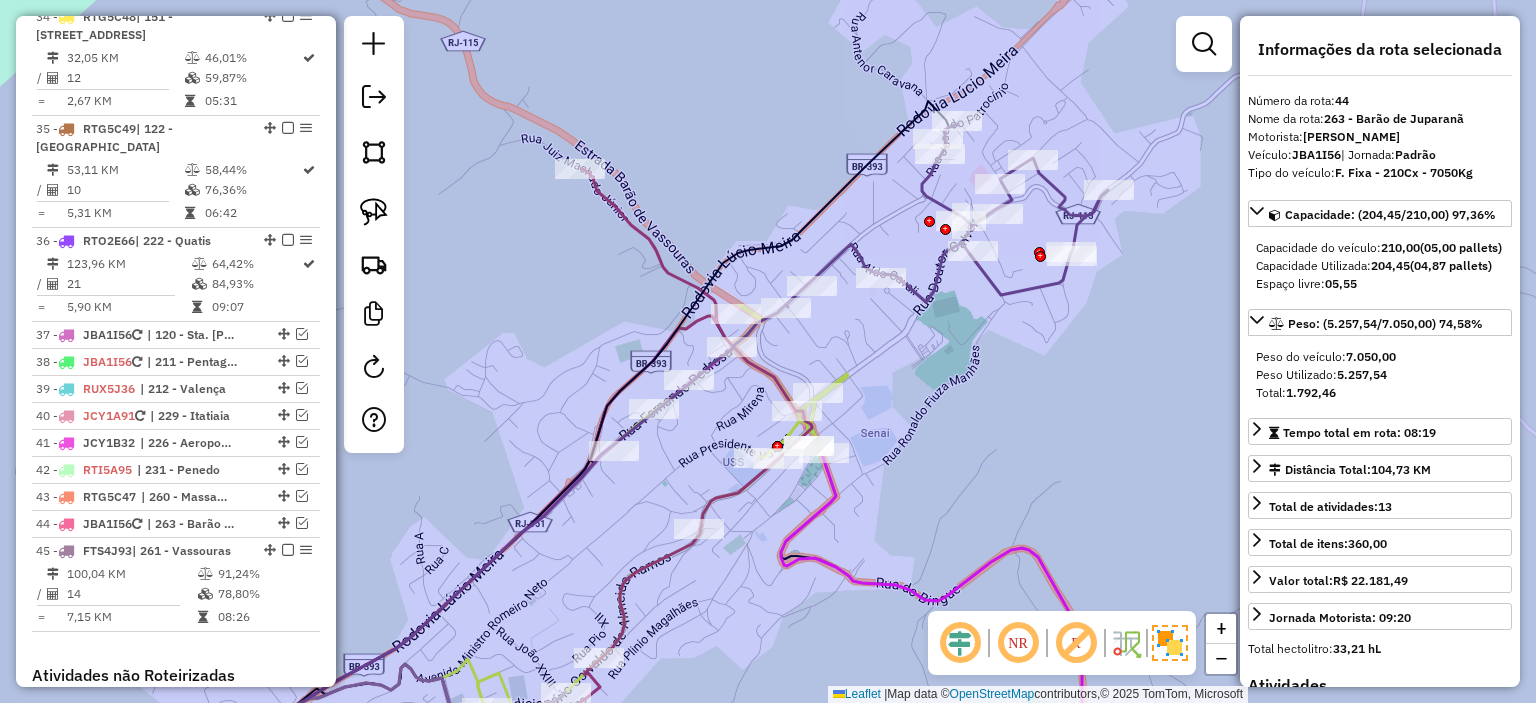 scroll, scrollTop: 4899, scrollLeft: 0, axis: vertical 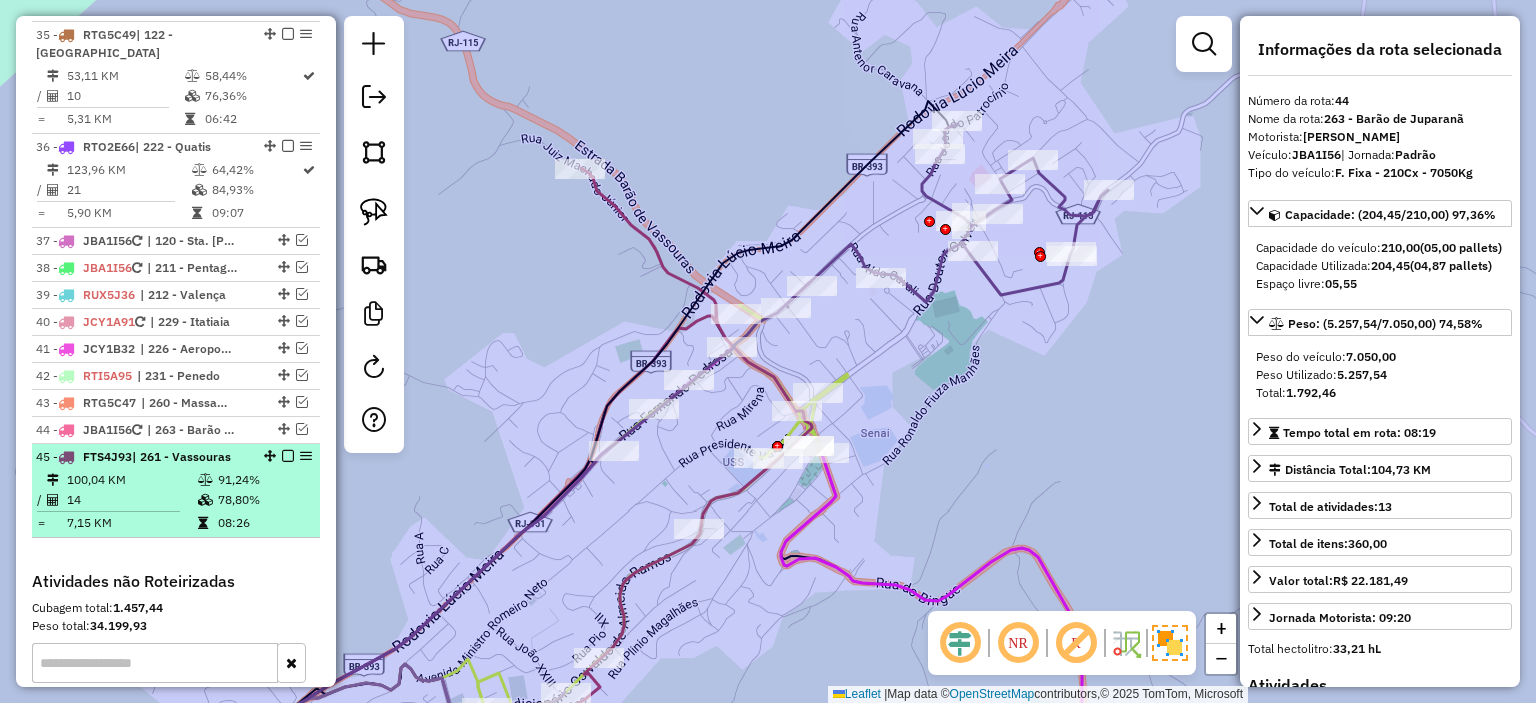 click on "| 261 - Vassouras" at bounding box center (181, 456) 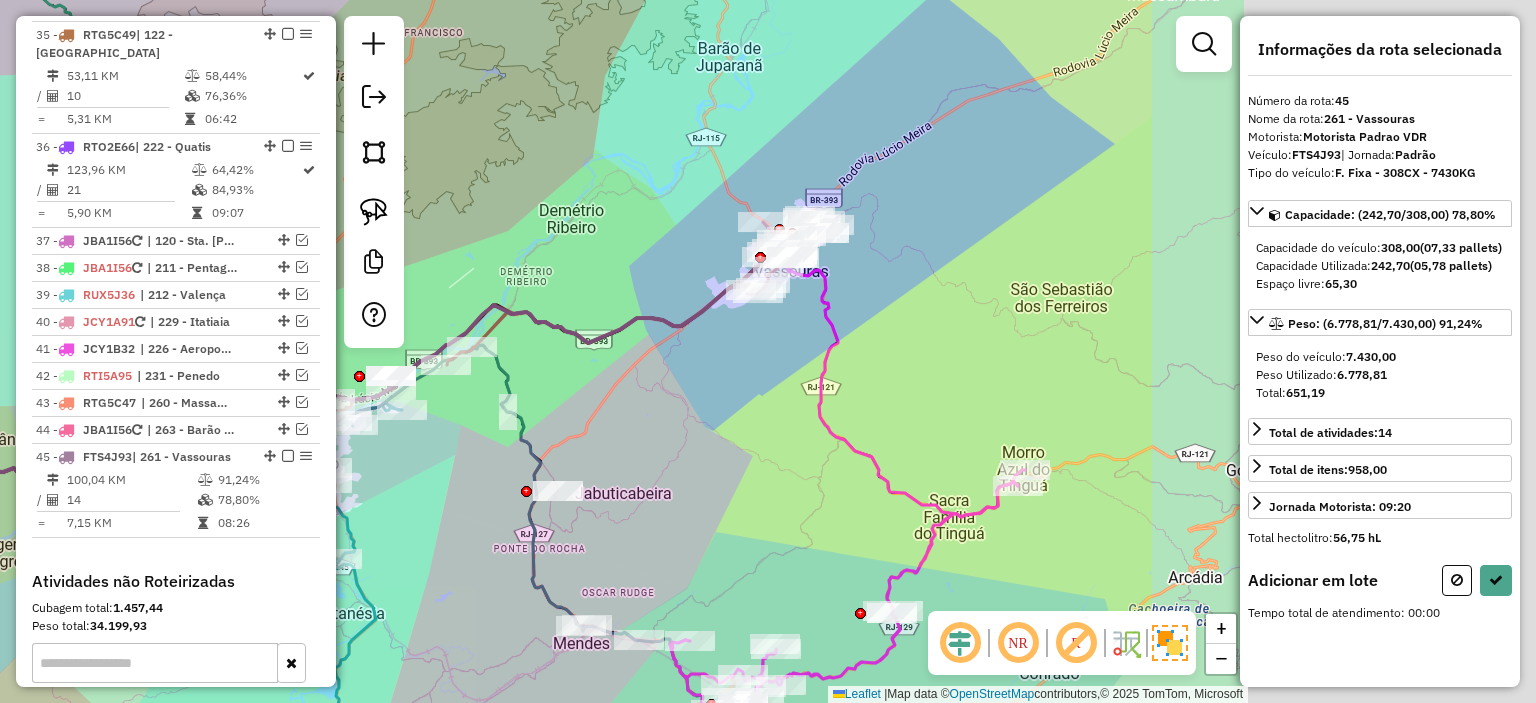 drag, startPoint x: 996, startPoint y: 233, endPoint x: 559, endPoint y: 246, distance: 437.19333 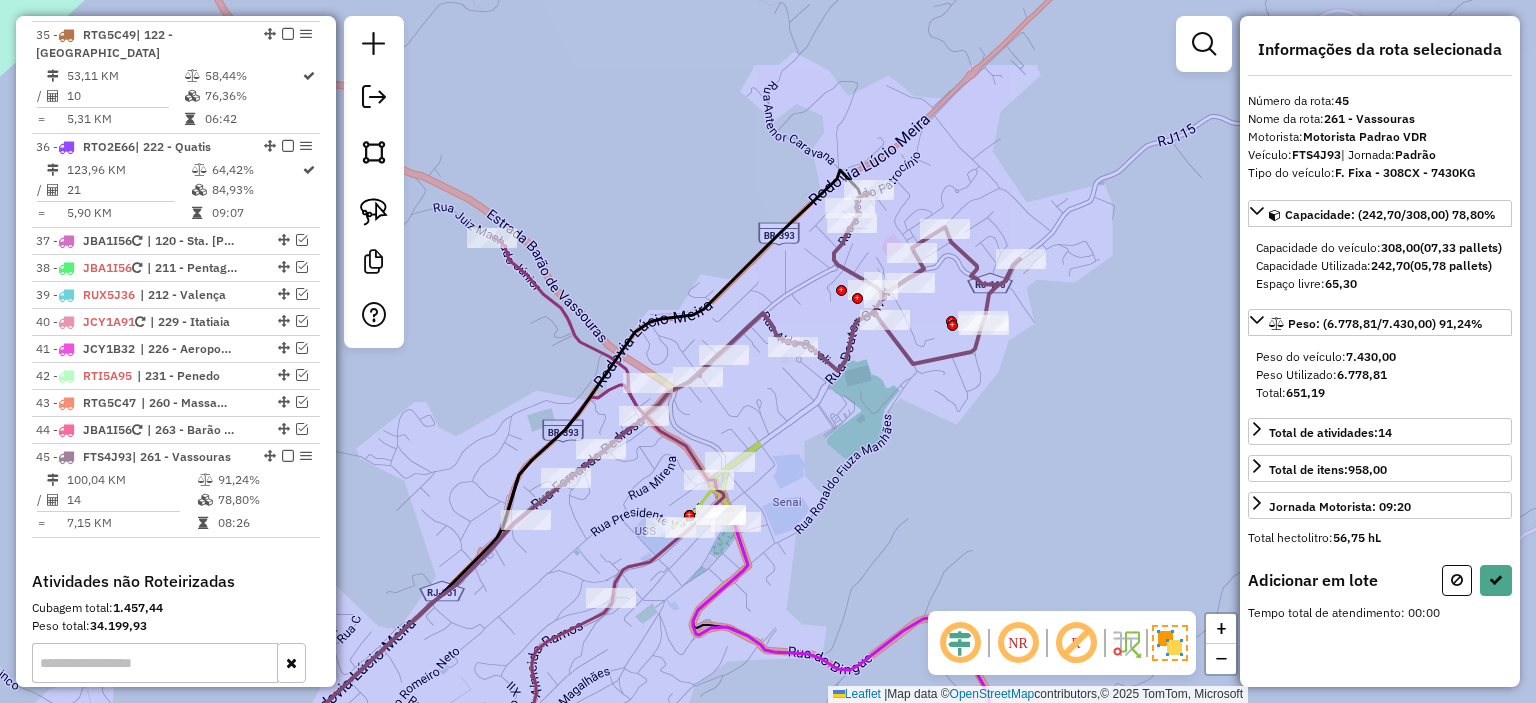 drag, startPoint x: 617, startPoint y: 270, endPoint x: 760, endPoint y: 306, distance: 147.46185 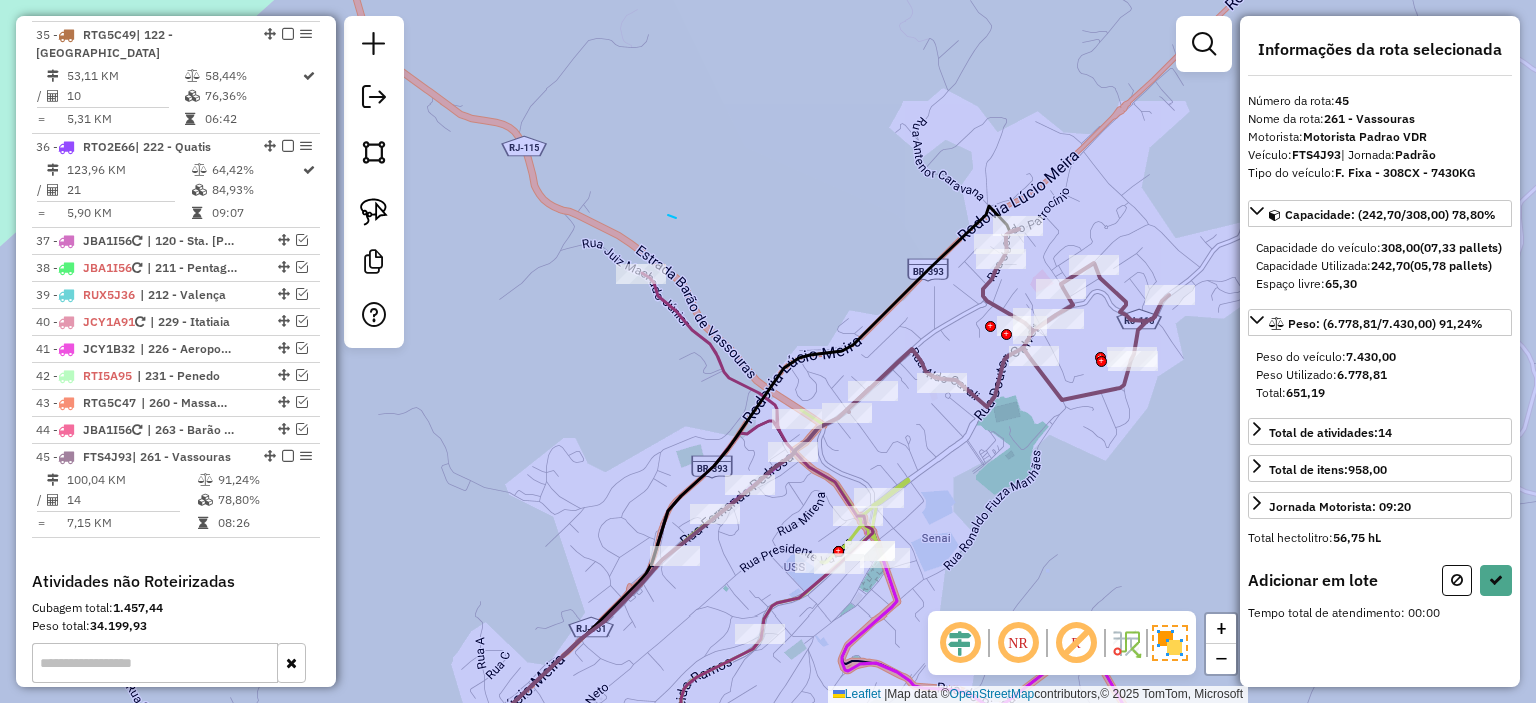 drag, startPoint x: 668, startPoint y: 215, endPoint x: 886, endPoint y: 295, distance: 232.21542 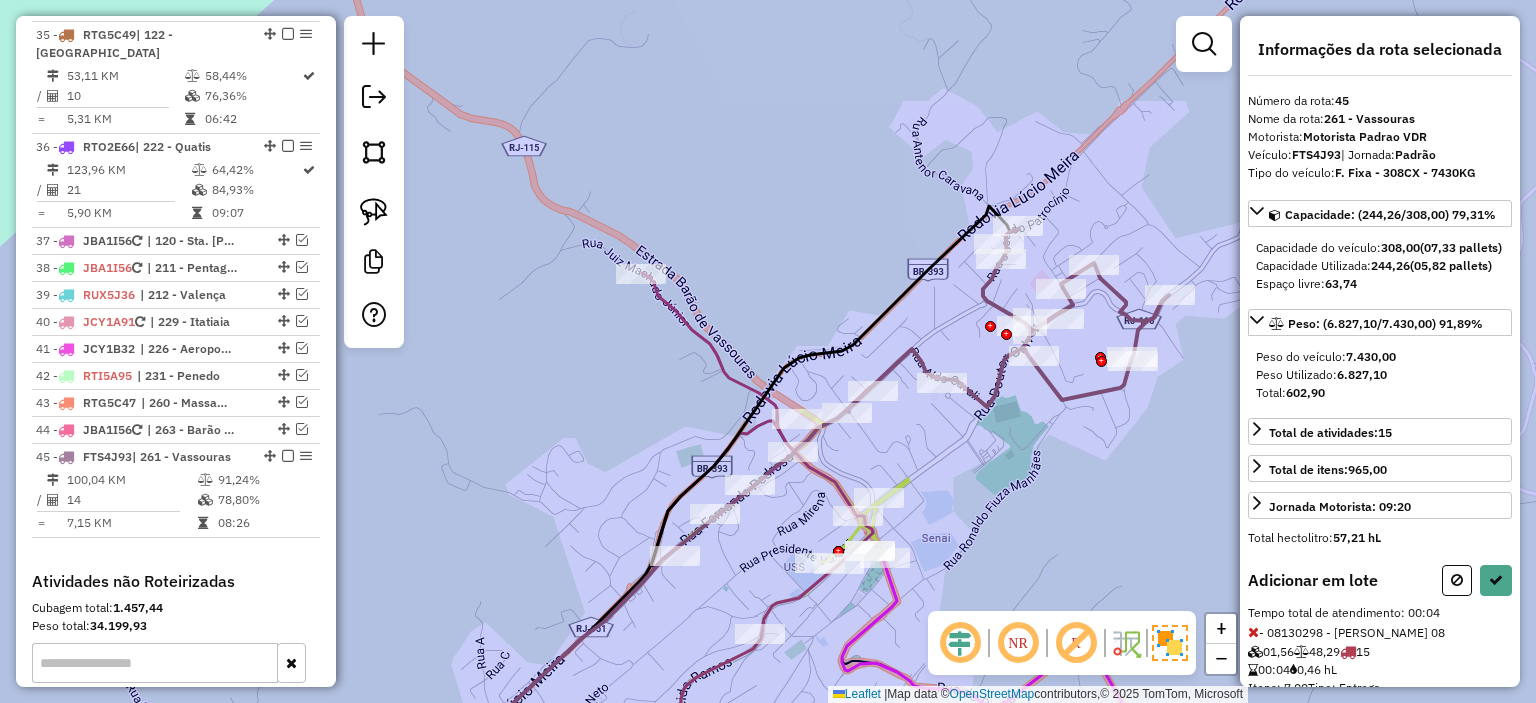 select on "**********" 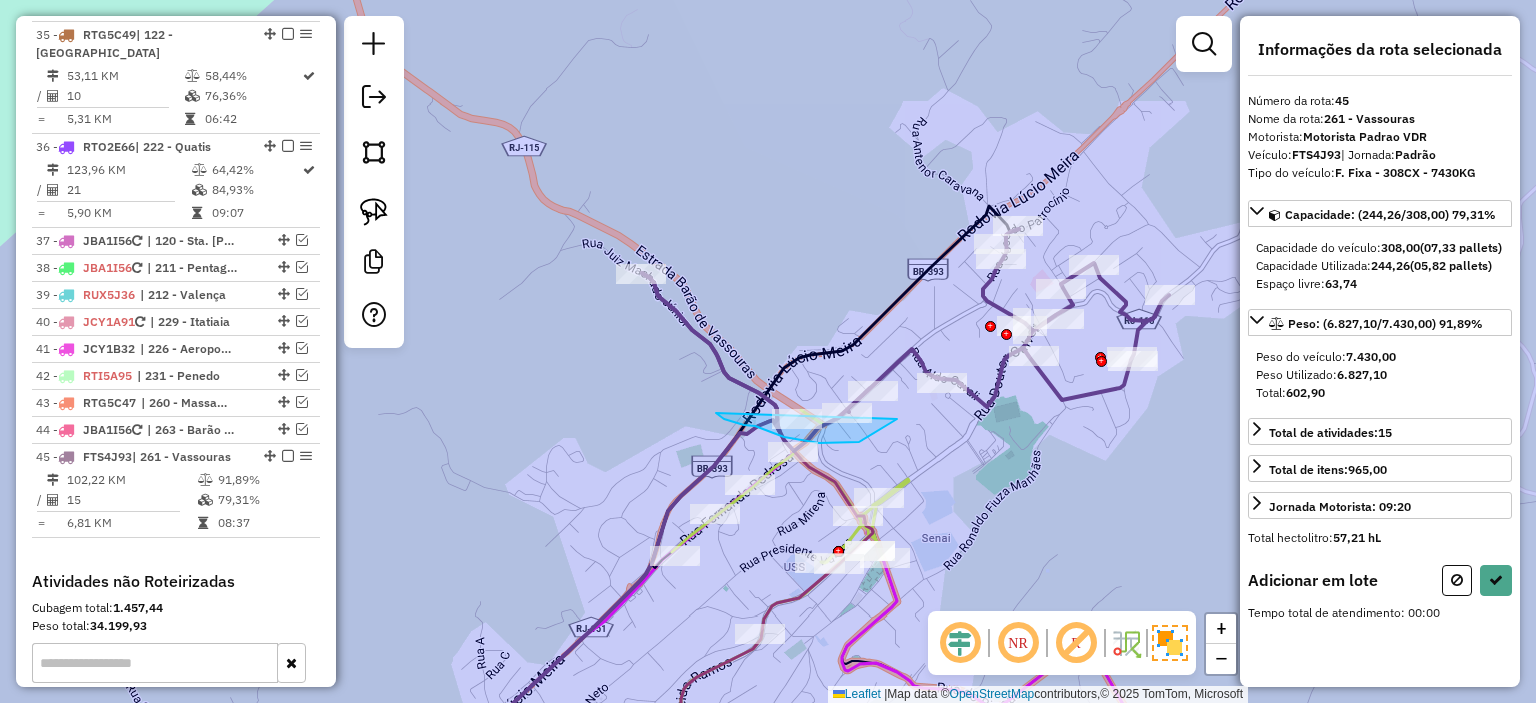 drag, startPoint x: 716, startPoint y: 413, endPoint x: 920, endPoint y: 279, distance: 244.07376 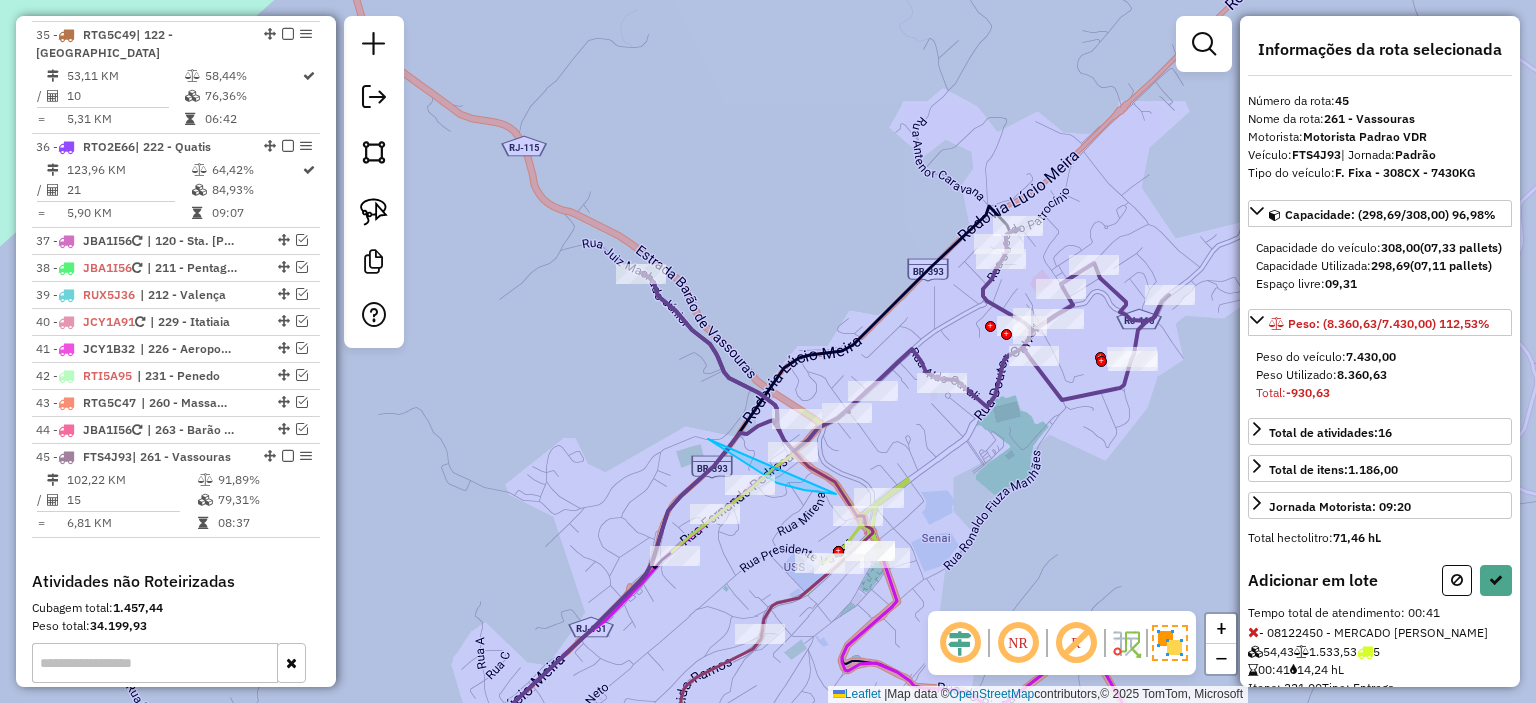 drag, startPoint x: 708, startPoint y: 439, endPoint x: 922, endPoint y: 404, distance: 216.84326 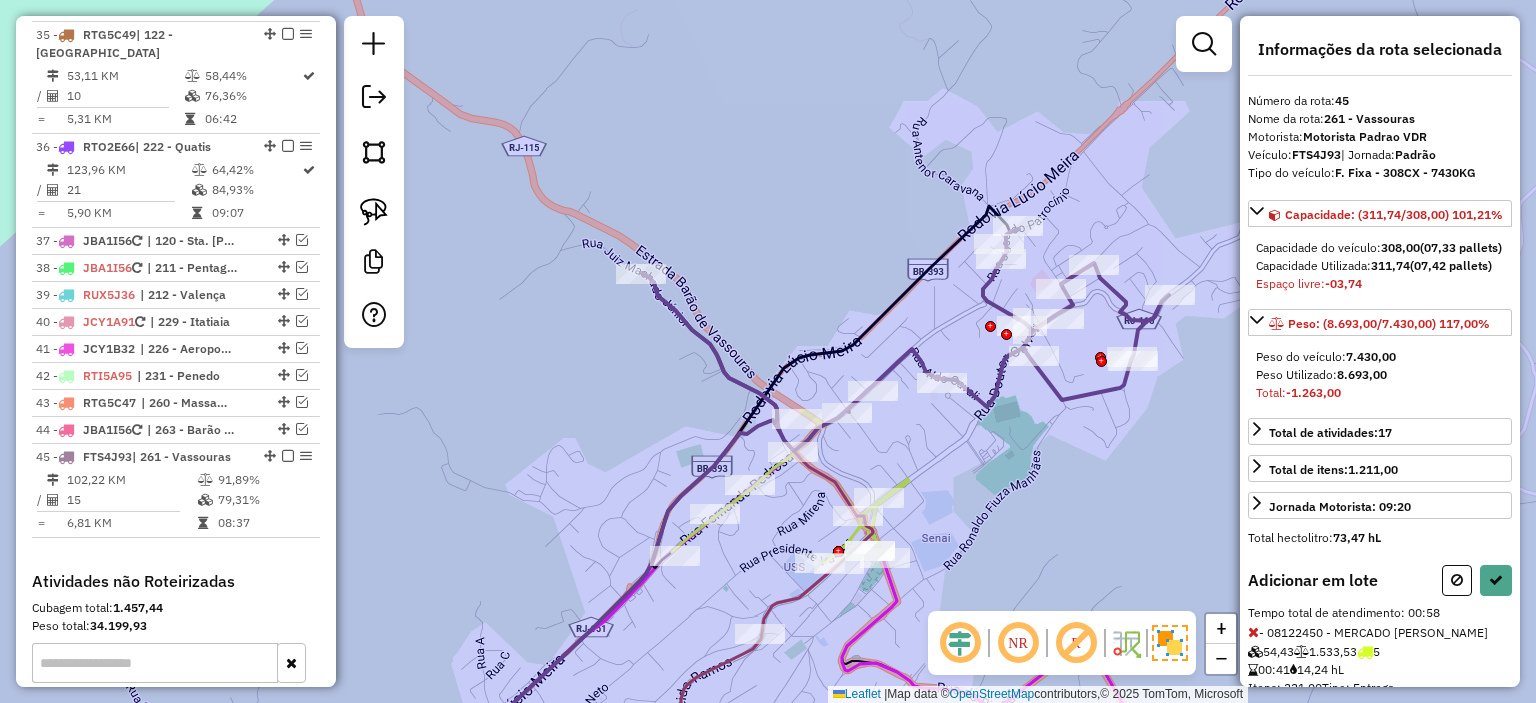 scroll, scrollTop: 211, scrollLeft: 0, axis: vertical 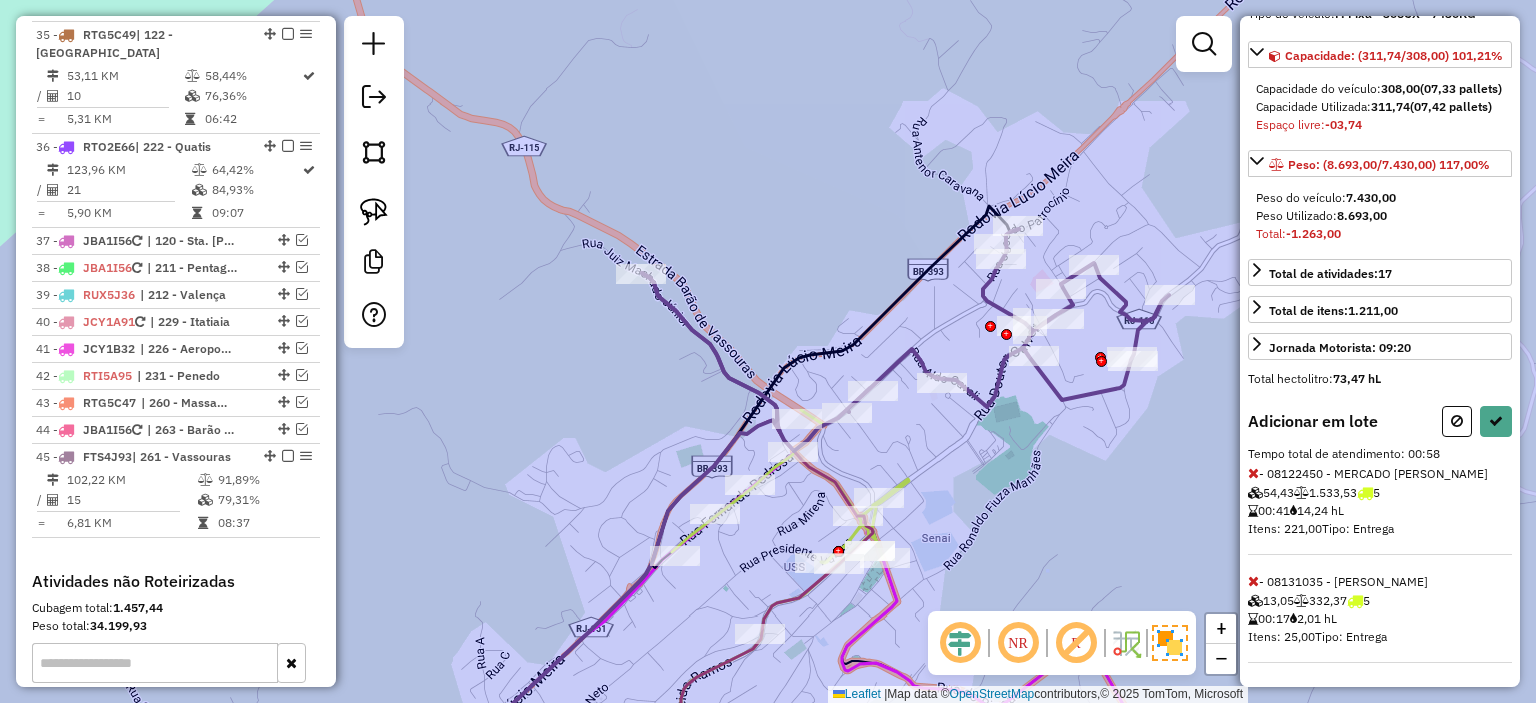 click at bounding box center (1253, 473) 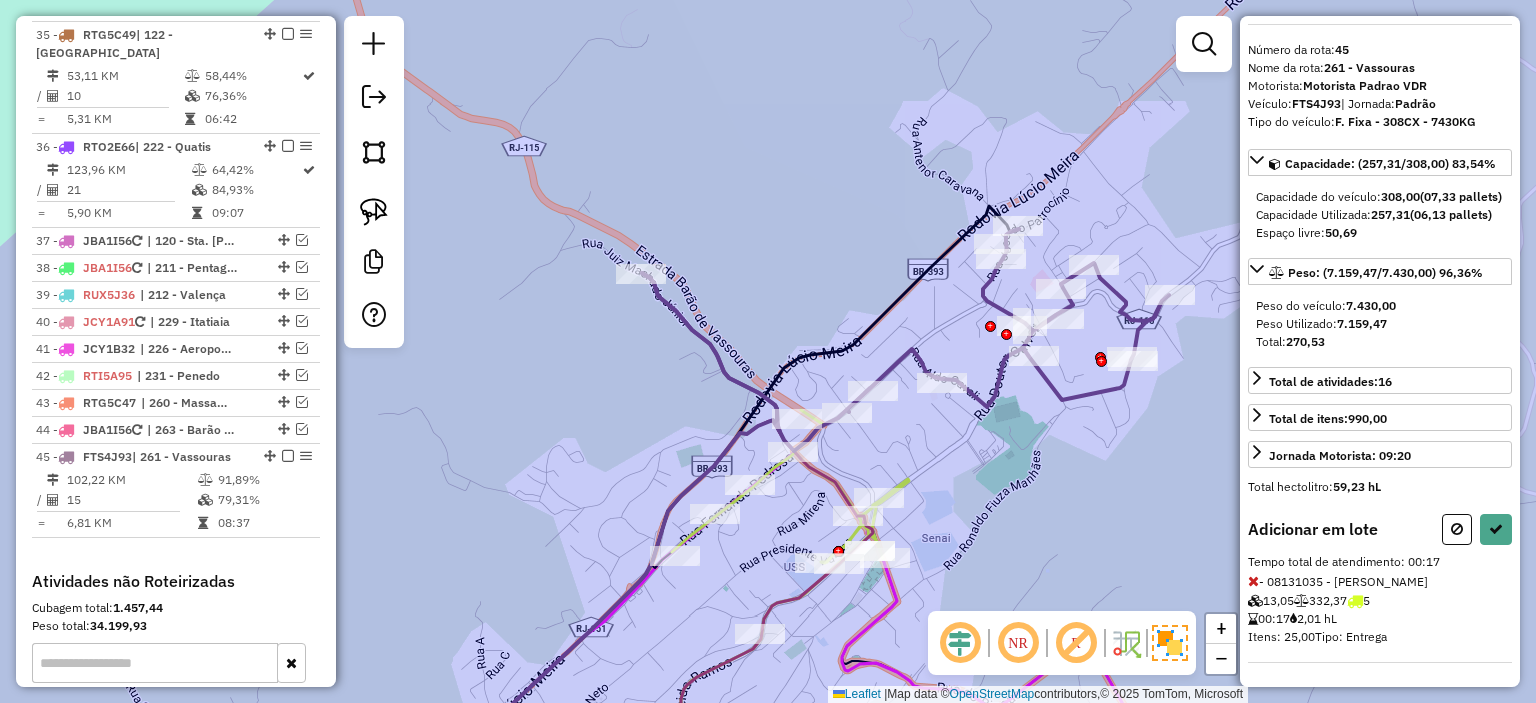 select on "**********" 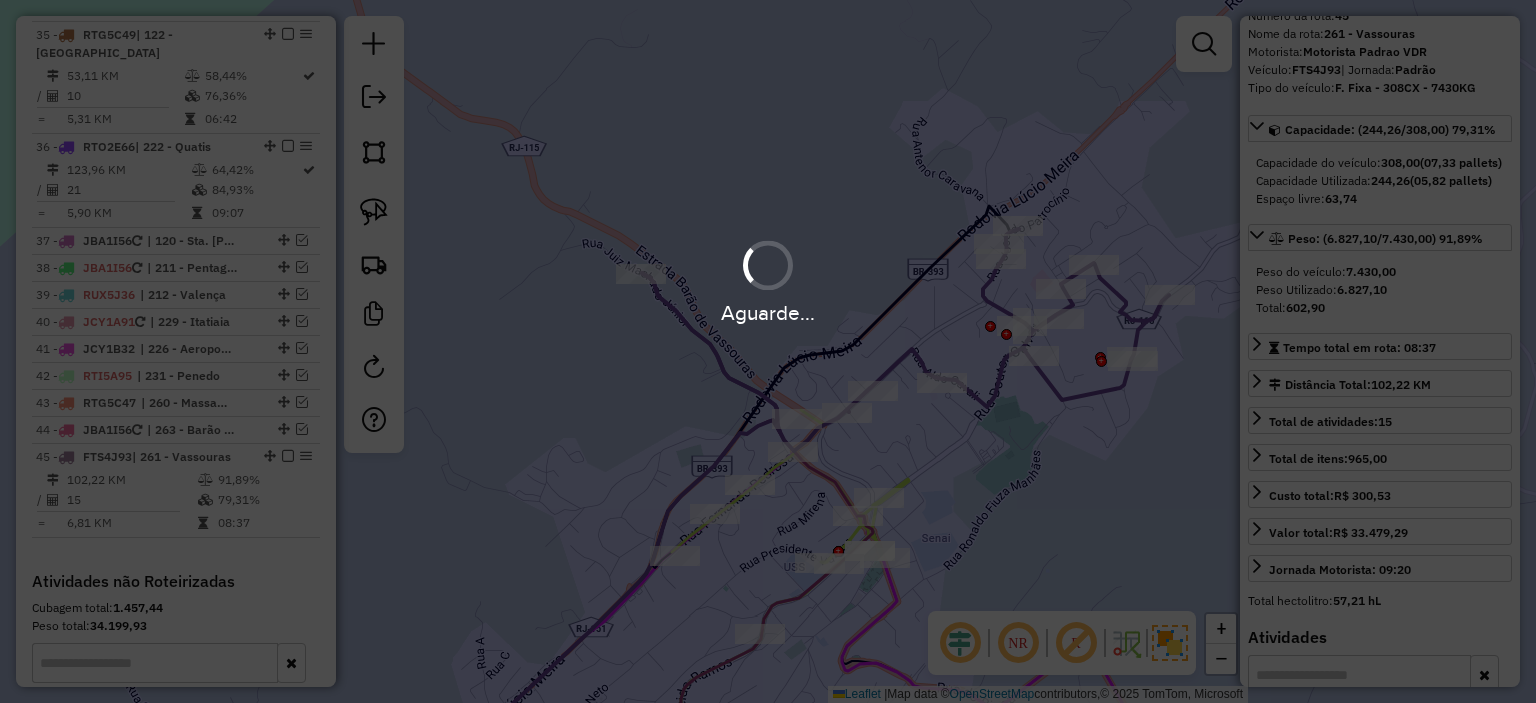 scroll, scrollTop: 211, scrollLeft: 0, axis: vertical 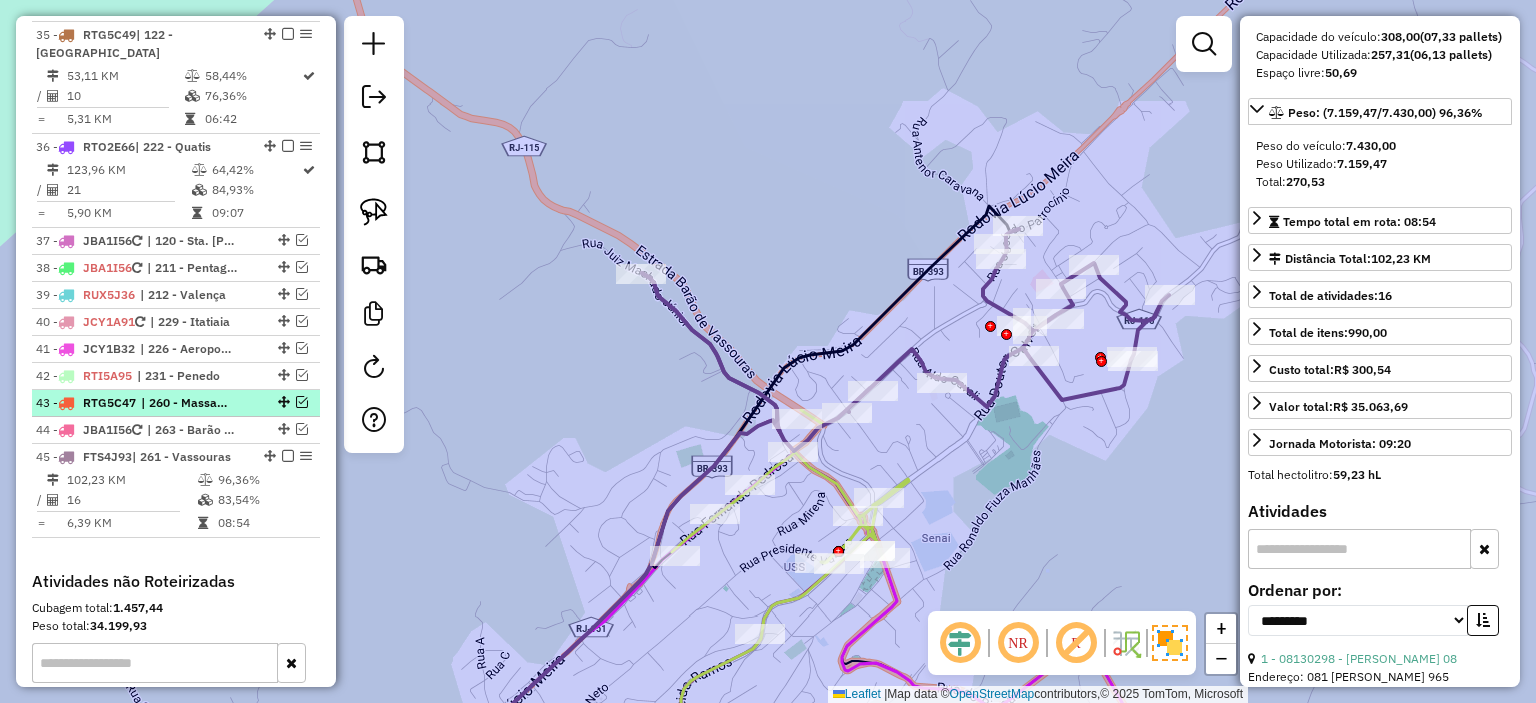 click at bounding box center [288, 456] 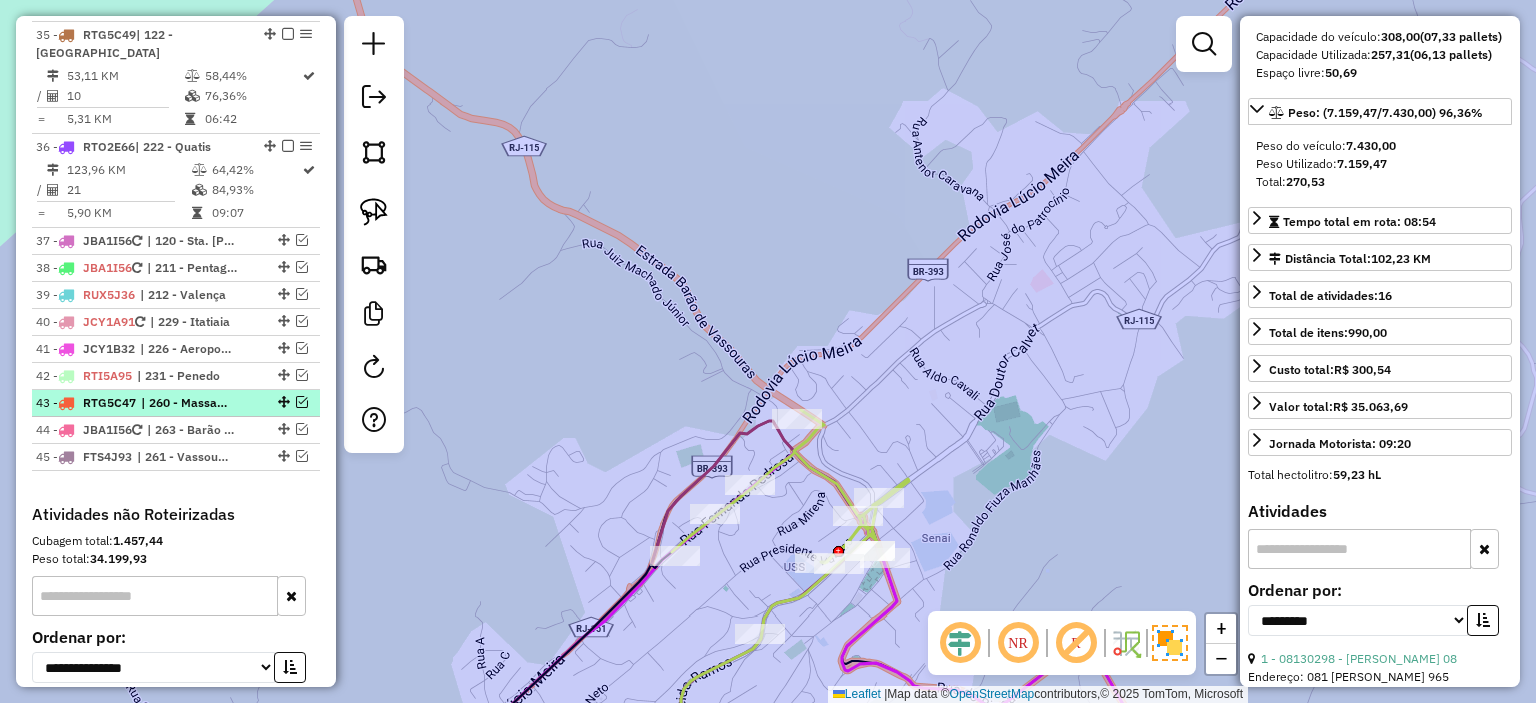 scroll, scrollTop: 4832, scrollLeft: 0, axis: vertical 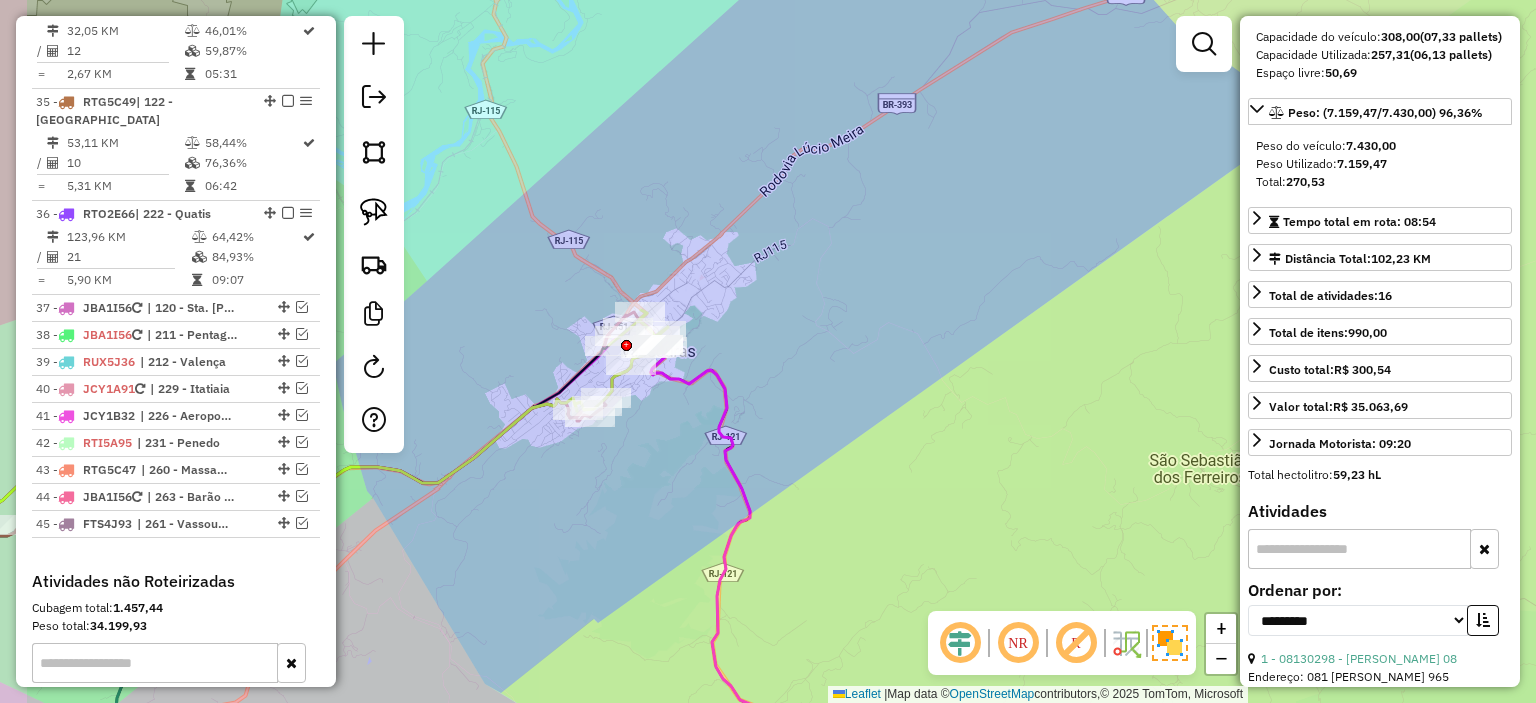 drag, startPoint x: 671, startPoint y: 238, endPoint x: 864, endPoint y: 193, distance: 198.17668 